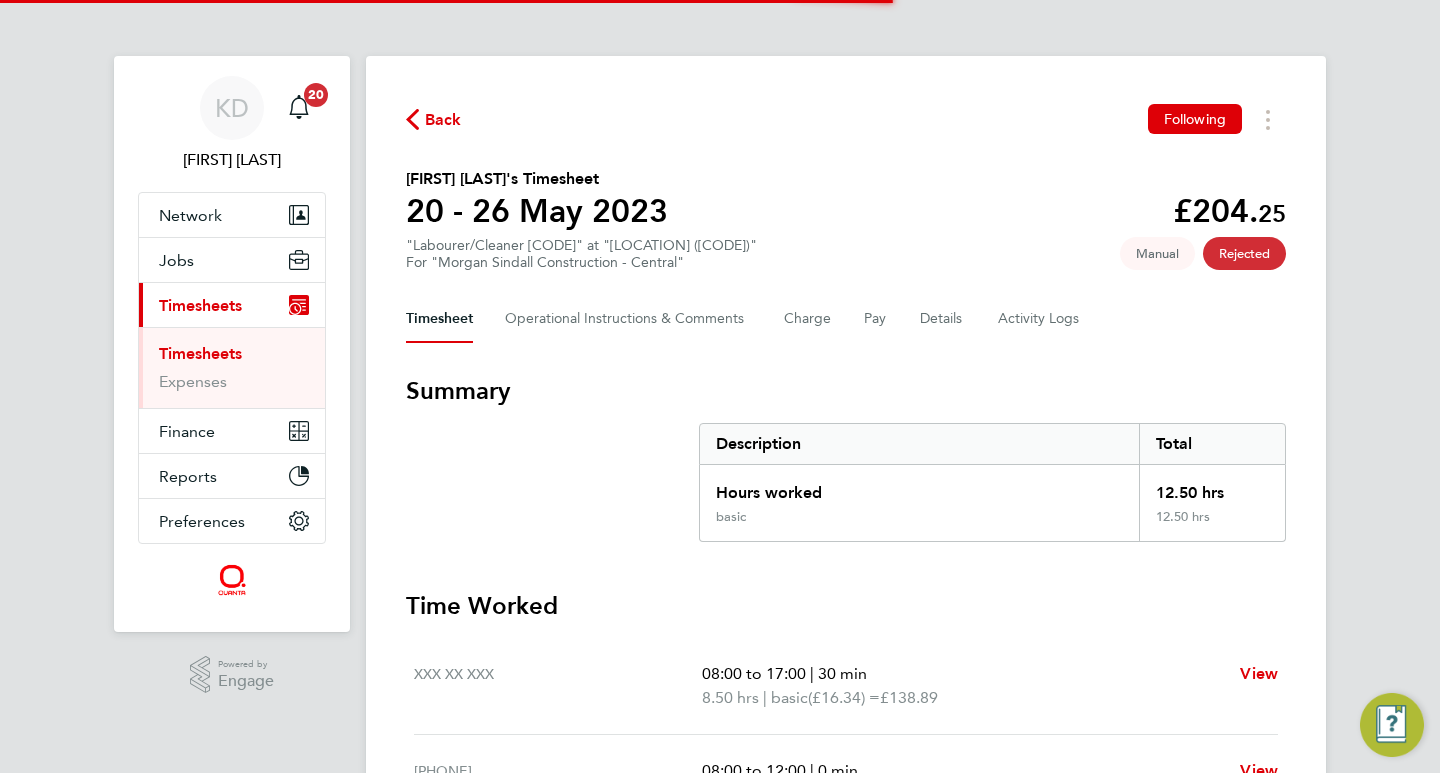 scroll, scrollTop: 0, scrollLeft: 0, axis: both 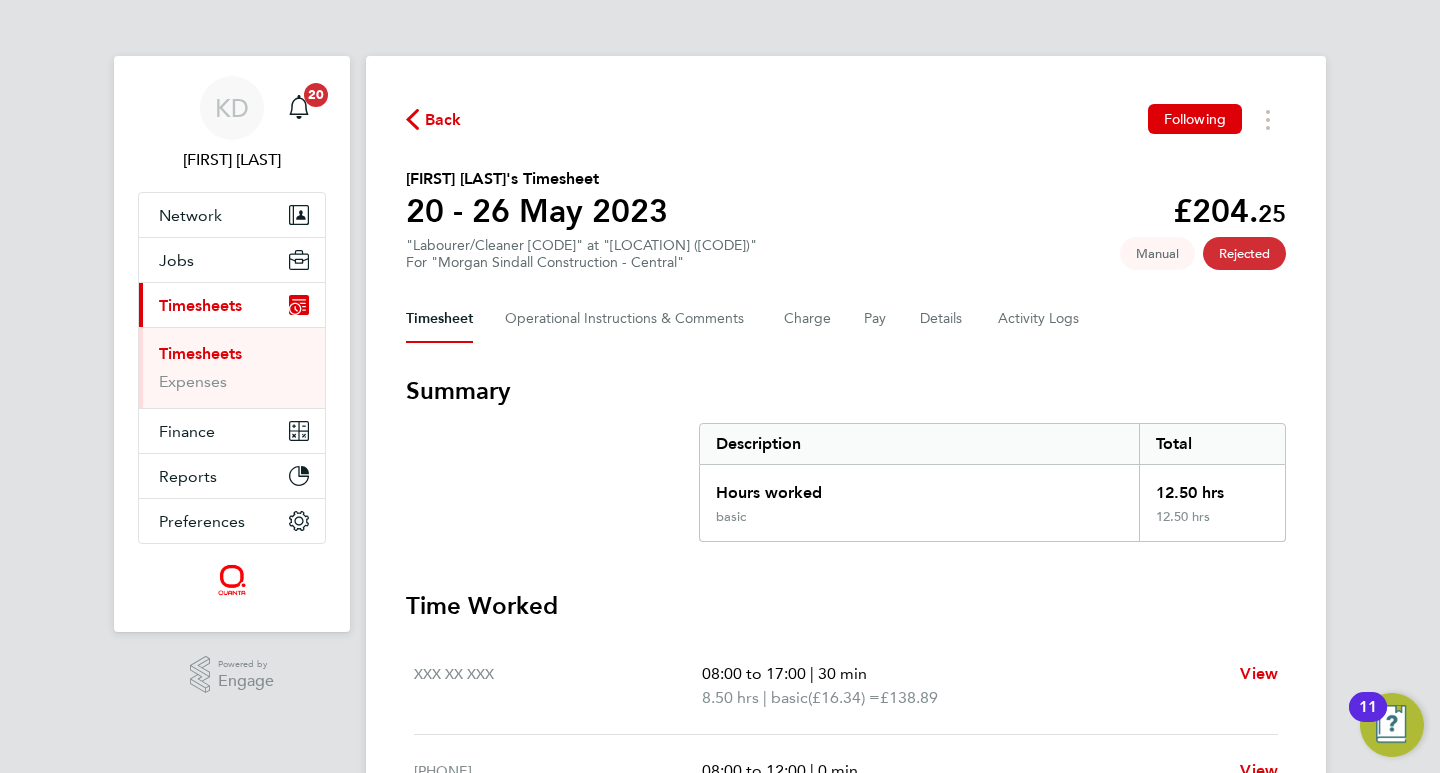 click on "Timesheets" at bounding box center (200, 353) 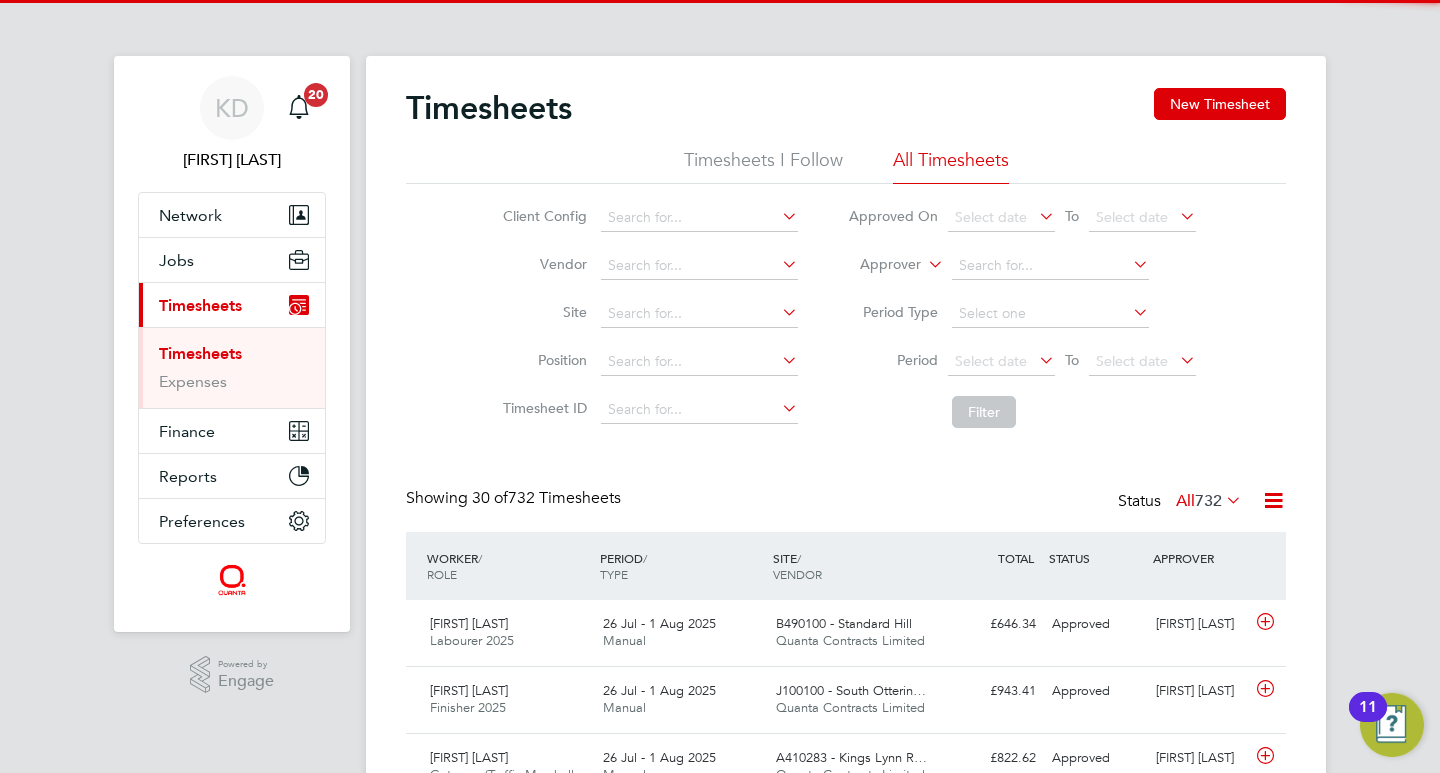 scroll, scrollTop: 10, scrollLeft: 10, axis: both 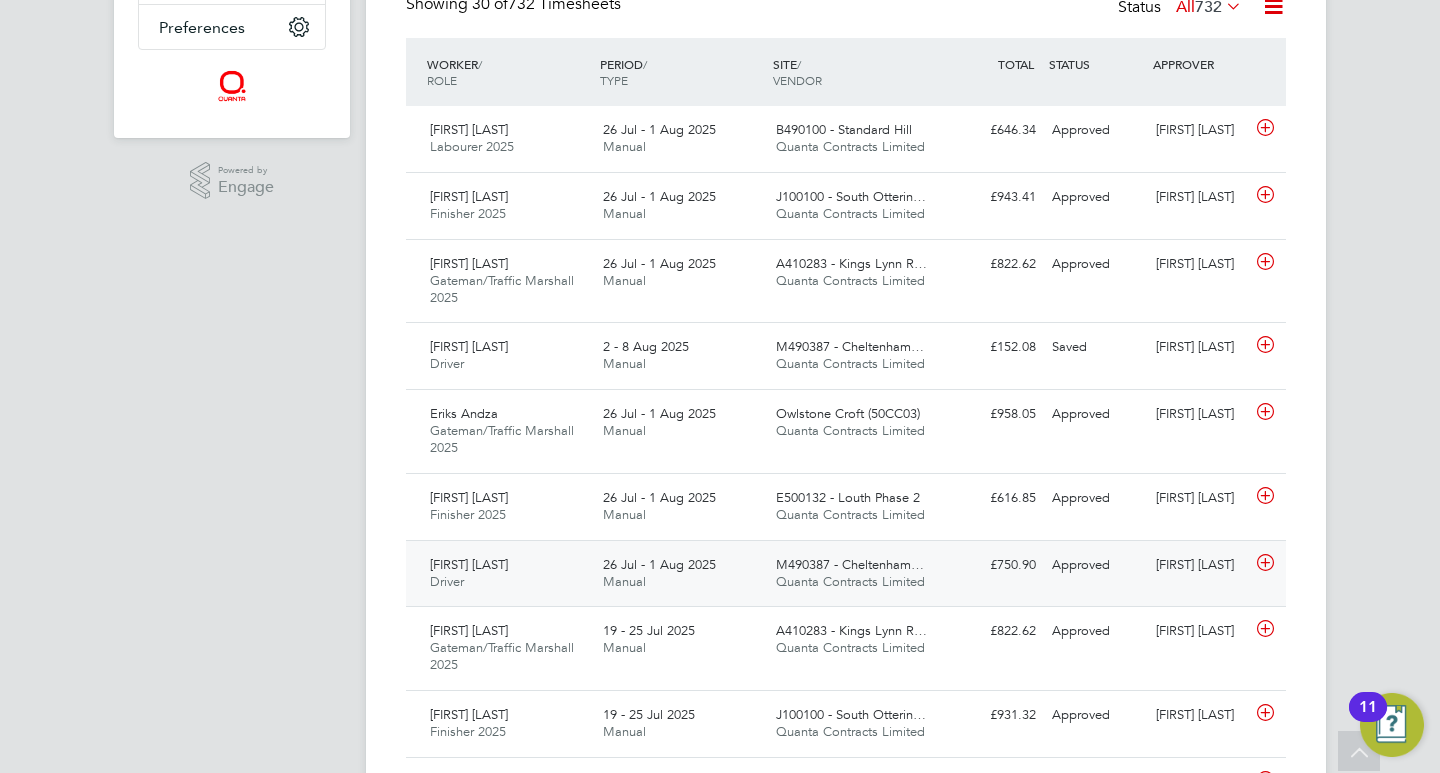 click on "Robert Brown Driver   26 Jul - 1 Aug 2025" 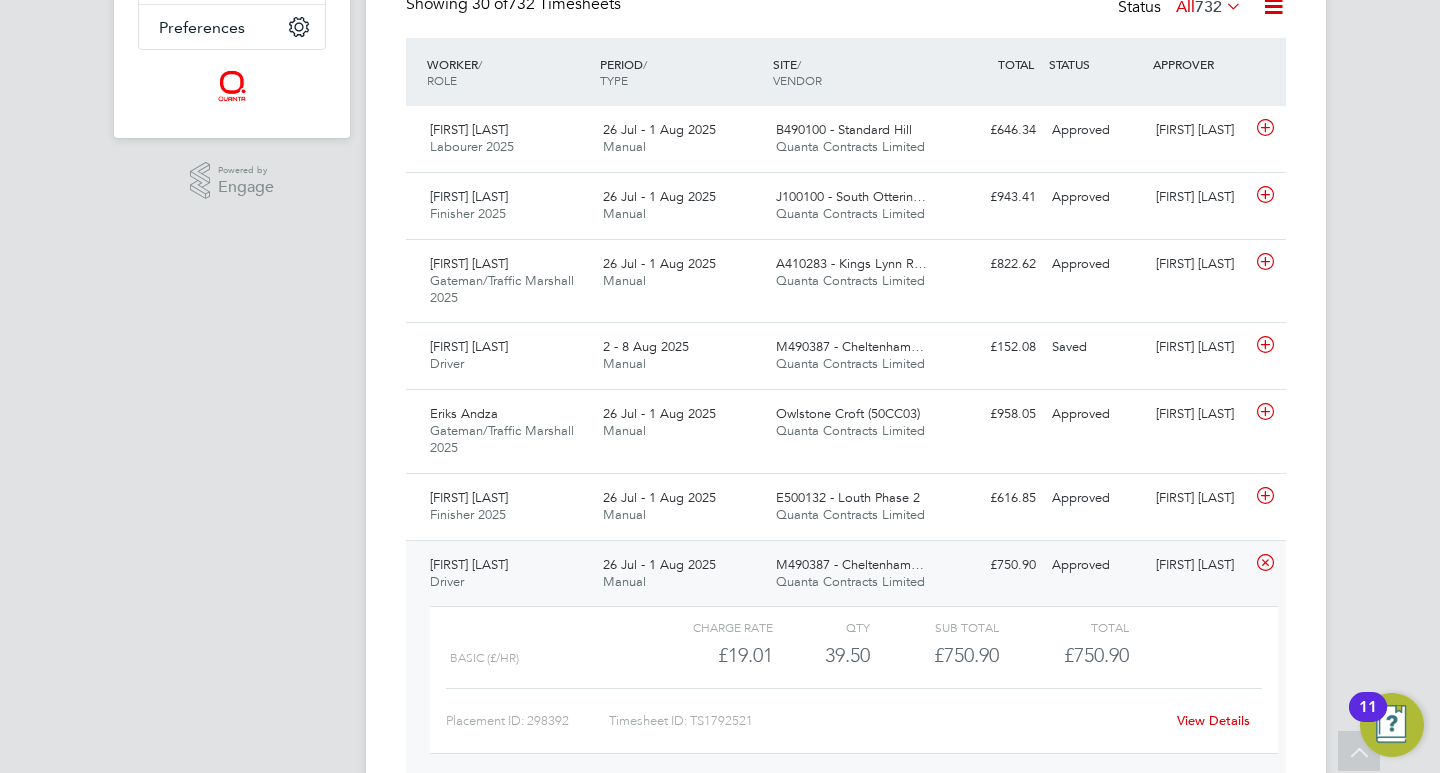 click on "View Details" 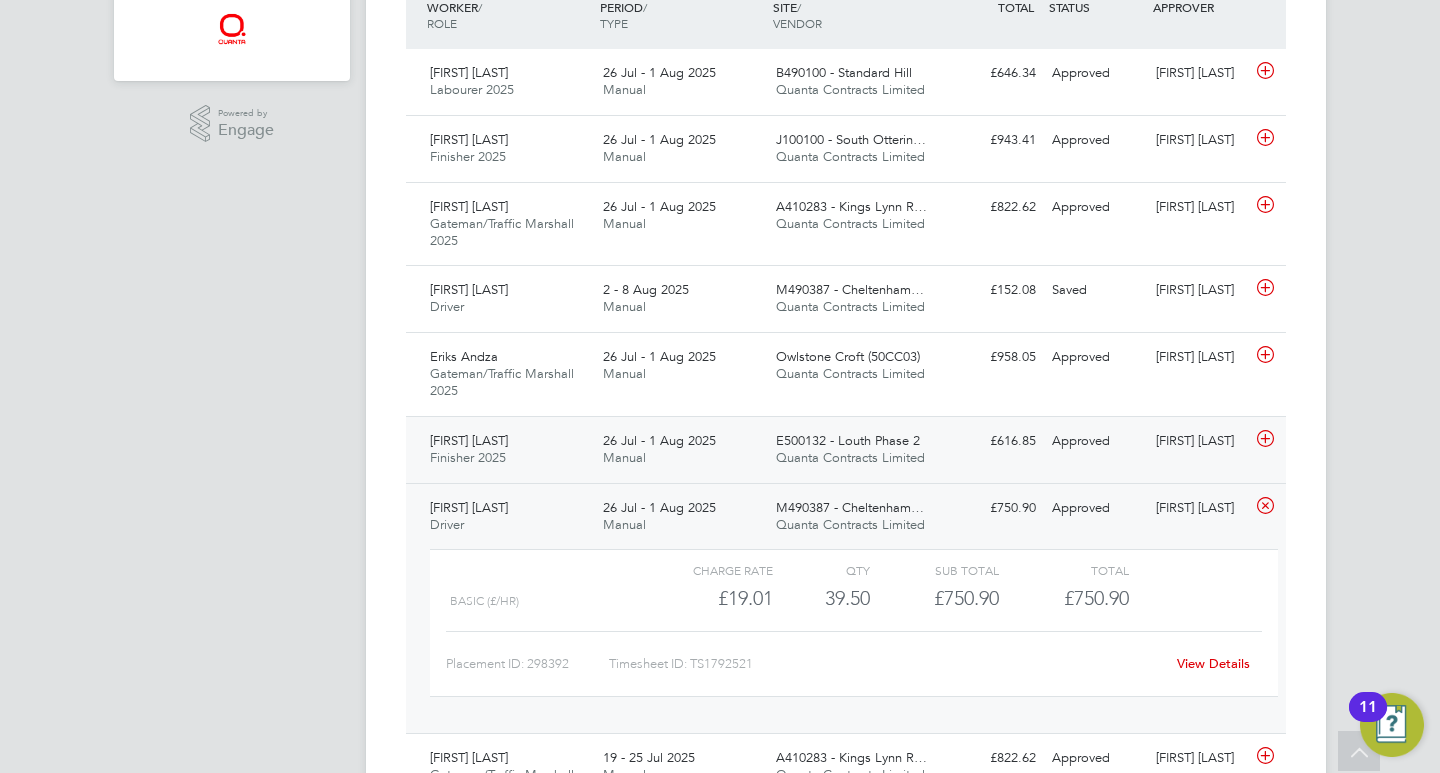 scroll, scrollTop: 548, scrollLeft: 0, axis: vertical 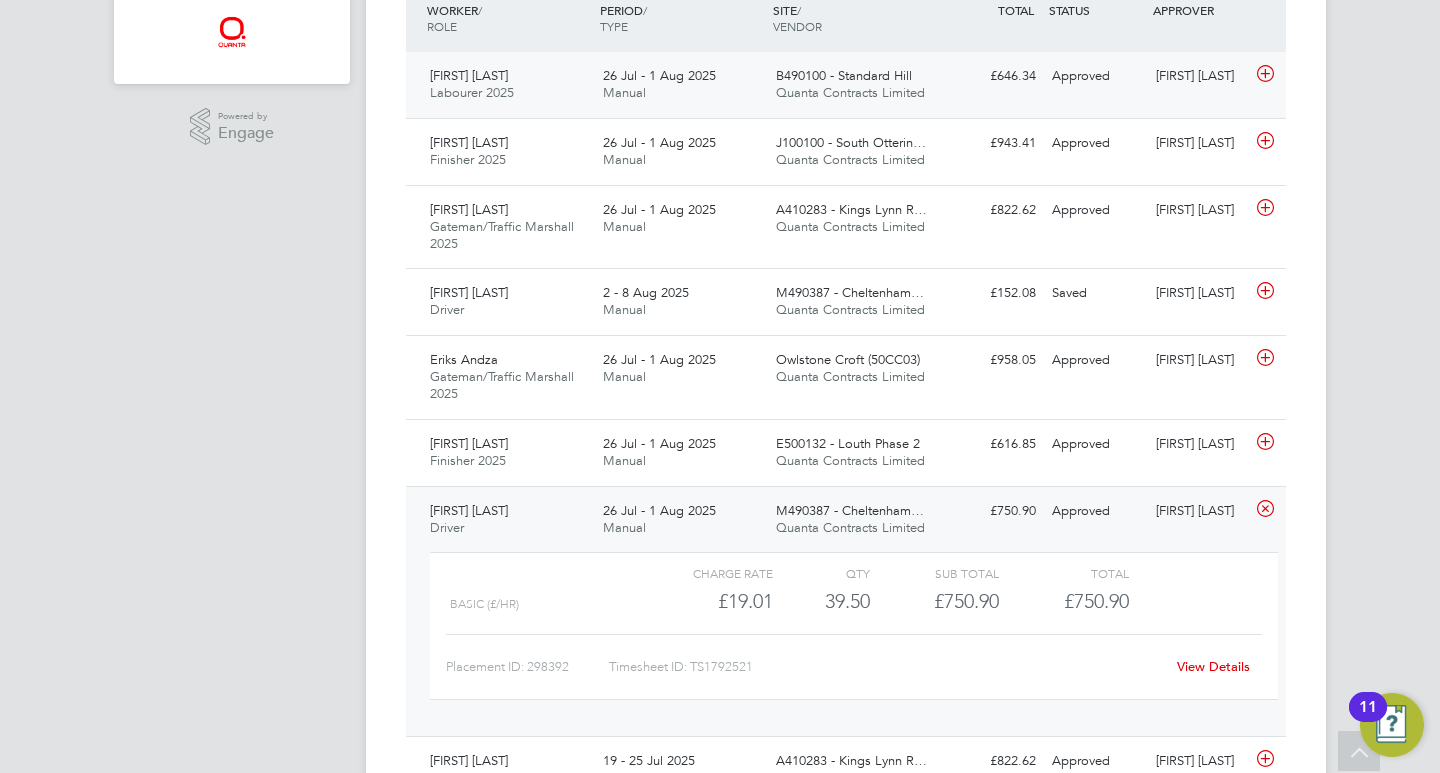 click on "B490100 - Standard Hill Quanta Contracts Limited" 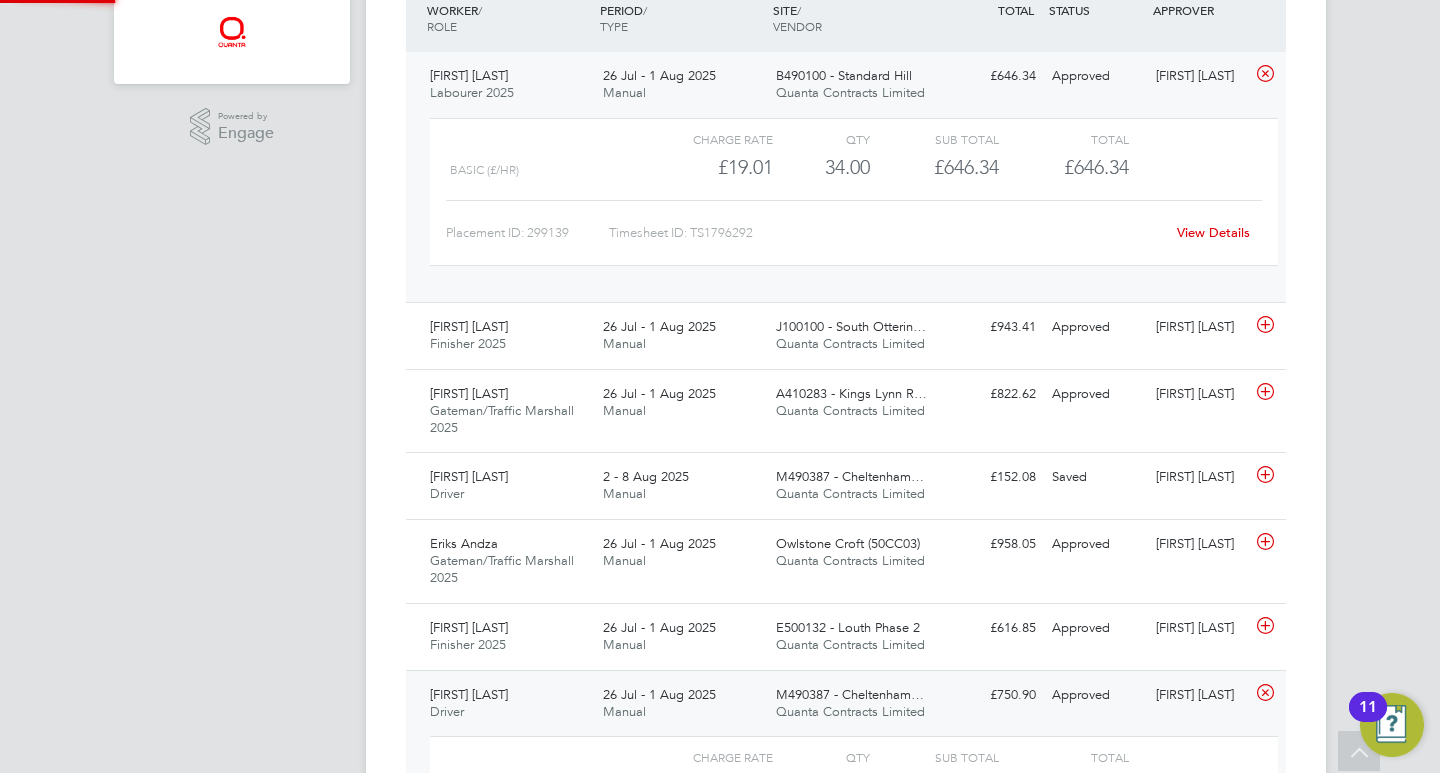 scroll, scrollTop: 10, scrollLeft: 10, axis: both 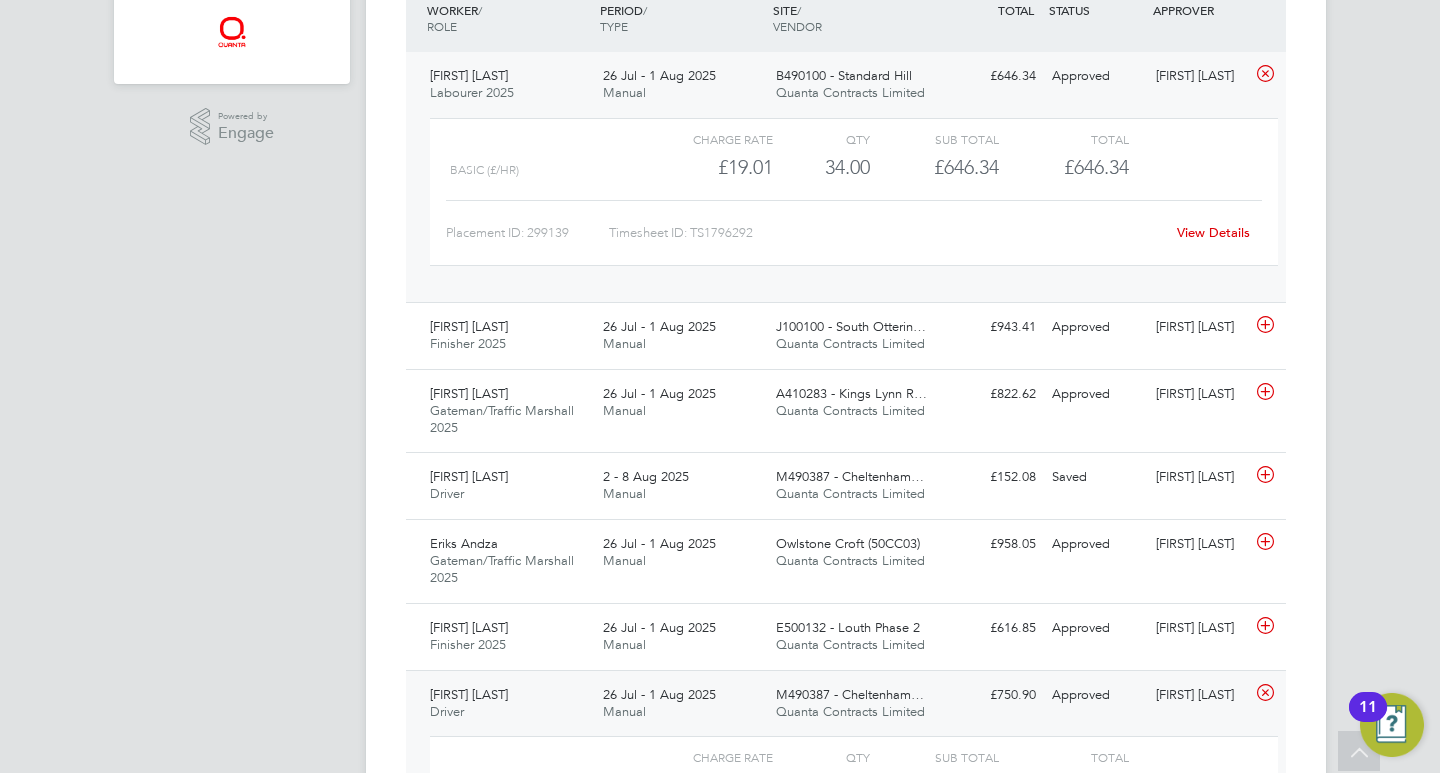 click on "View Details" 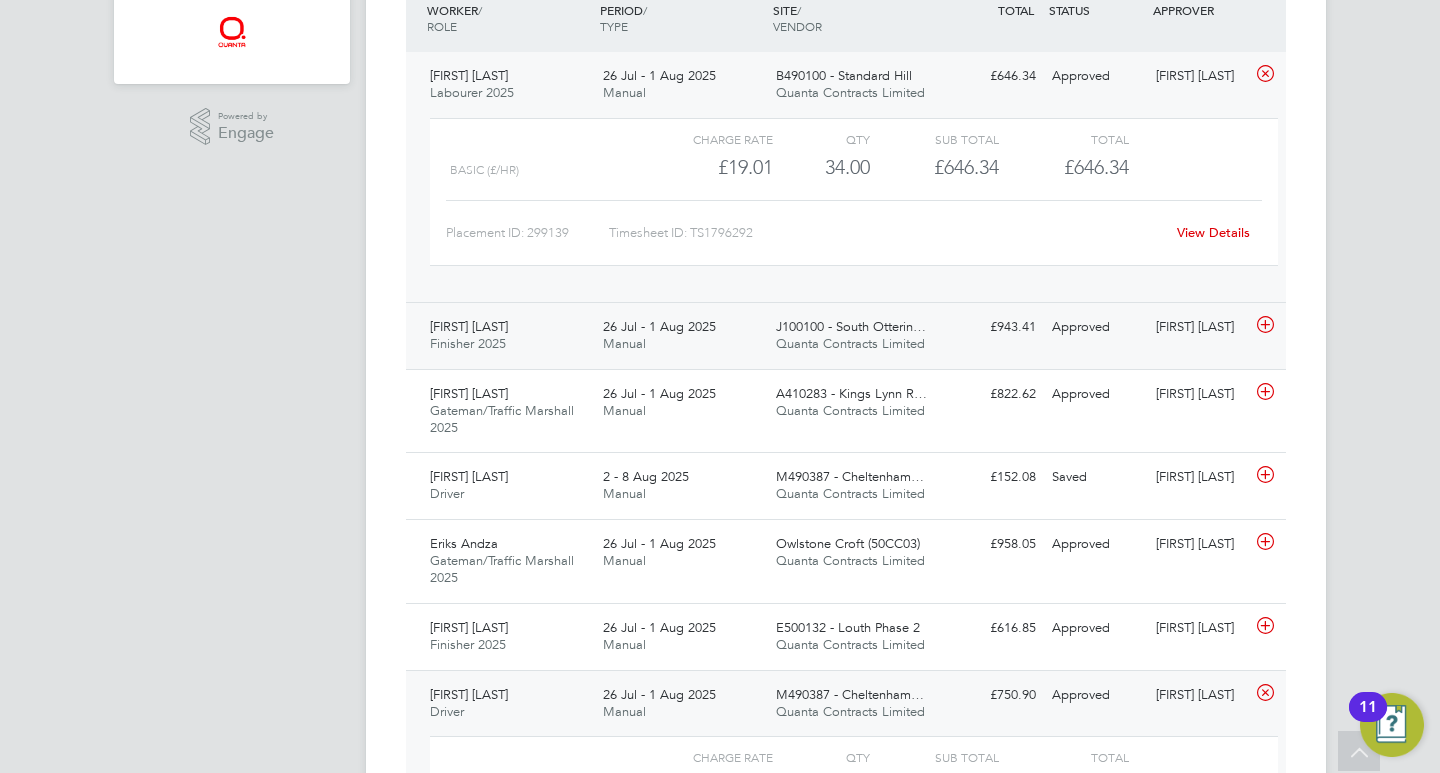 click on "26 Jul - 1 Aug 2025" 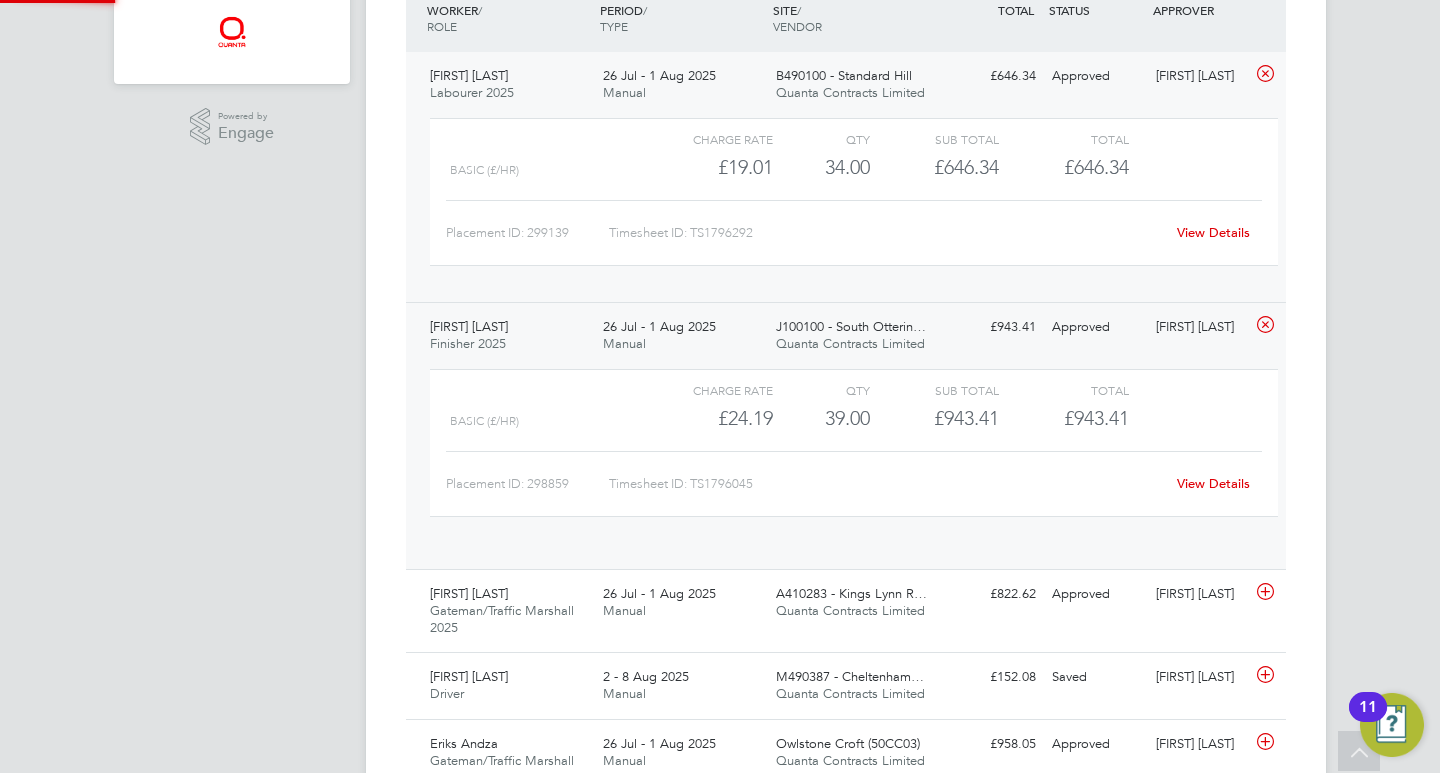scroll, scrollTop: 10, scrollLeft: 10, axis: both 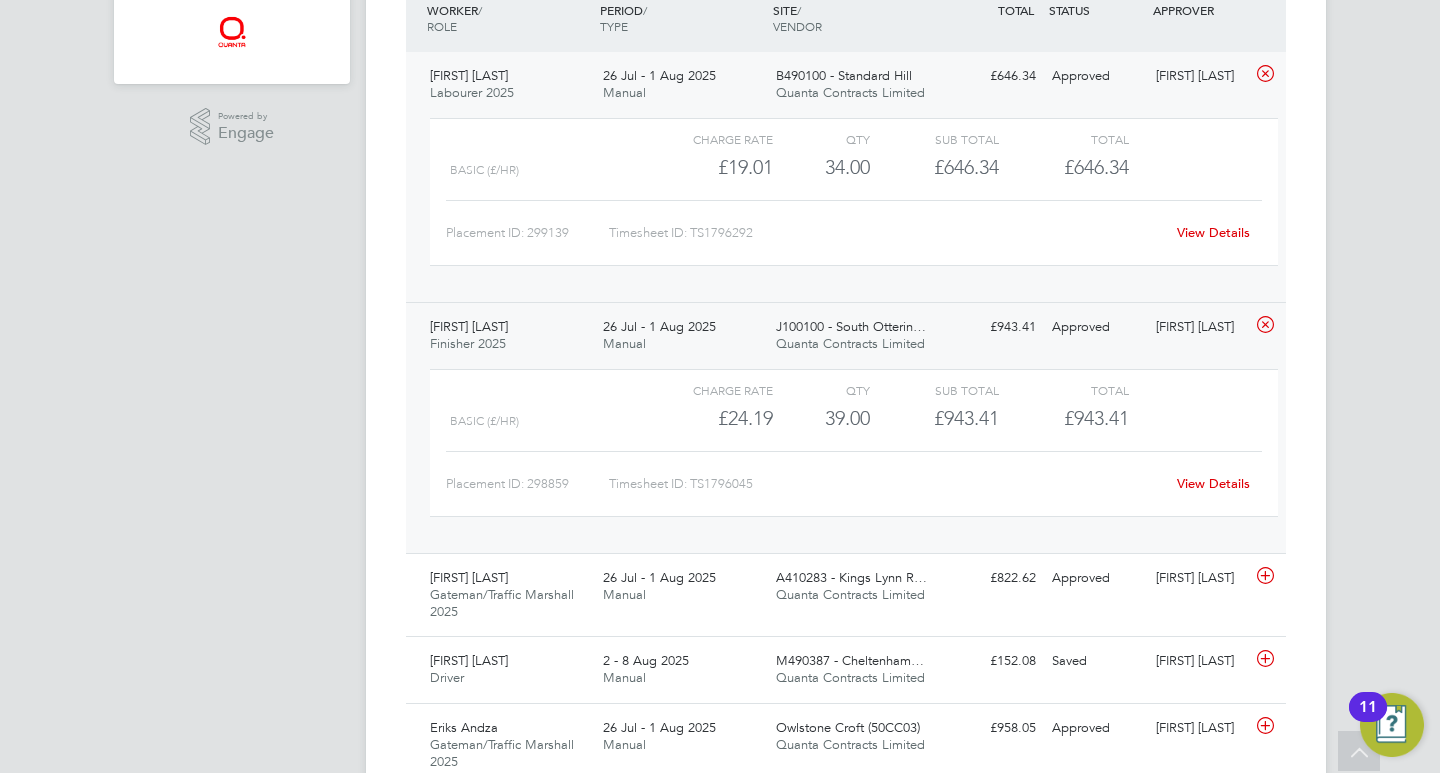 click on "View Details" 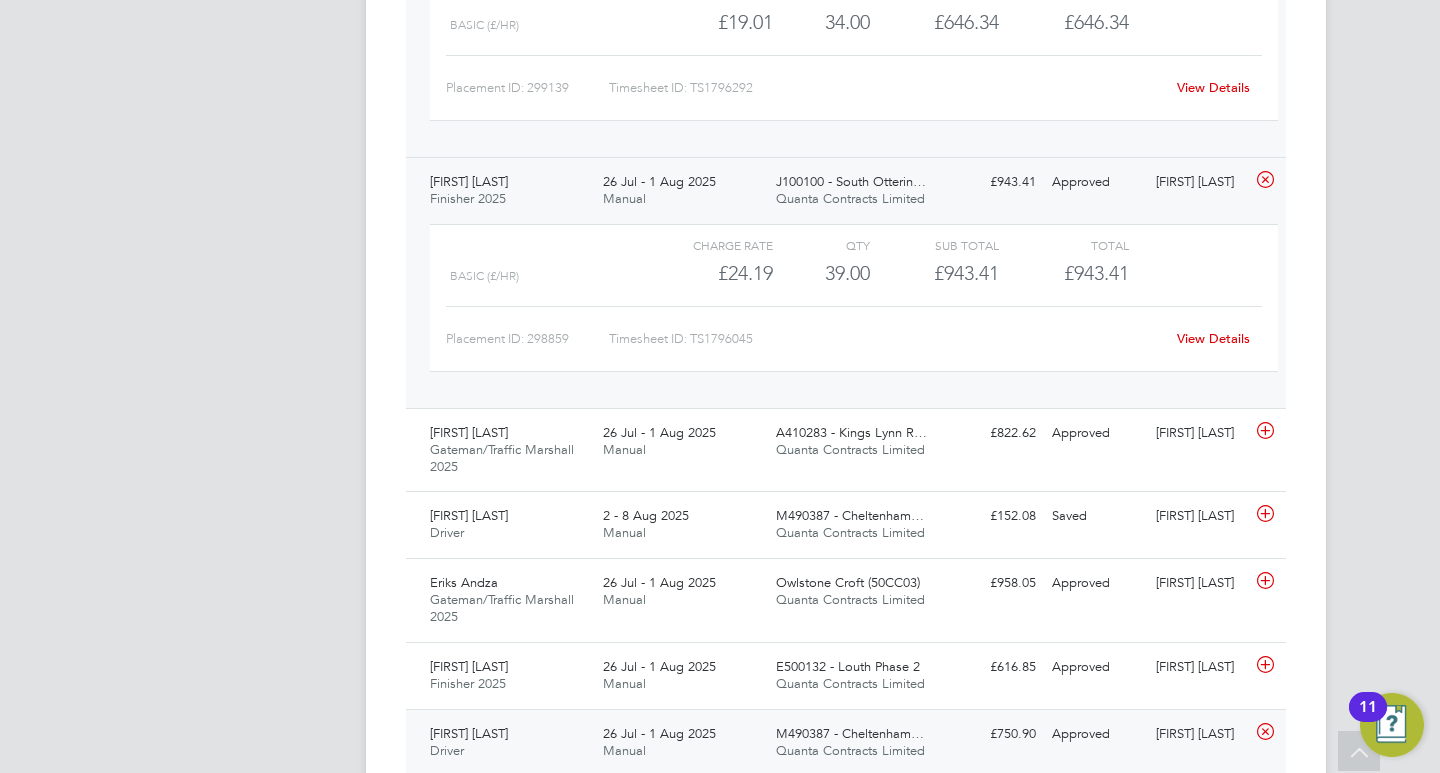 scroll, scrollTop: 694, scrollLeft: 0, axis: vertical 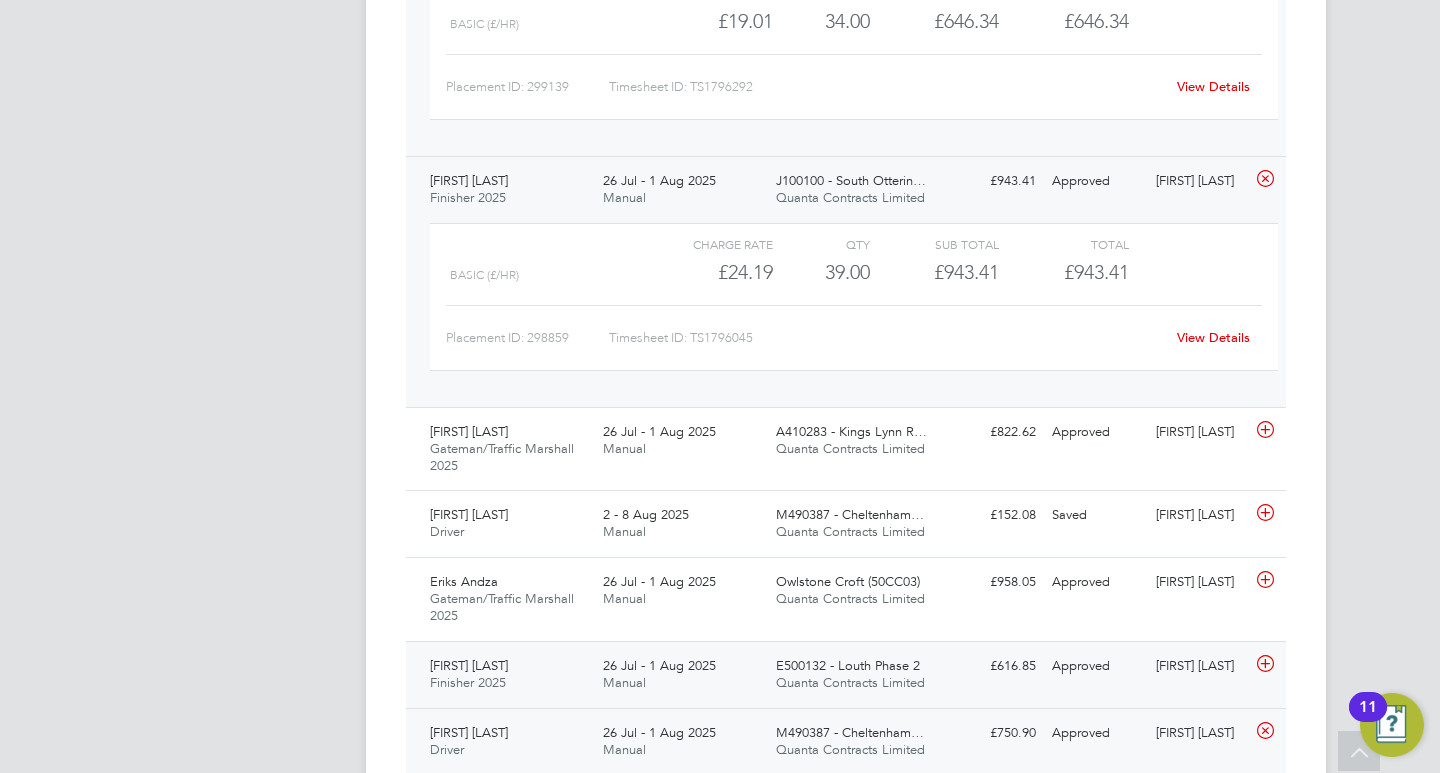 click on "26 Jul - 1 Aug 2025 Manual" 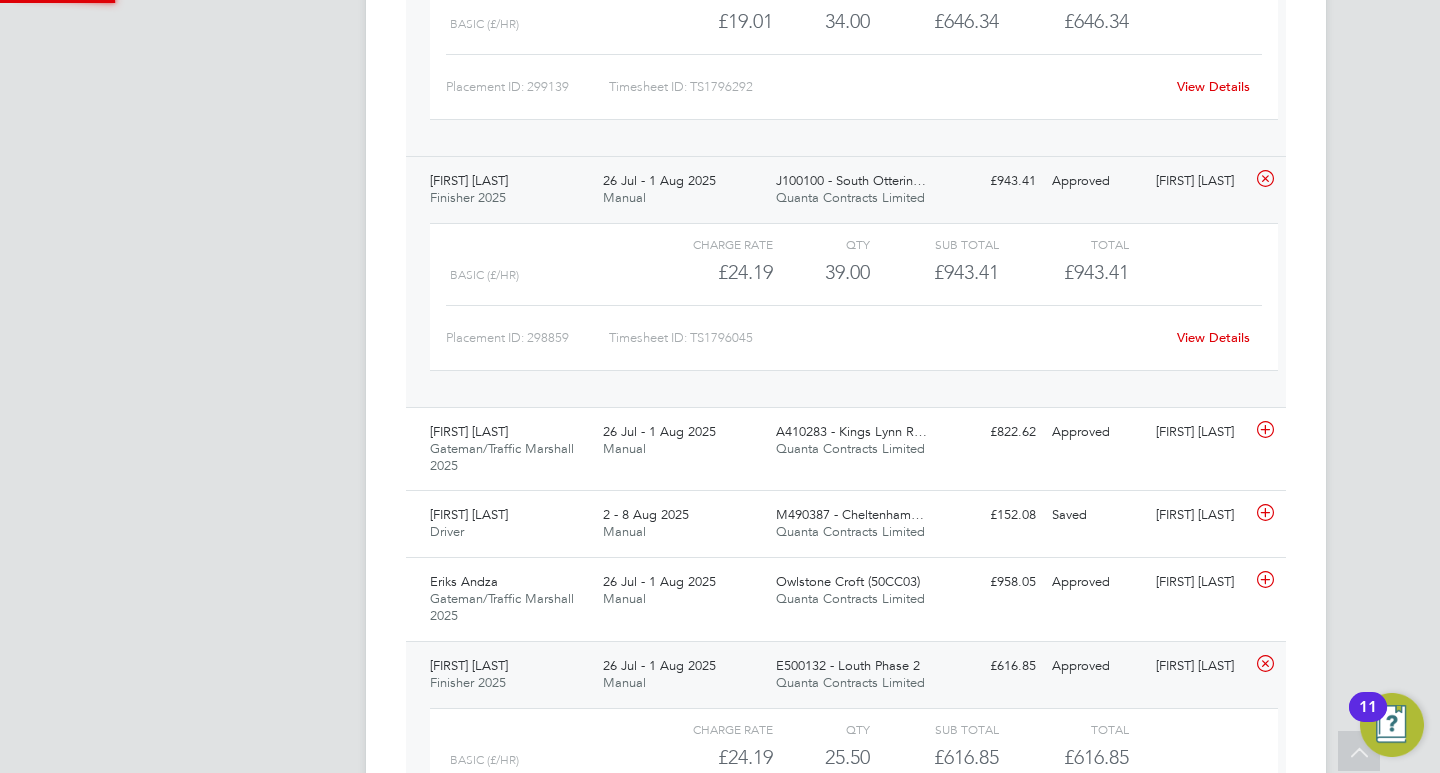 scroll, scrollTop: 10, scrollLeft: 10, axis: both 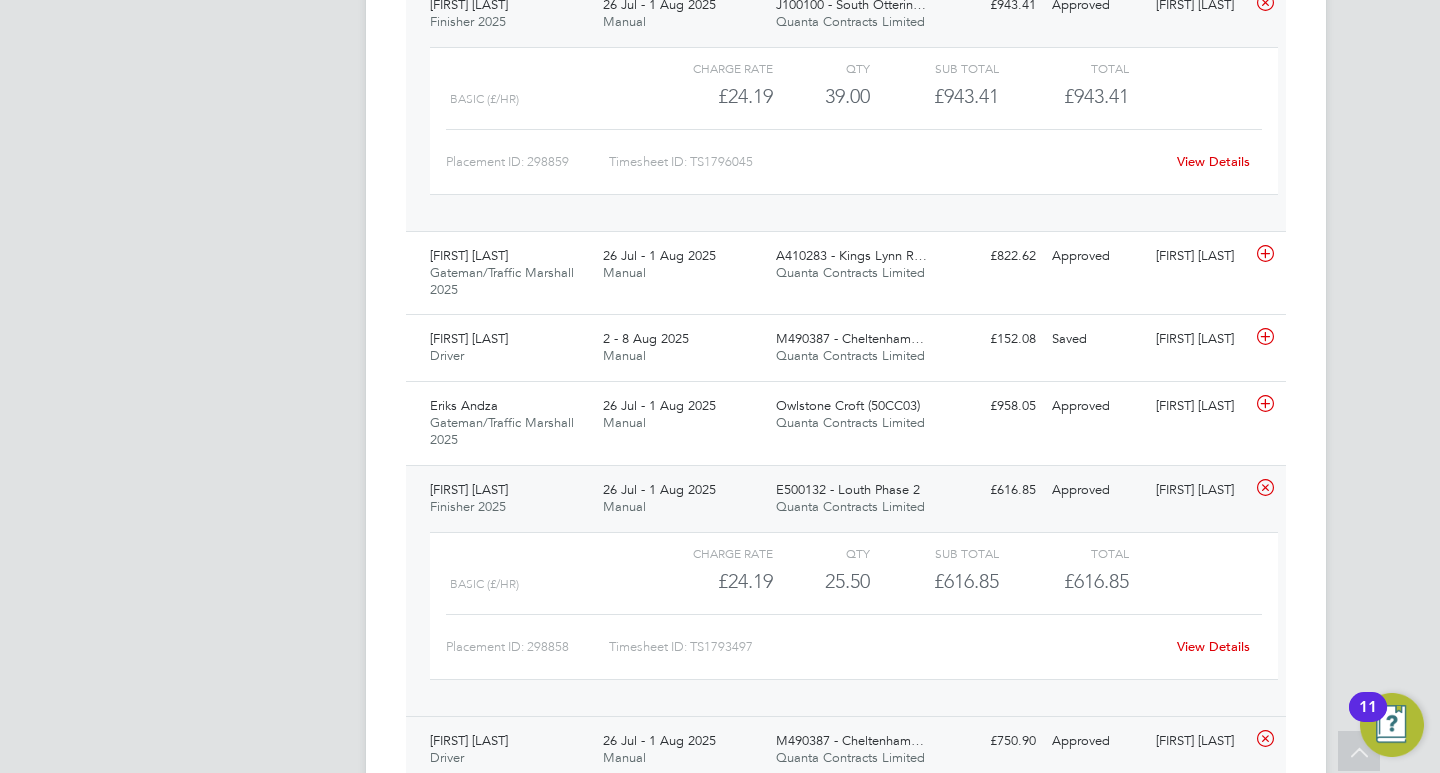 click on "View Details" 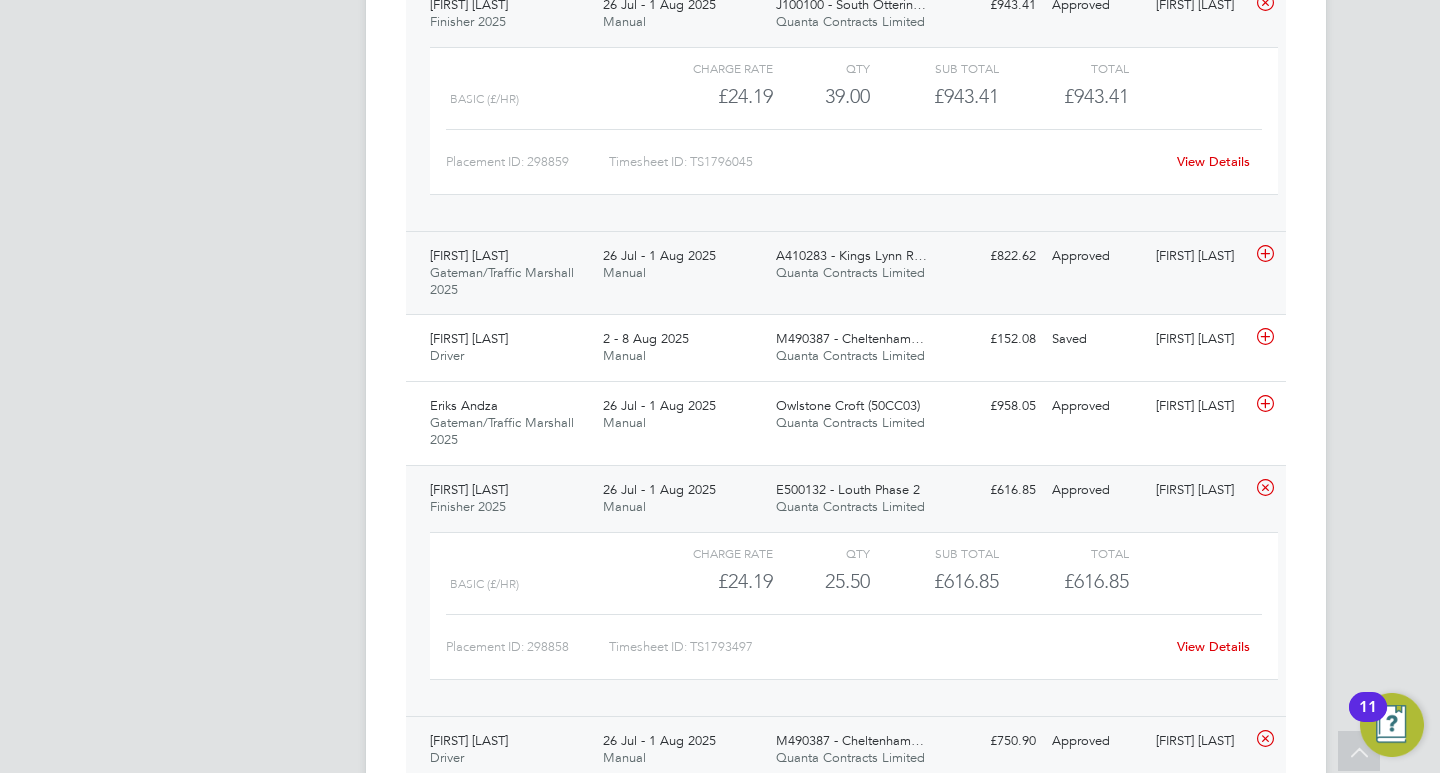 click on "A410283 - Kings Lynn R…" 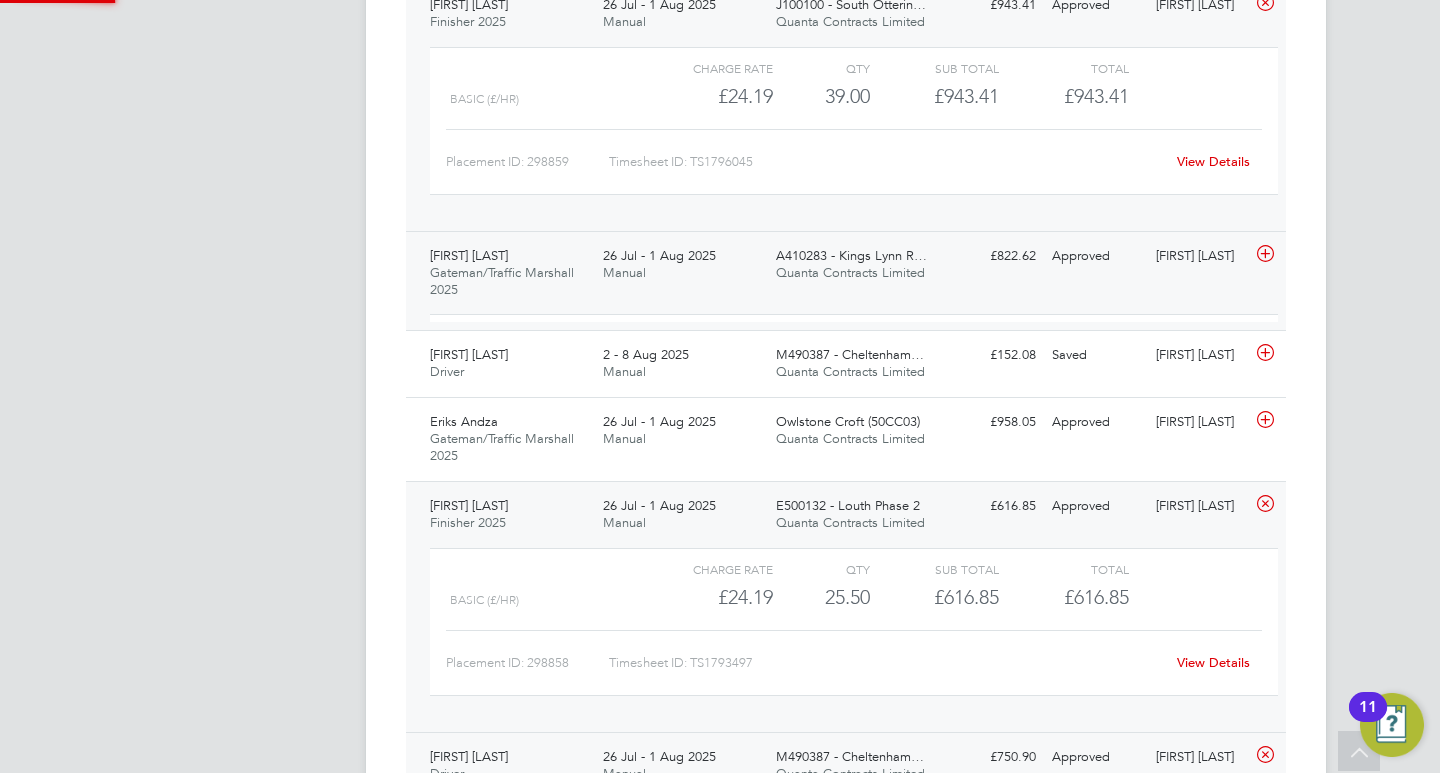 scroll, scrollTop: 10, scrollLeft: 10, axis: both 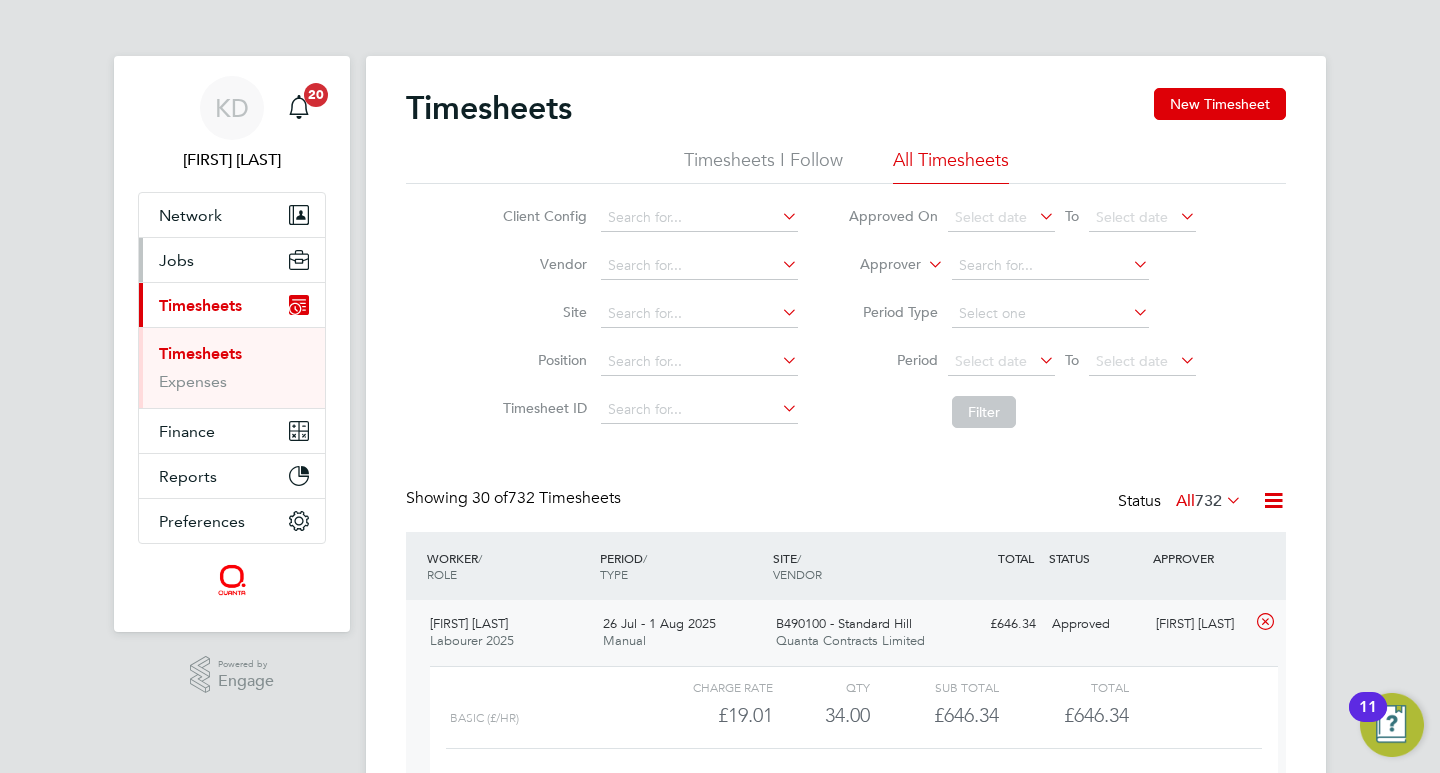 click on "Jobs" at bounding box center (176, 260) 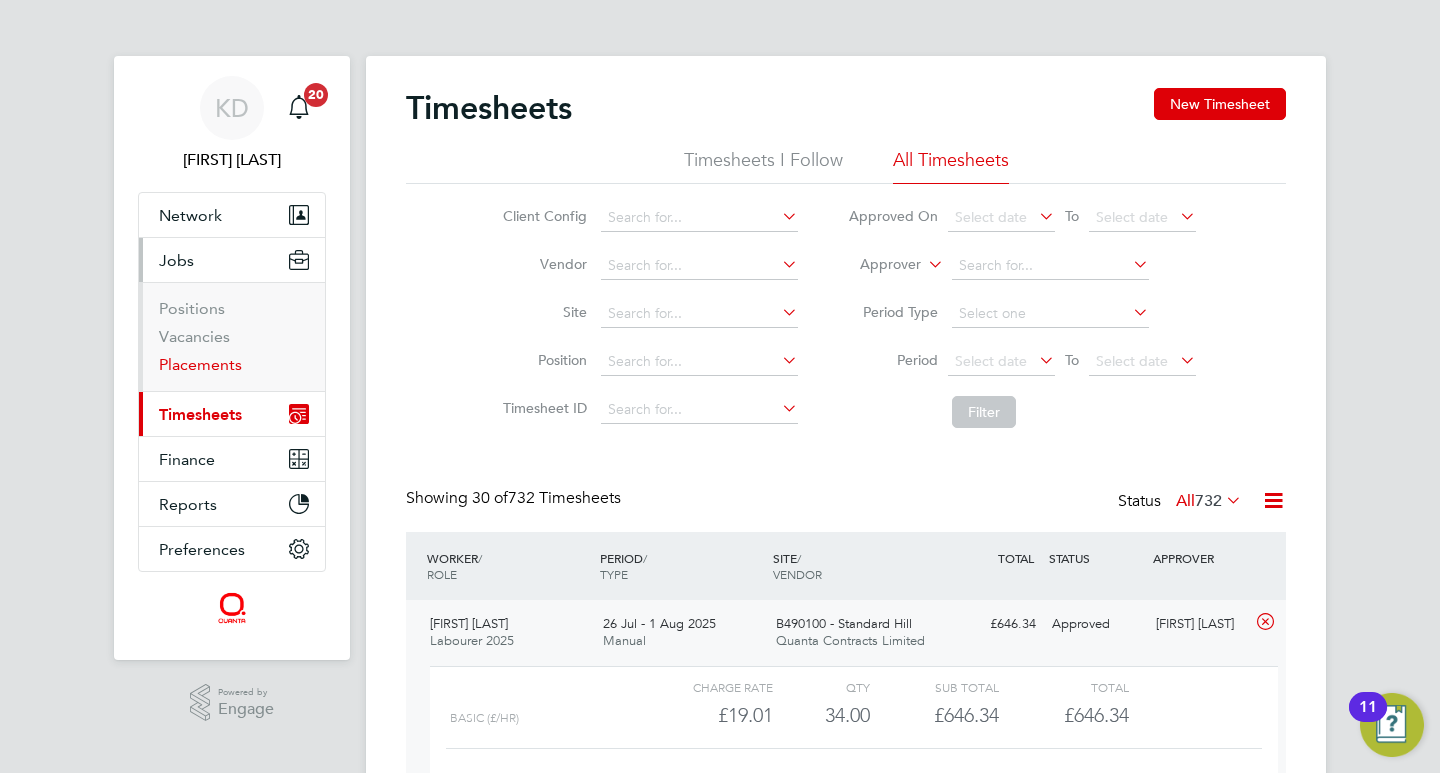 click on "Placements" at bounding box center (200, 364) 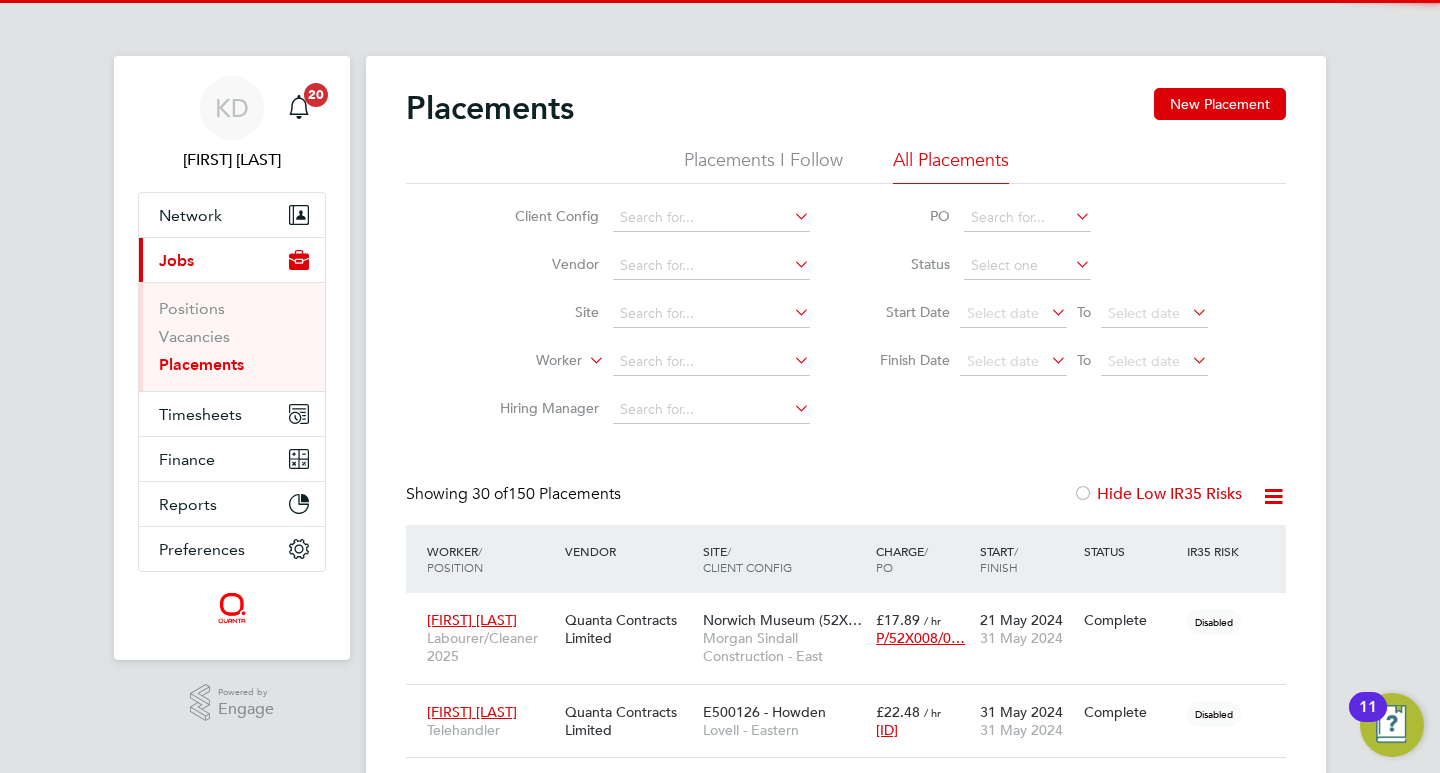 scroll, scrollTop: 10, scrollLeft: 10, axis: both 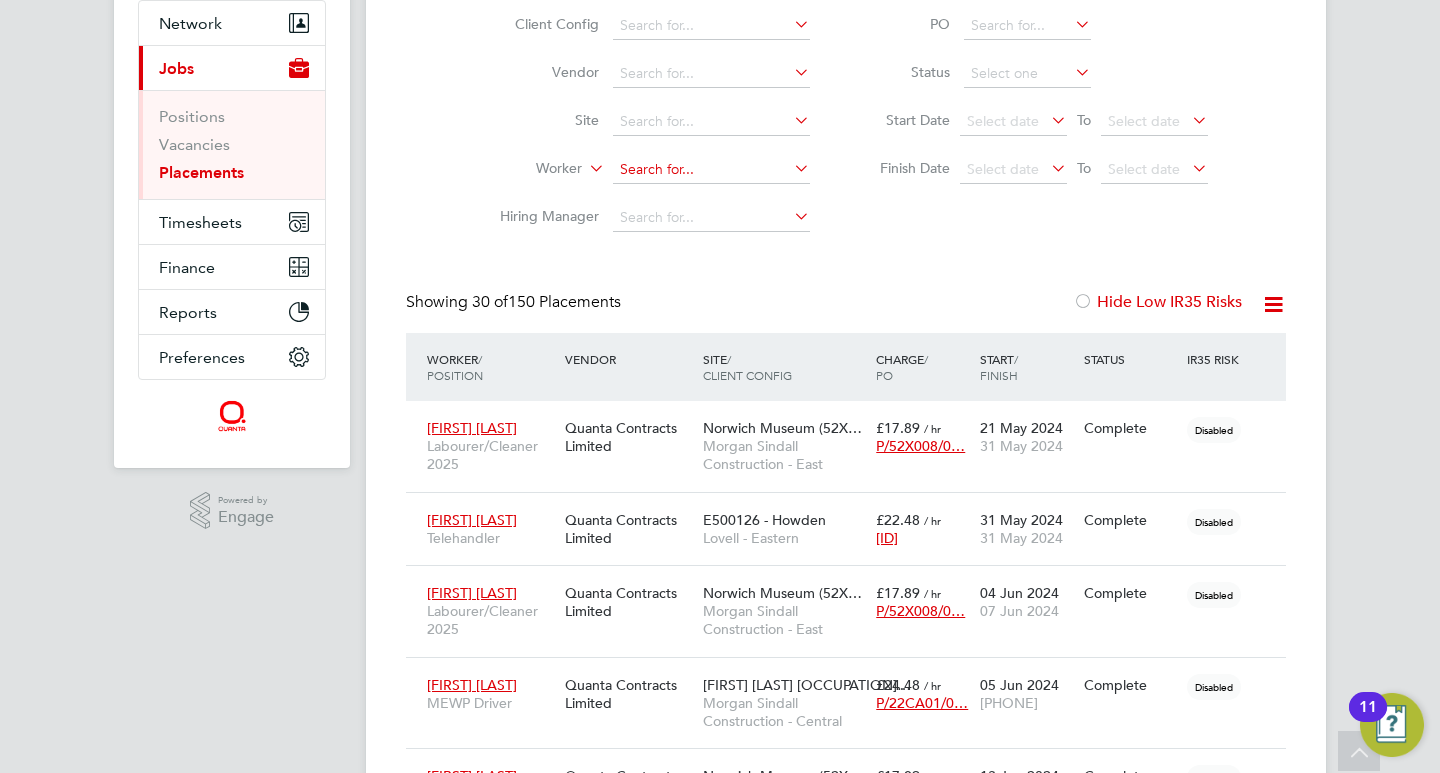click 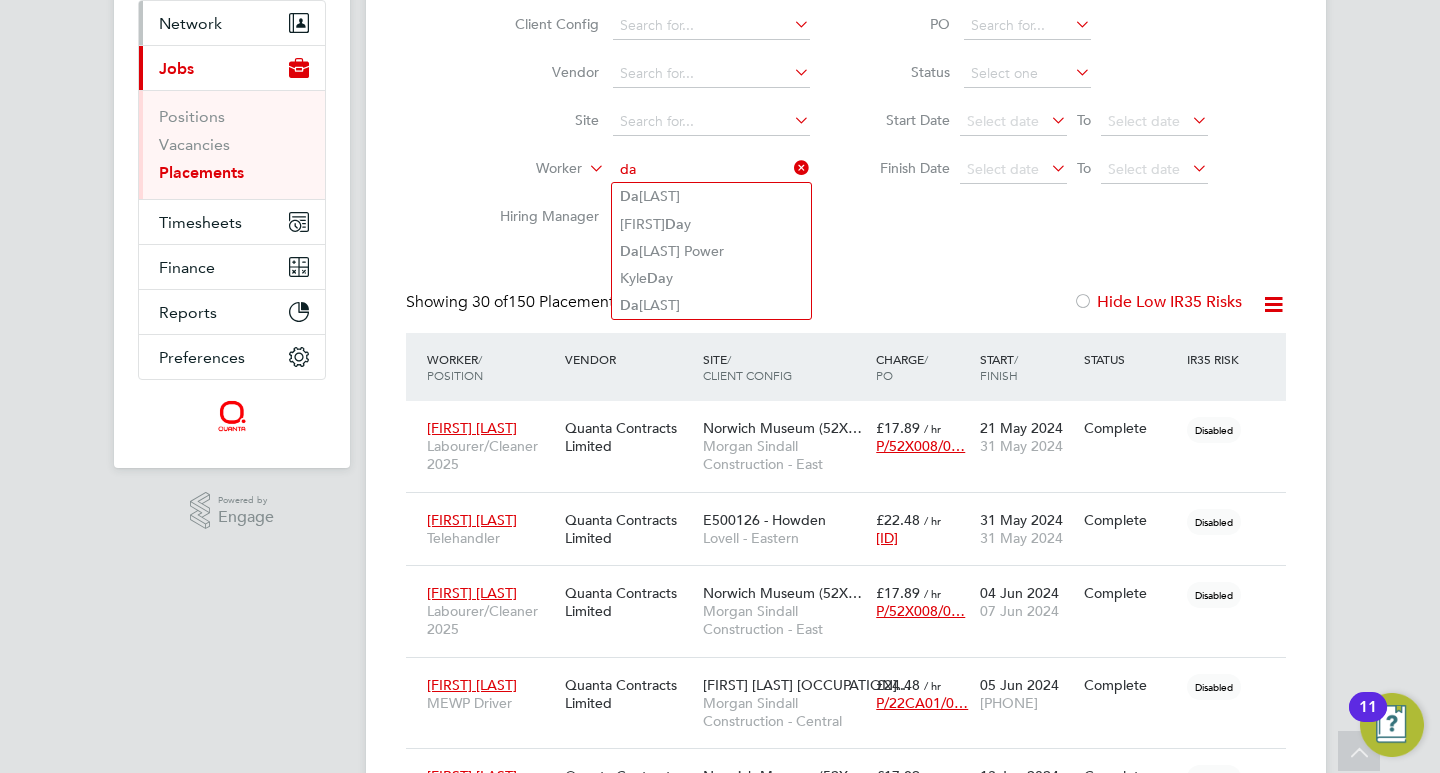 type on "da" 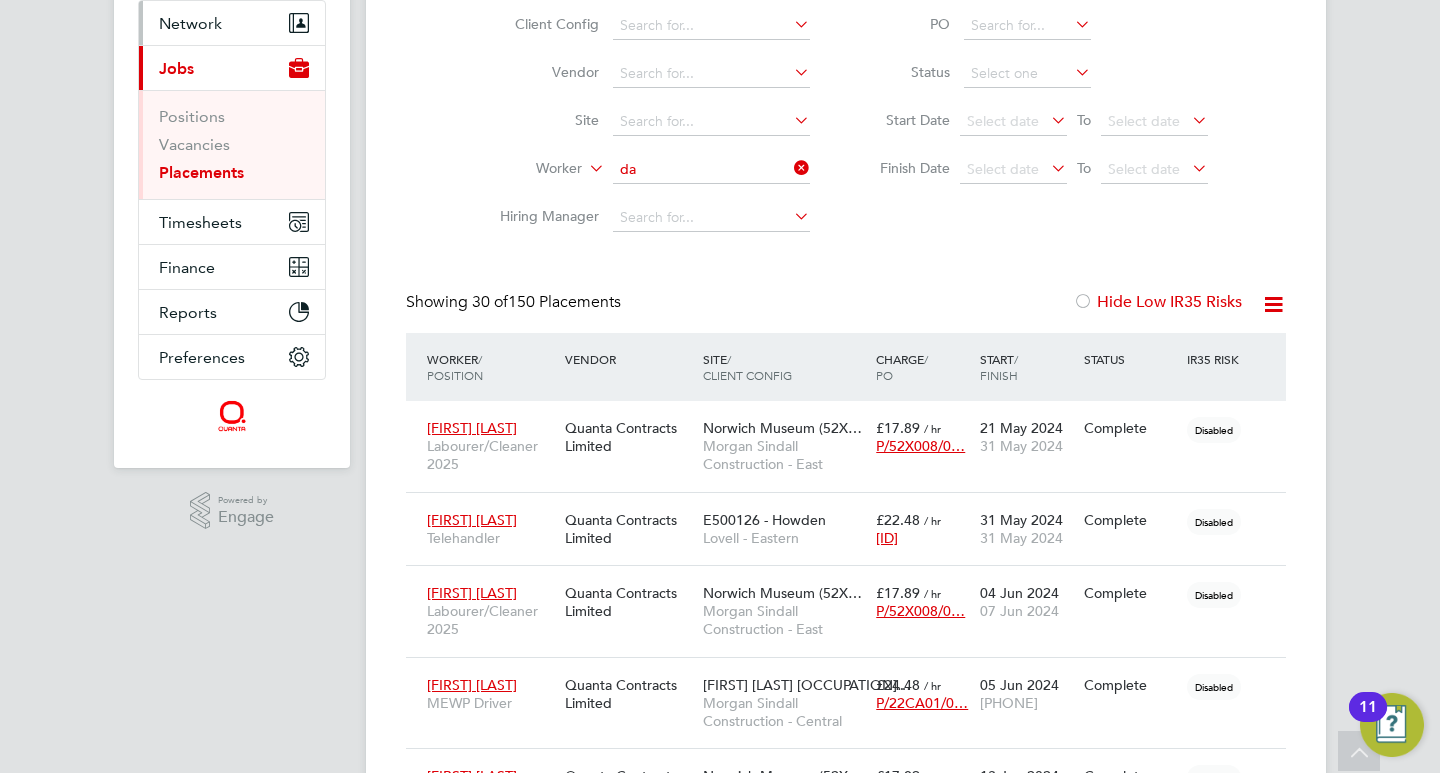 click on "Network" at bounding box center (190, 23) 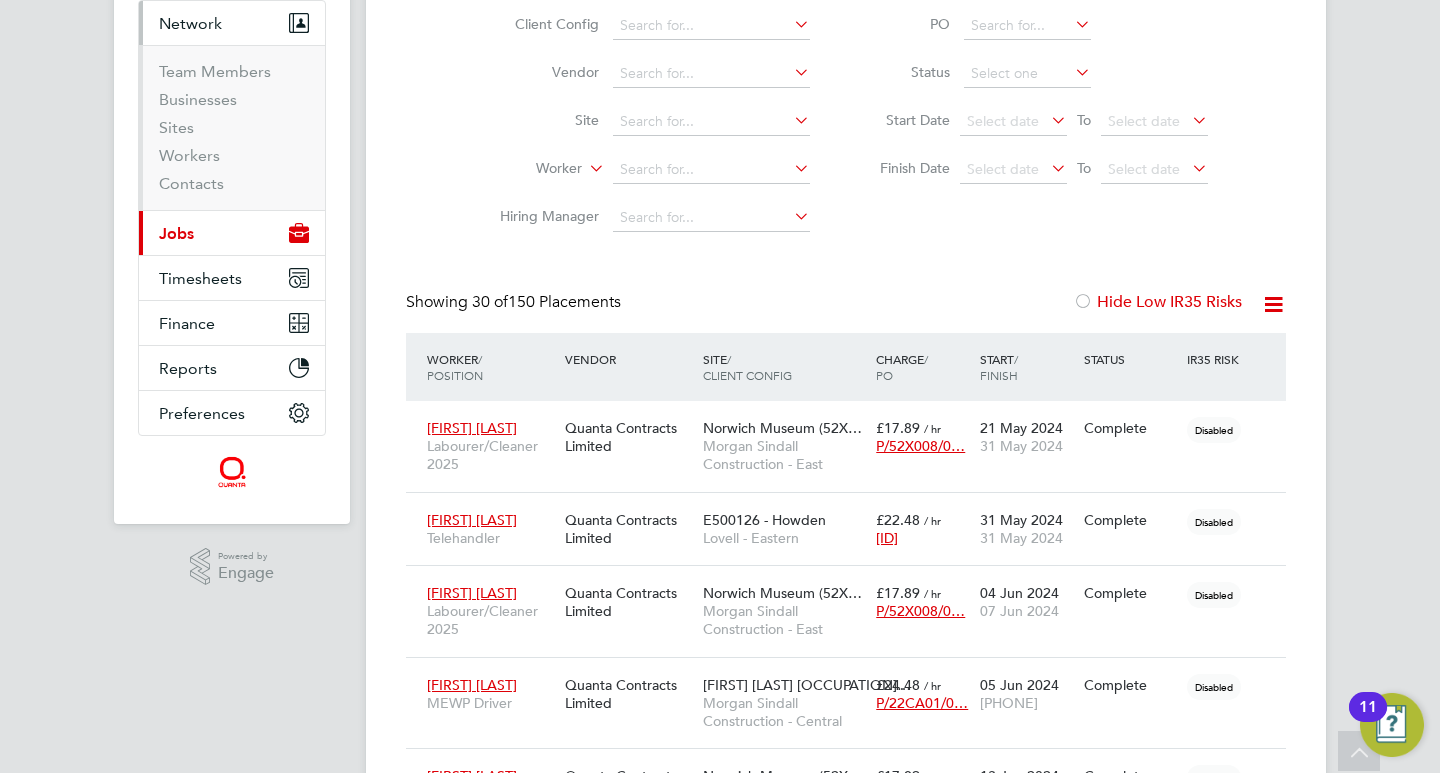 click on "Current page:   Jobs" at bounding box center [232, 233] 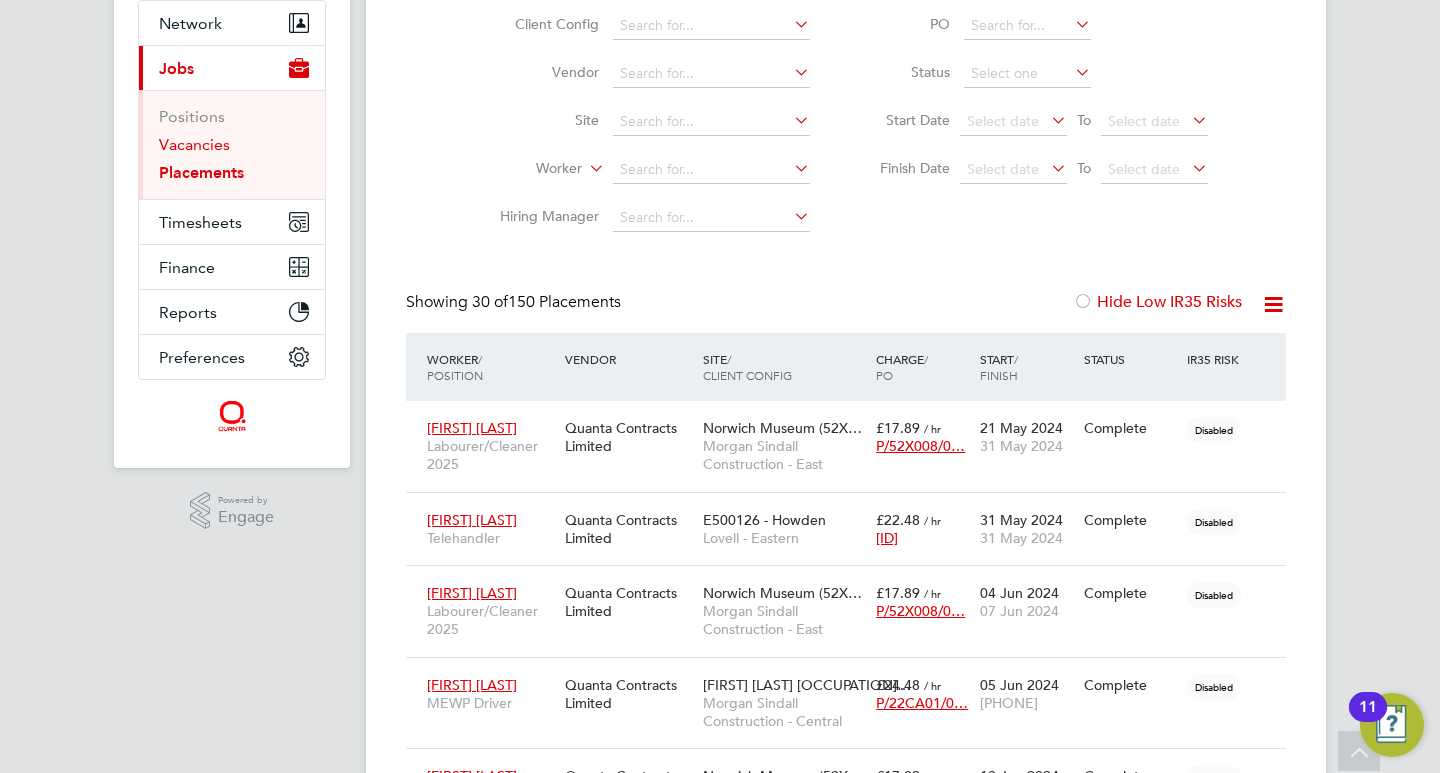 click on "Vacancies" at bounding box center (194, 144) 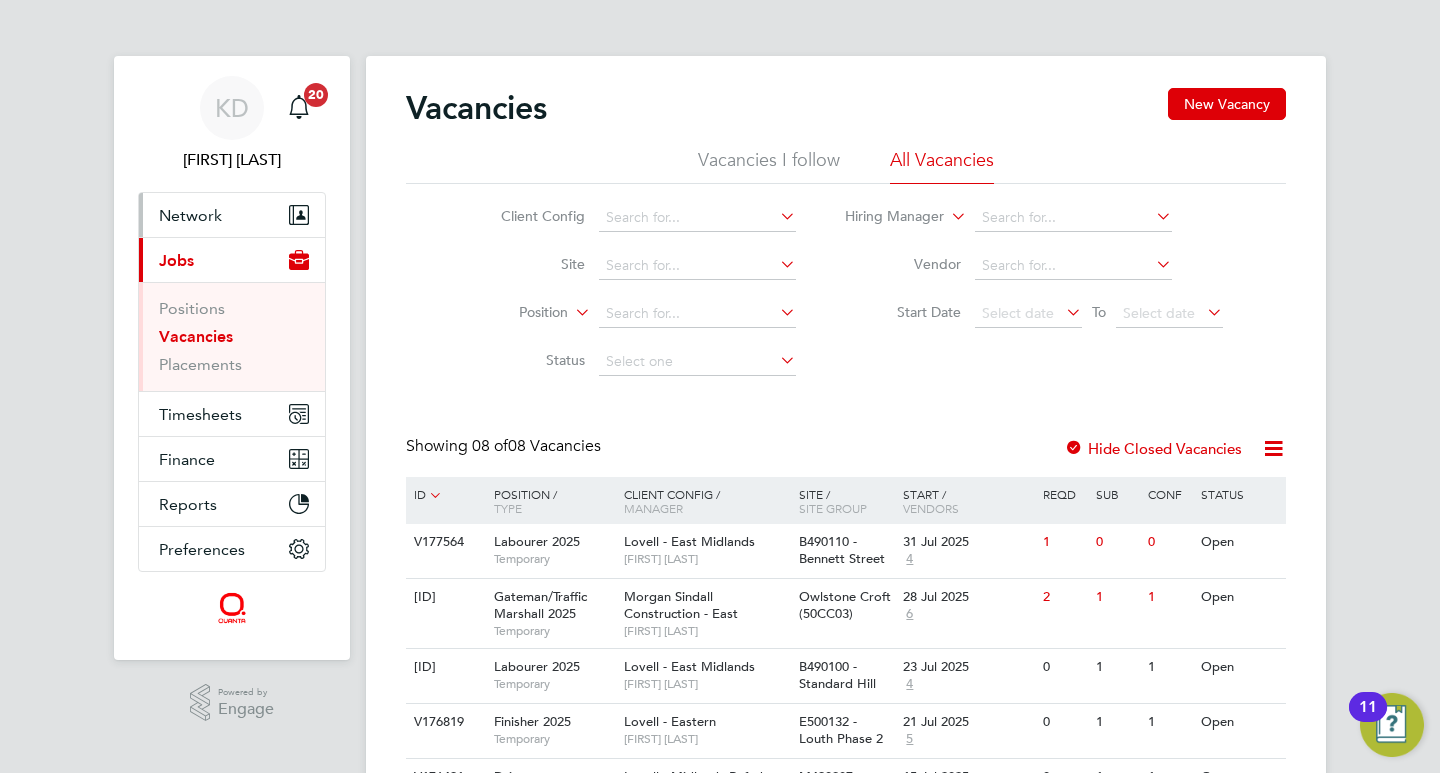 click on "Network" at bounding box center (232, 215) 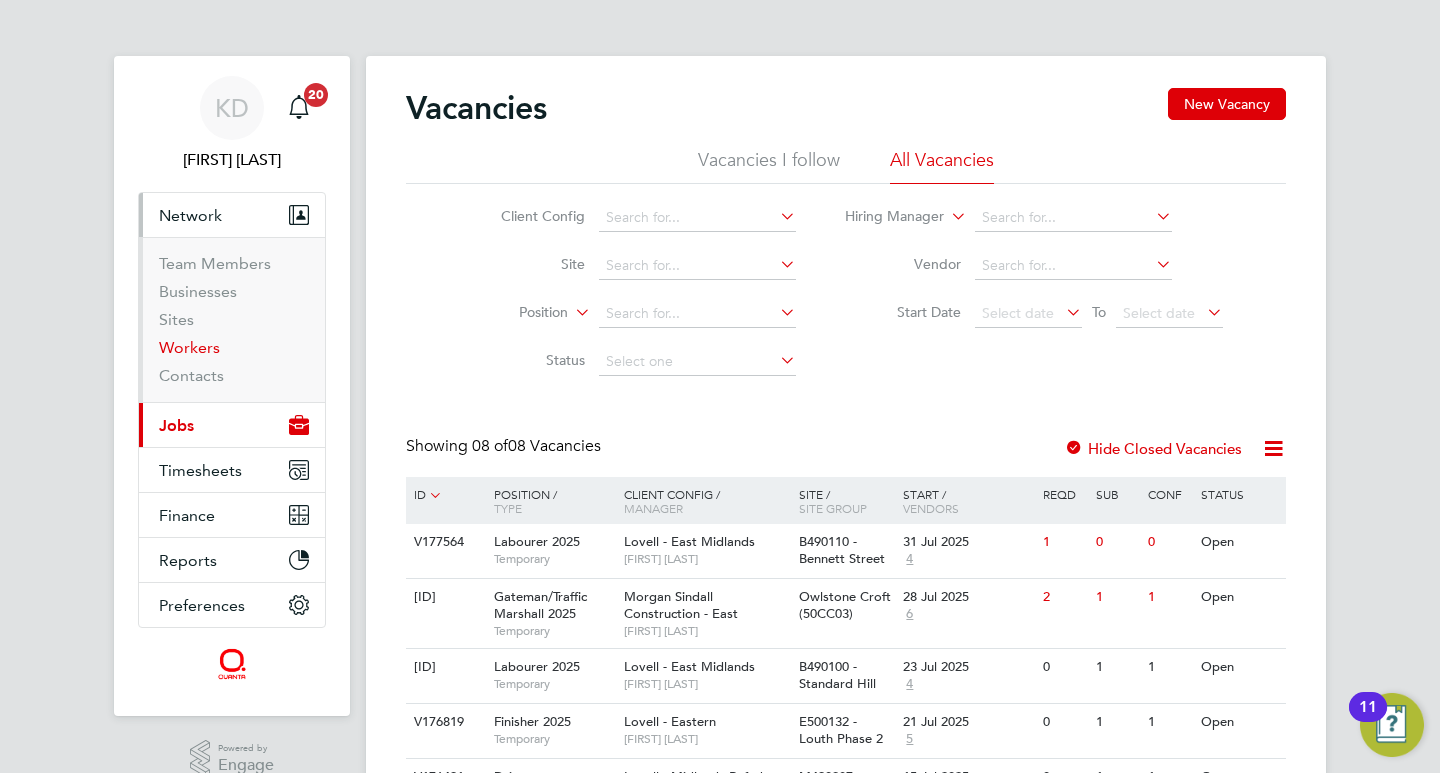 click on "Workers" at bounding box center [189, 347] 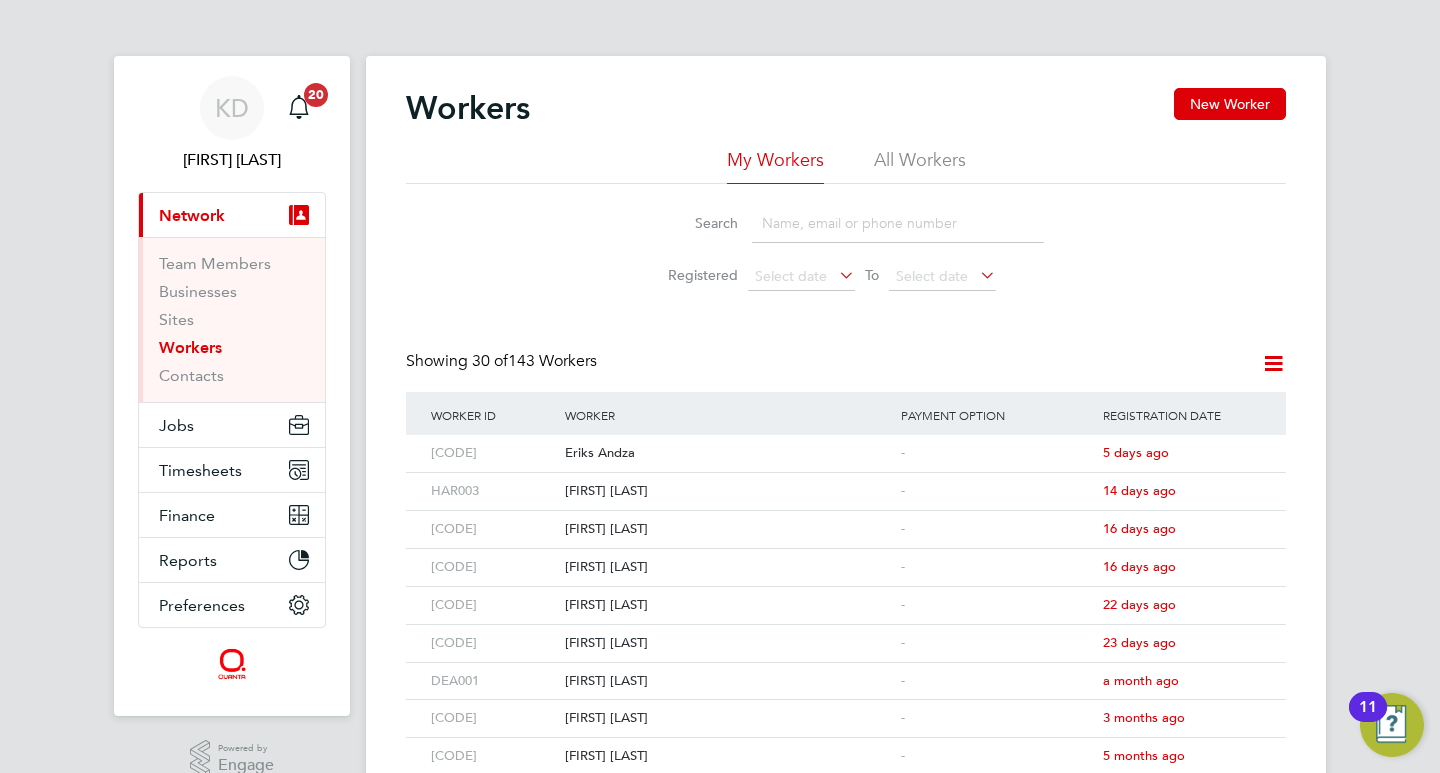 click 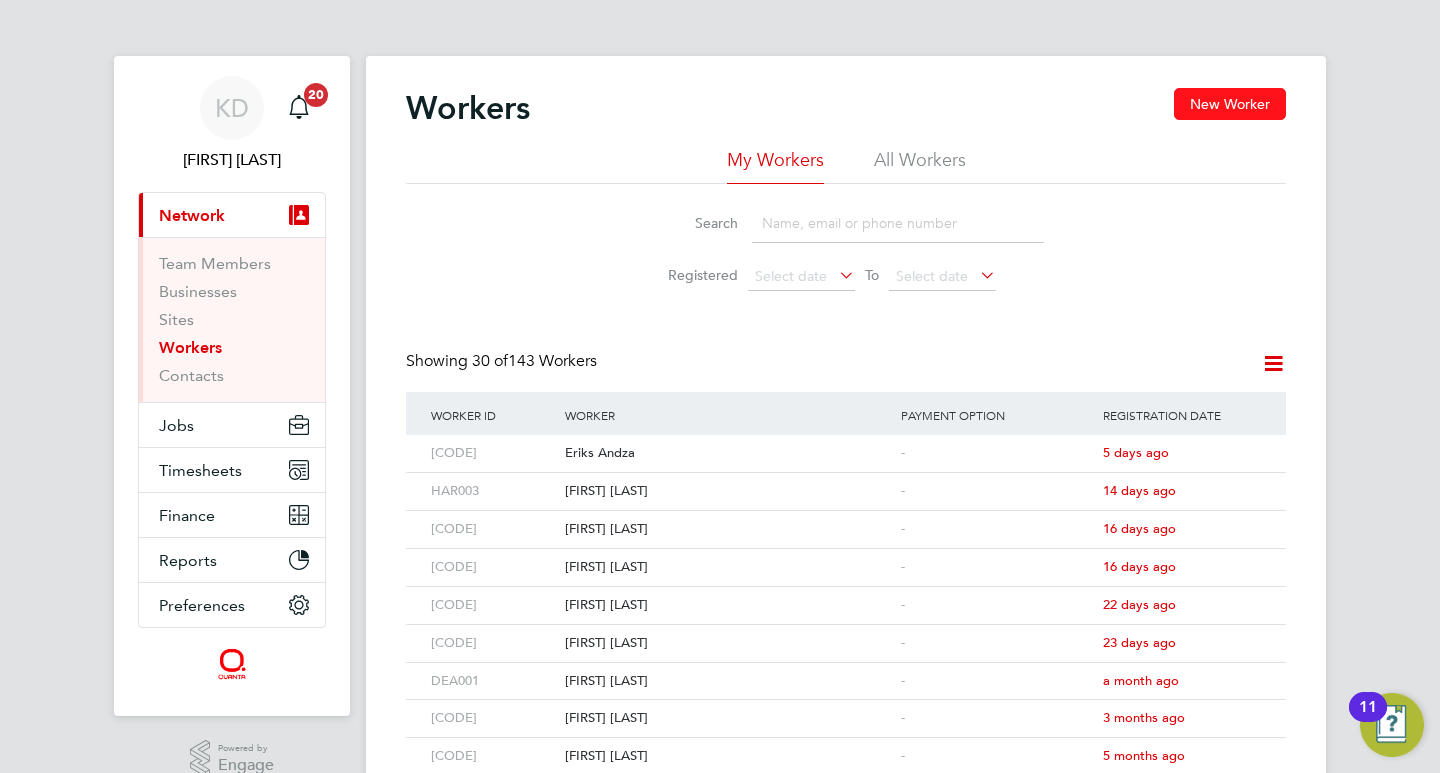 click on "New Worker" 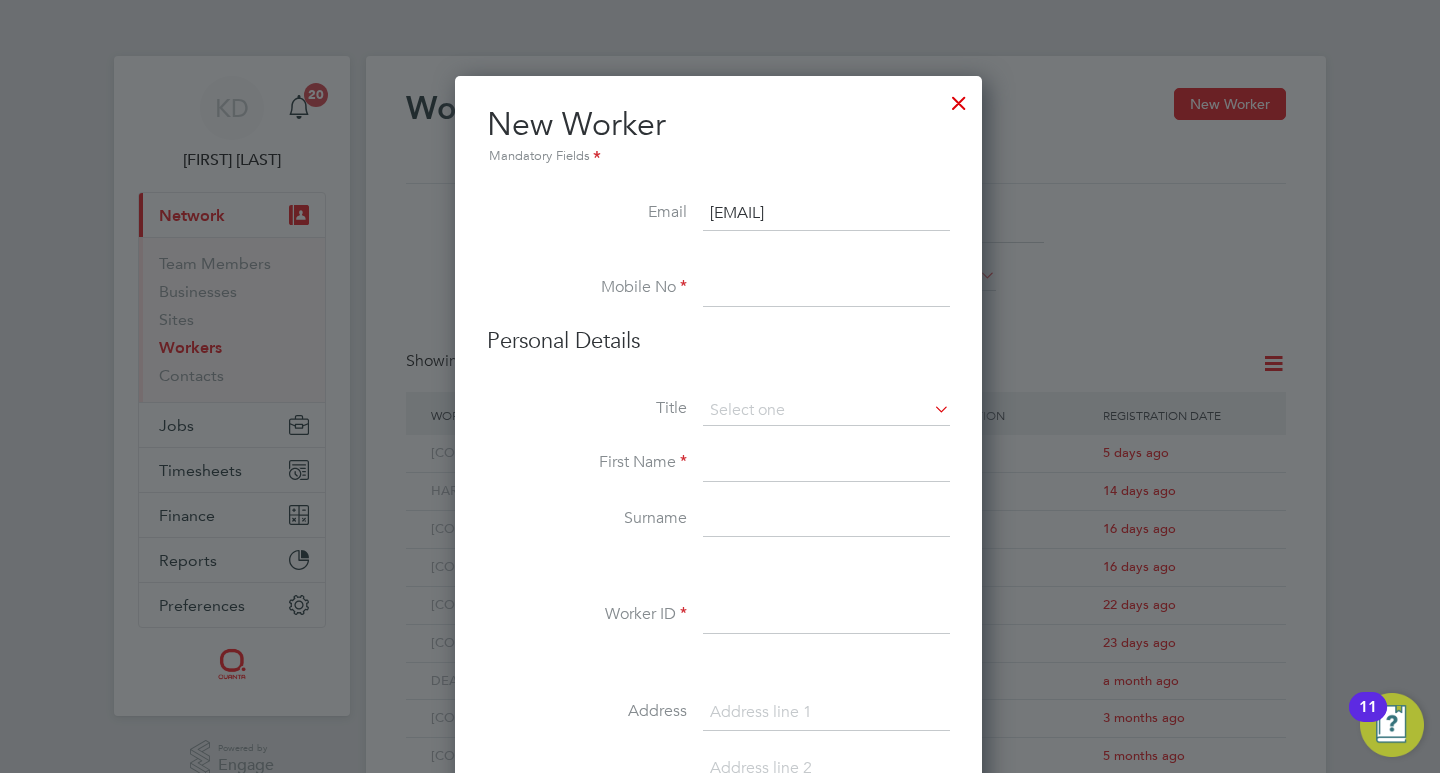 scroll, scrollTop: 0, scrollLeft: 19, axis: horizontal 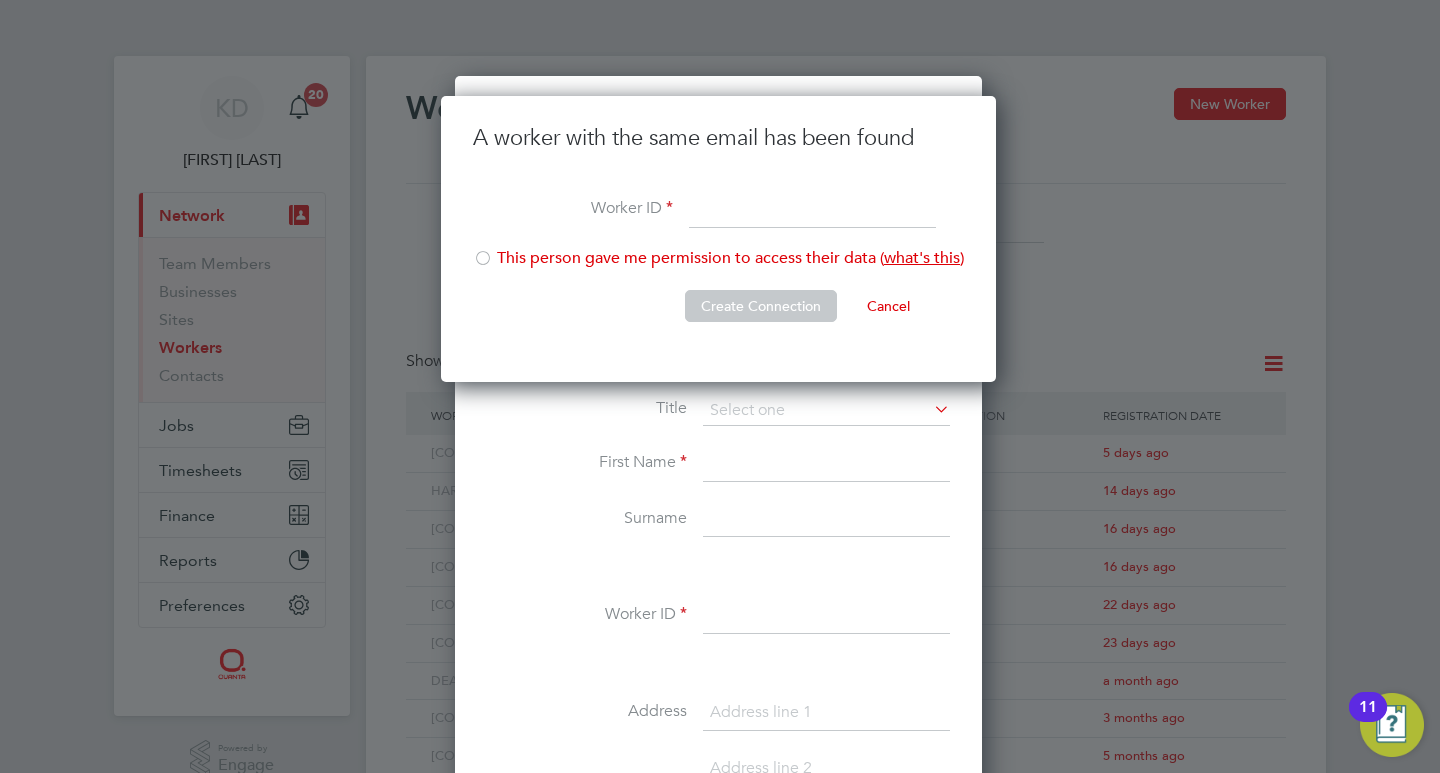 click 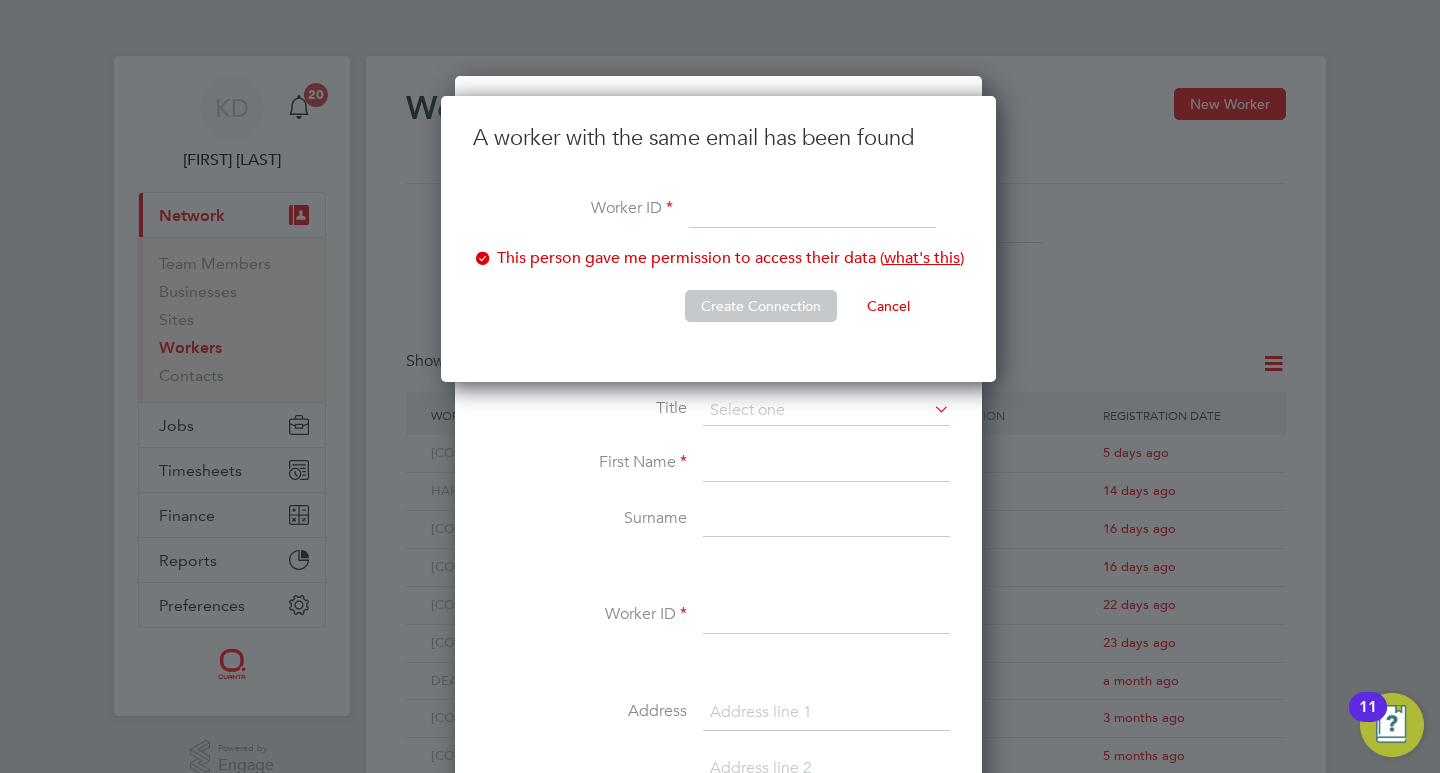 click 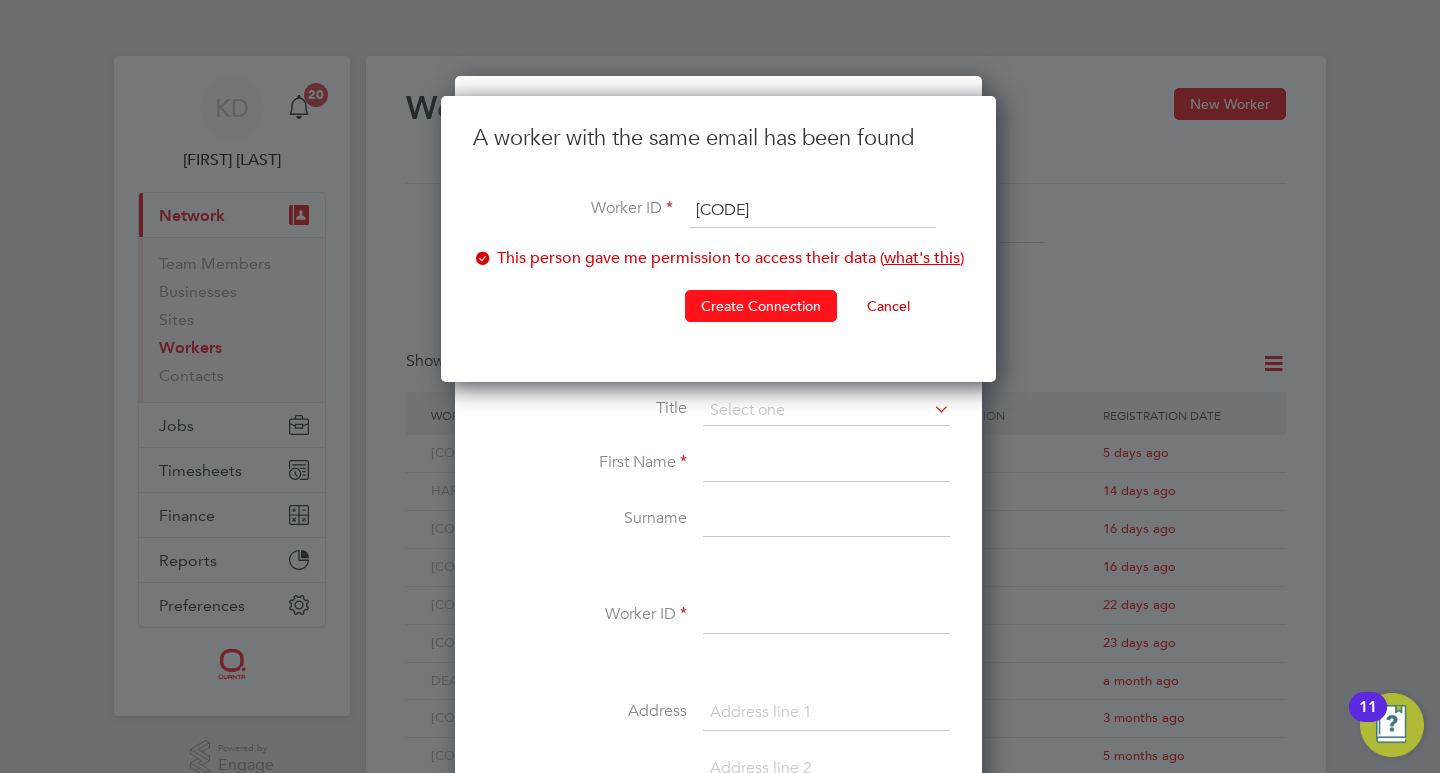 type on "bux003" 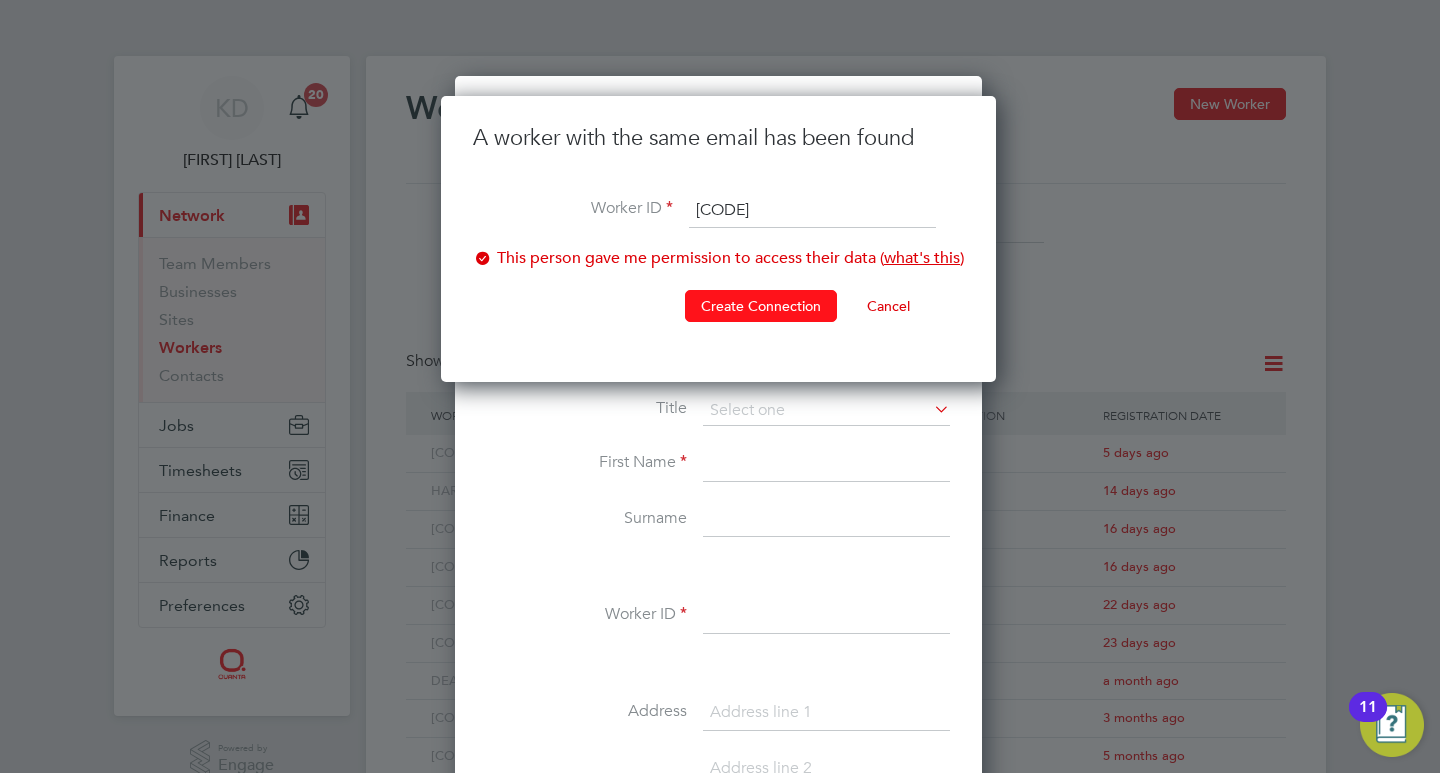 click on "Create Connection" 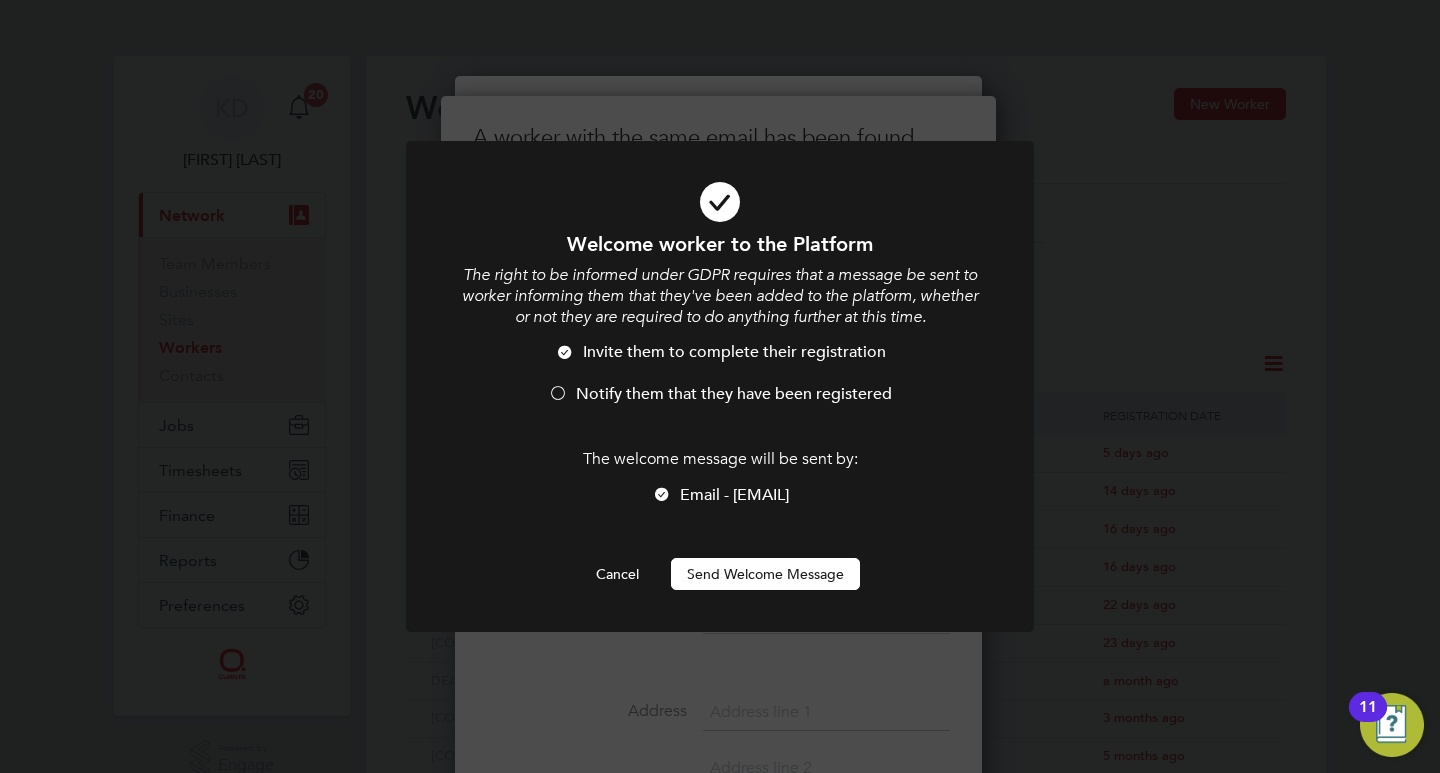 click on "Send Welcome Message" at bounding box center (765, 574) 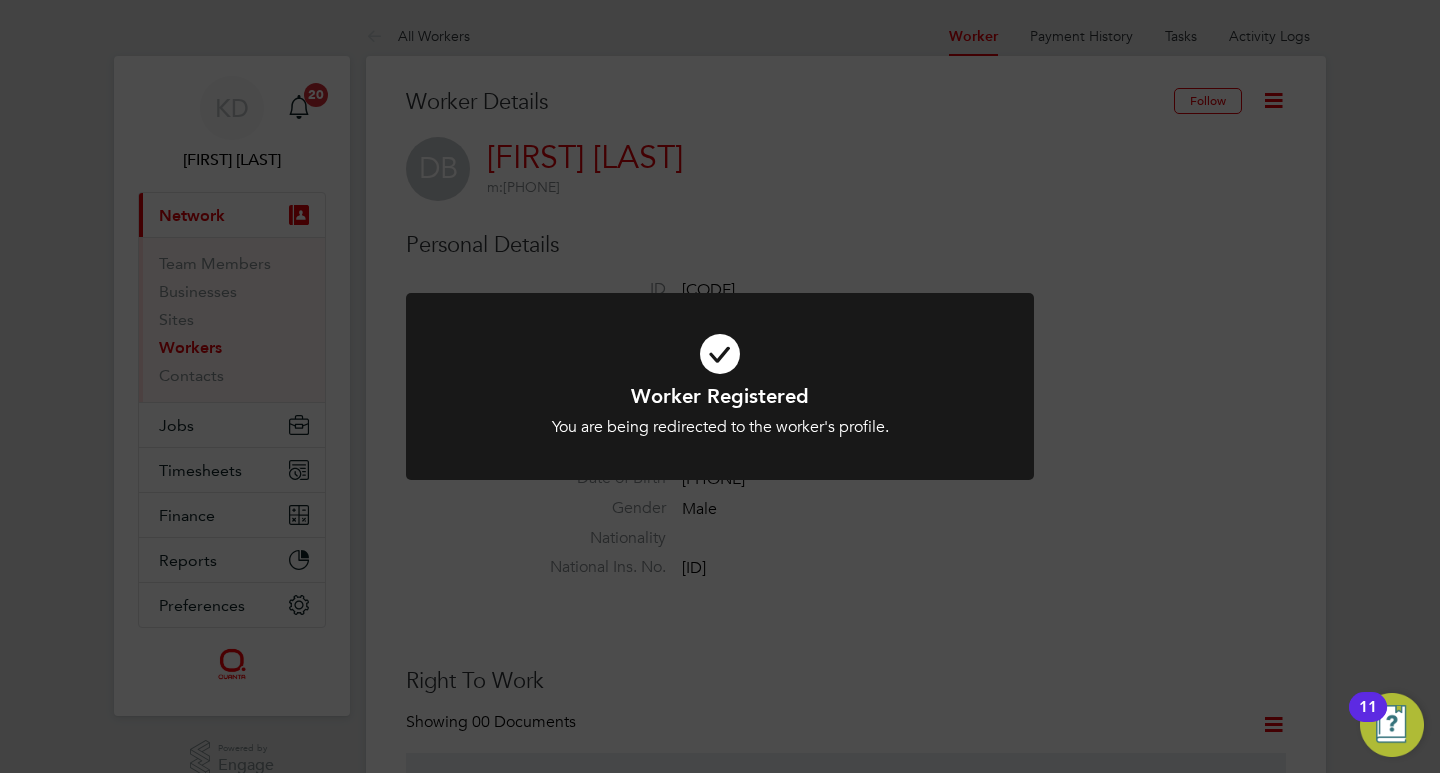 click on "Worker Registered You are being redirected to the worker's profile. Cancel Okay" at bounding box center (720, 398) 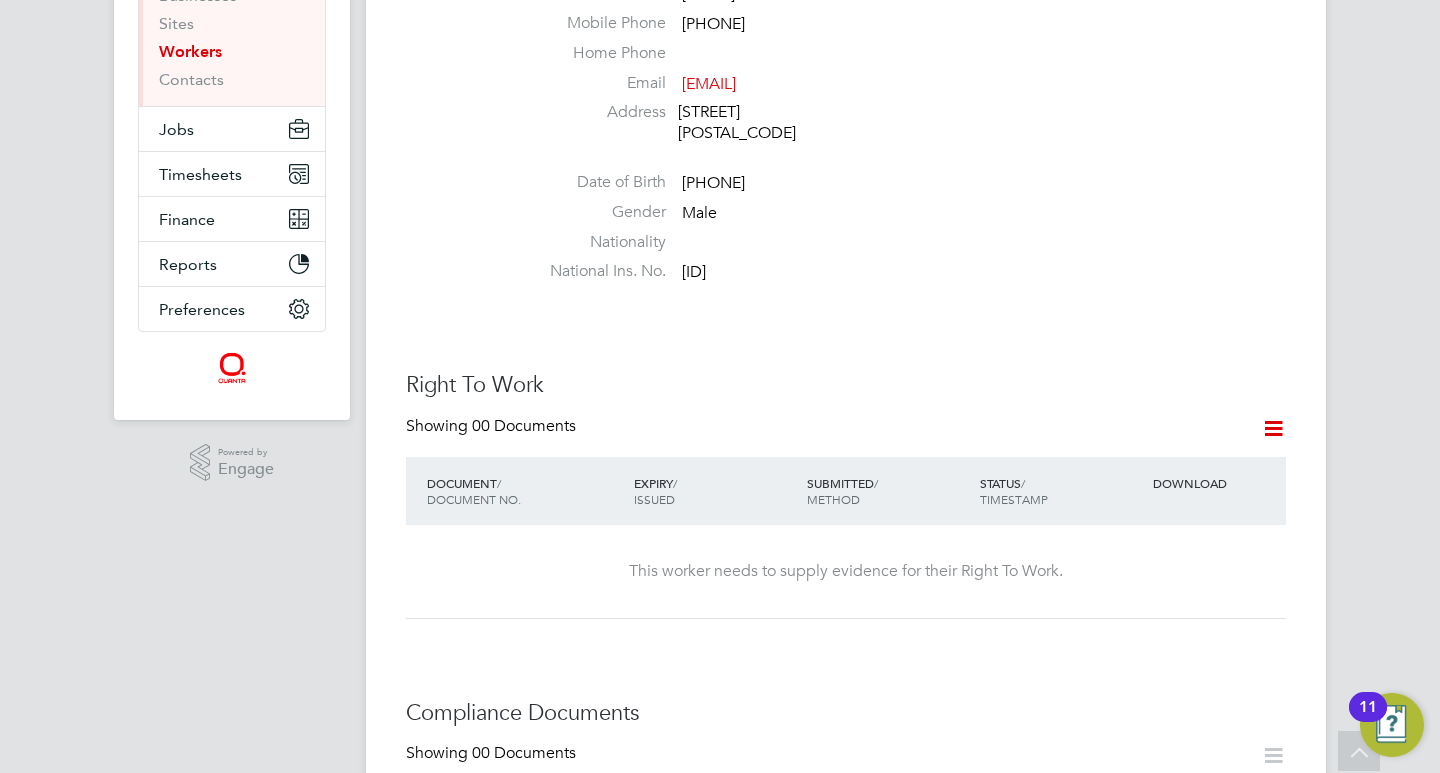 scroll, scrollTop: 307, scrollLeft: 0, axis: vertical 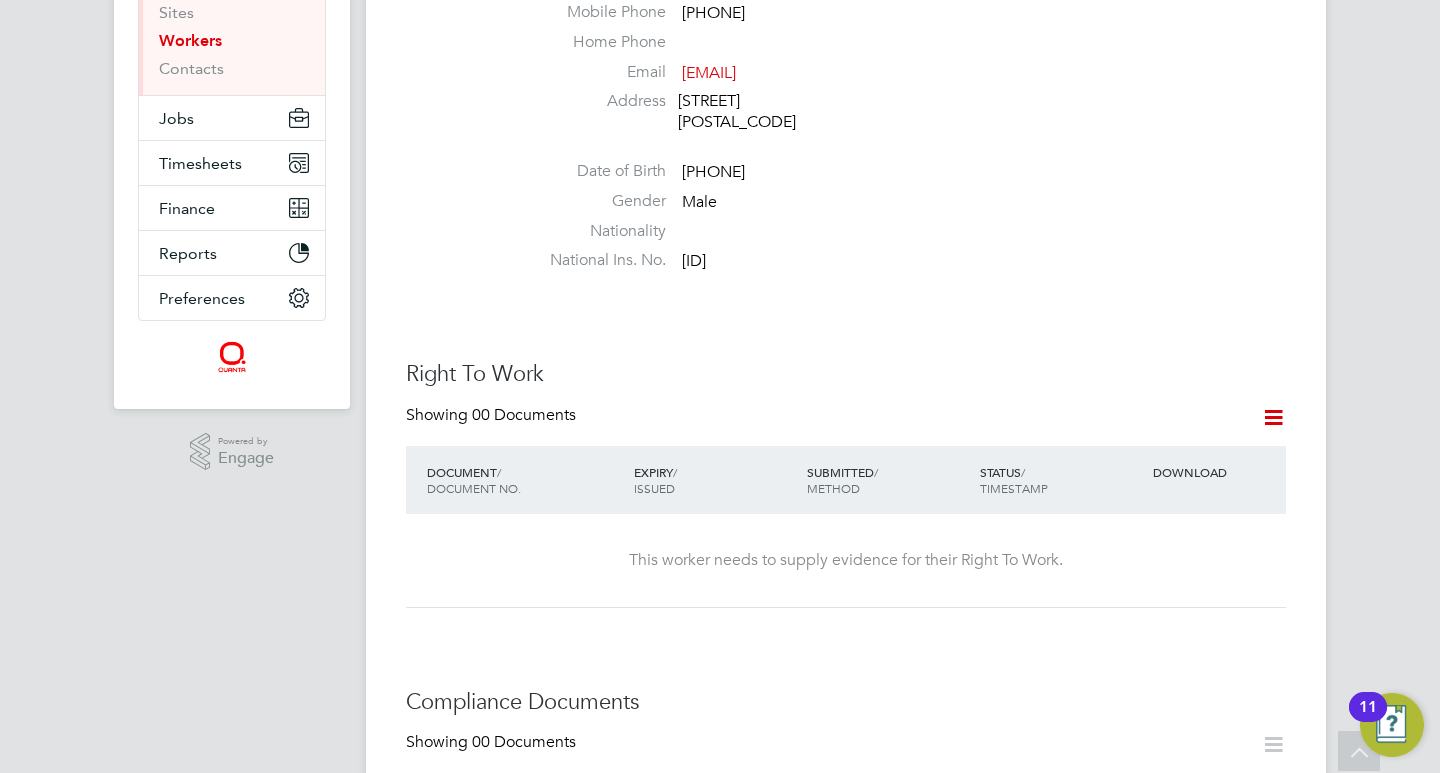 click 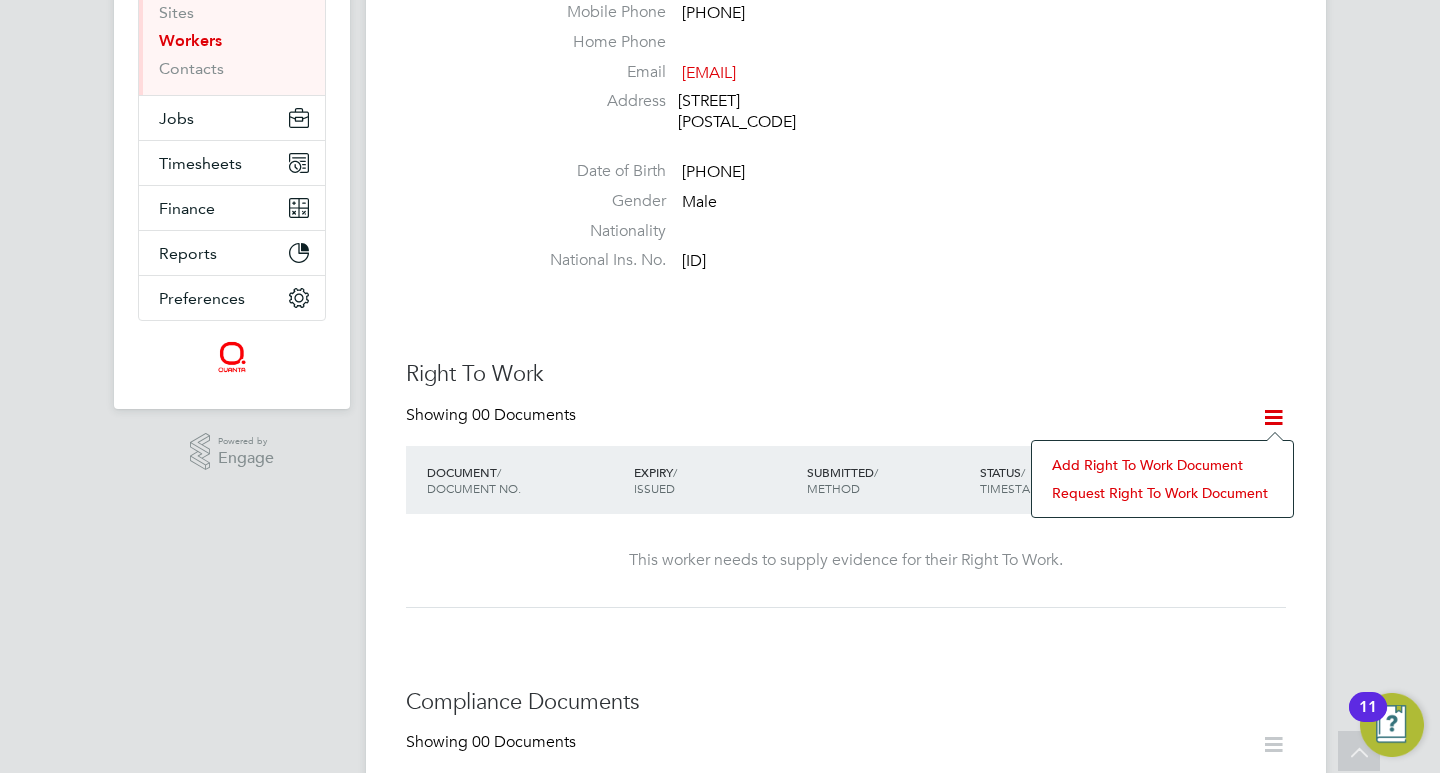 click on "Add Right To Work Document" 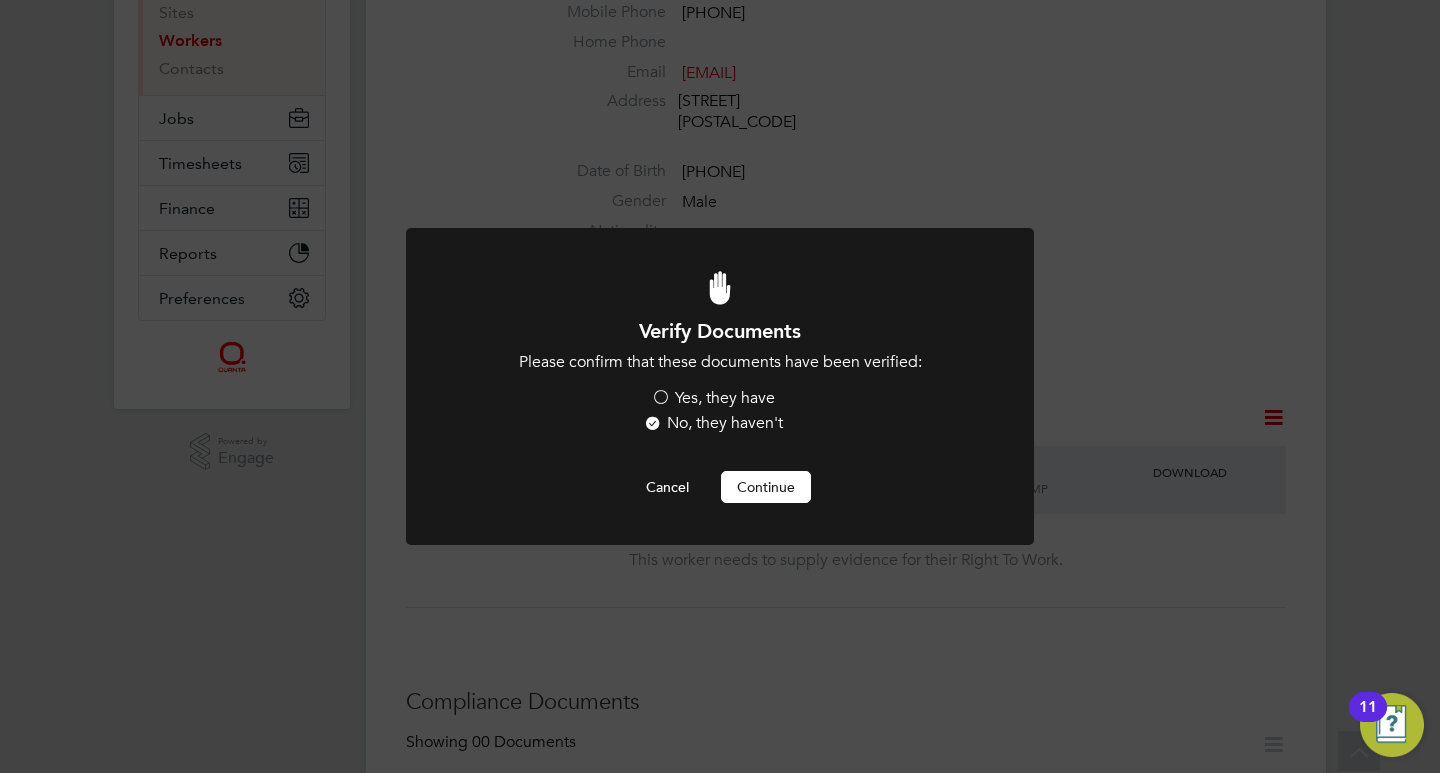 click on "Yes, they have" at bounding box center [713, 398] 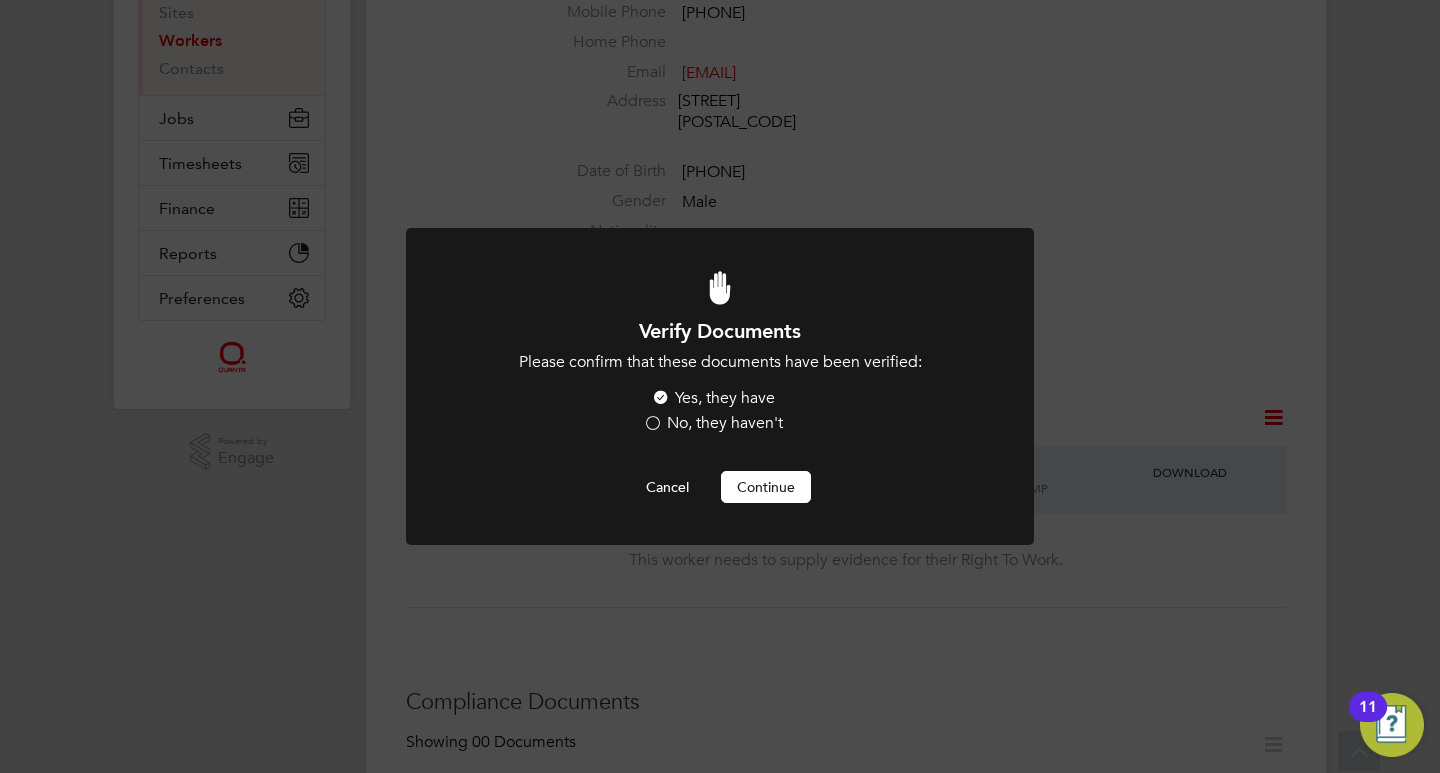 click on "Continue" at bounding box center [766, 487] 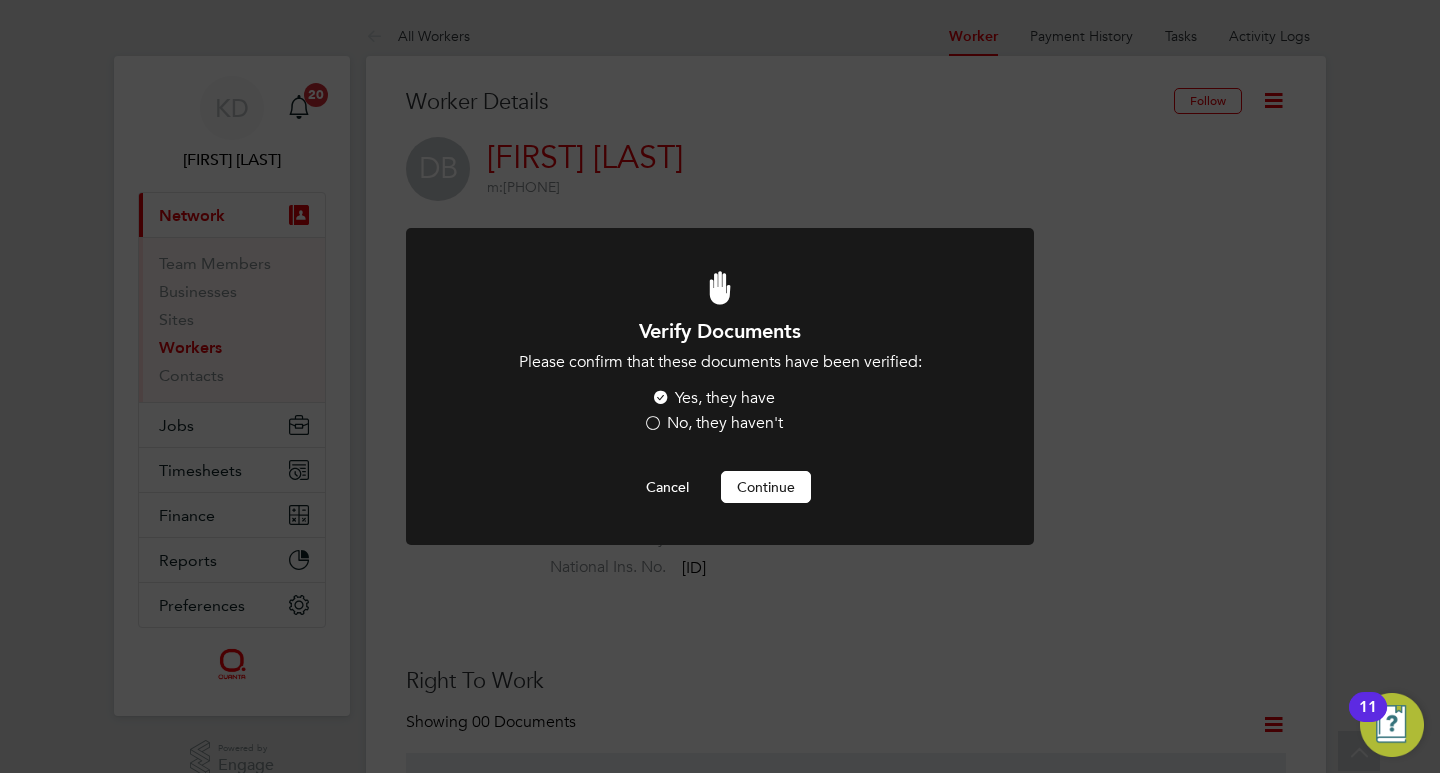 scroll, scrollTop: 307, scrollLeft: 0, axis: vertical 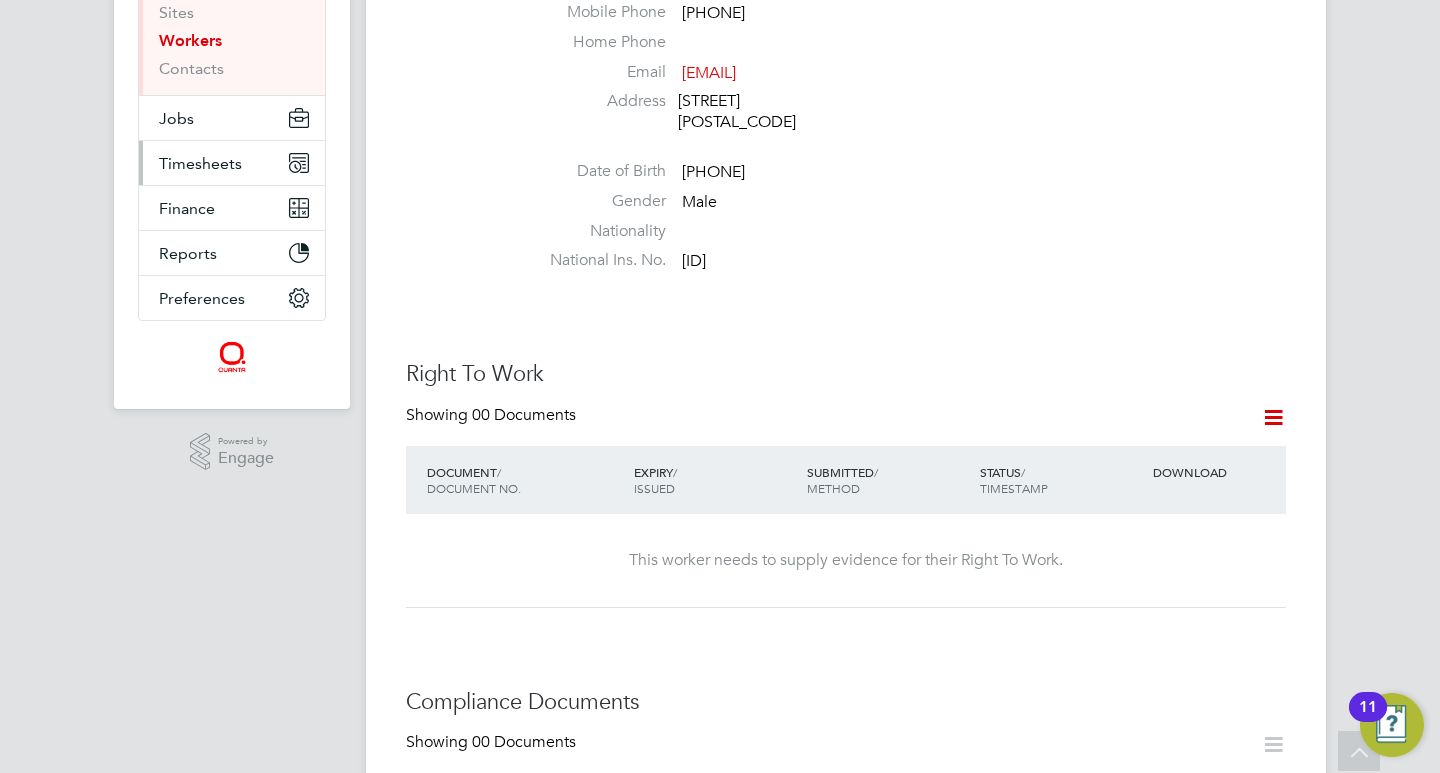 click on "Timesheets" at bounding box center (200, 163) 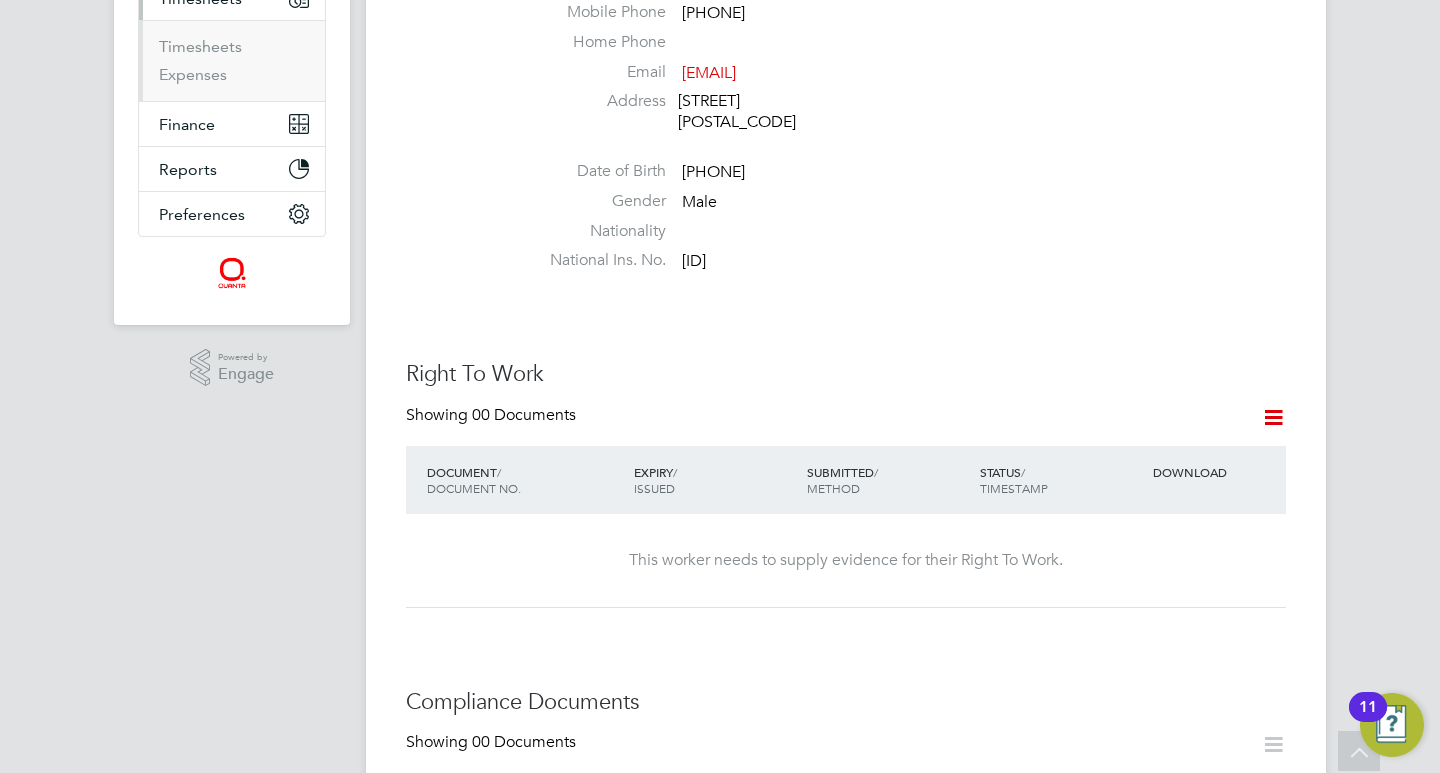 scroll, scrollTop: 0, scrollLeft: 0, axis: both 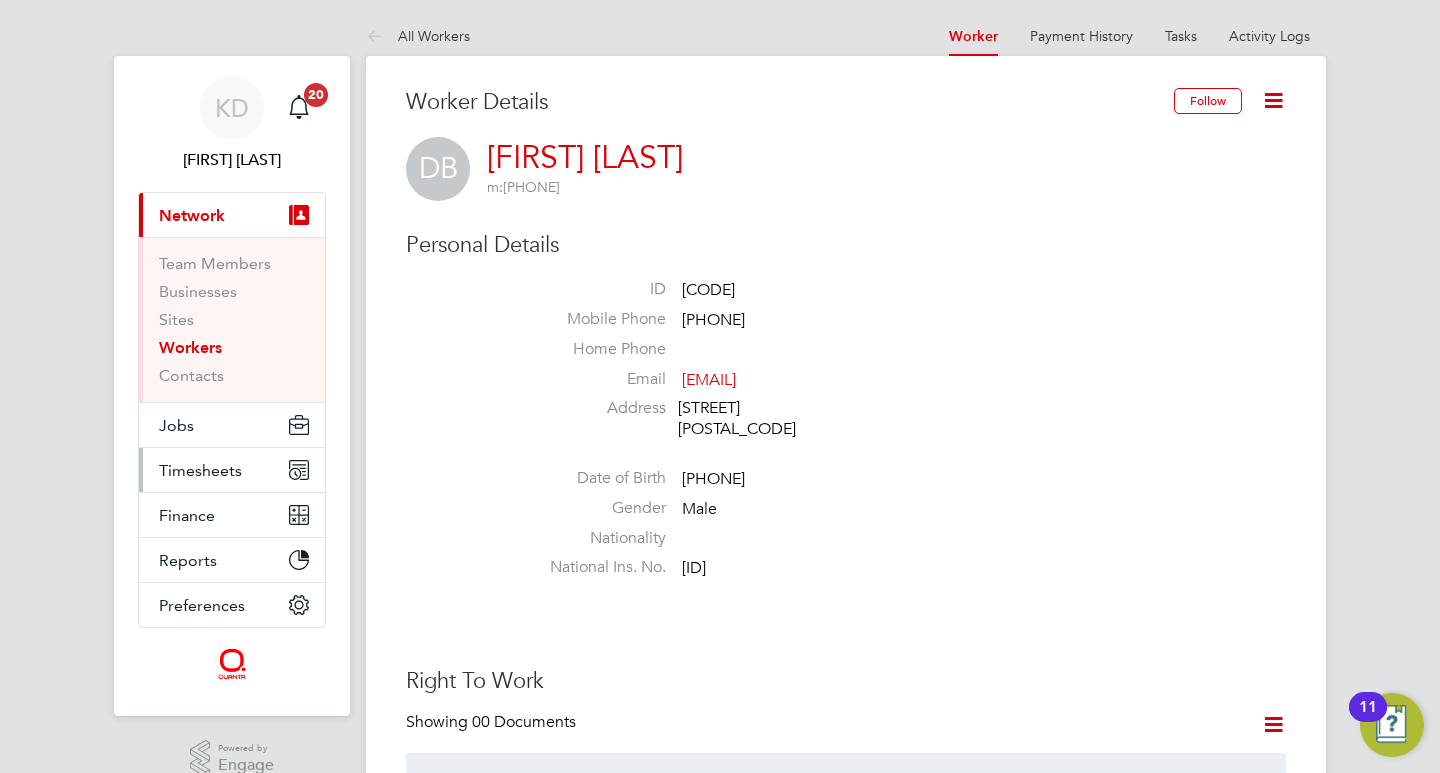click on "Timesheets" at bounding box center [232, 470] 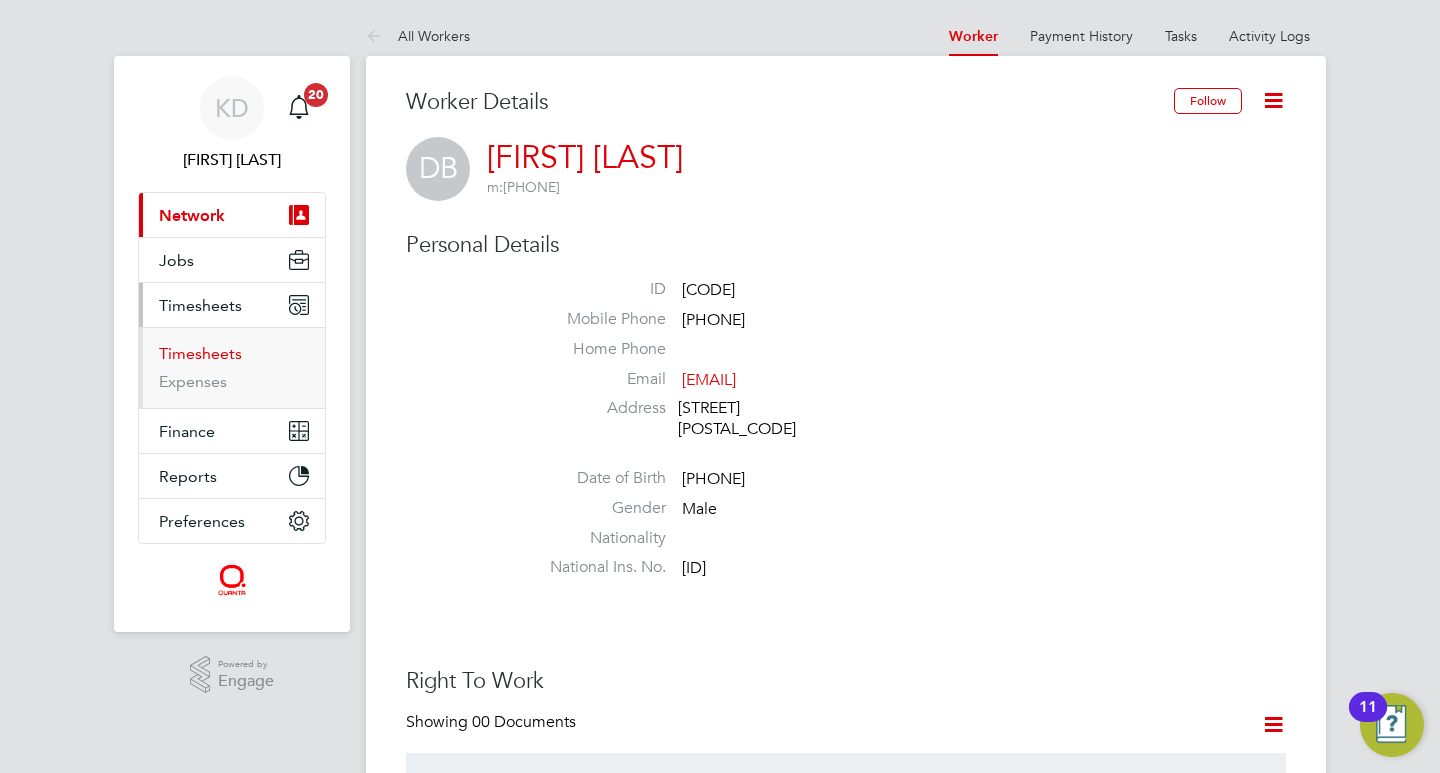 click on "Timesheets" at bounding box center (200, 353) 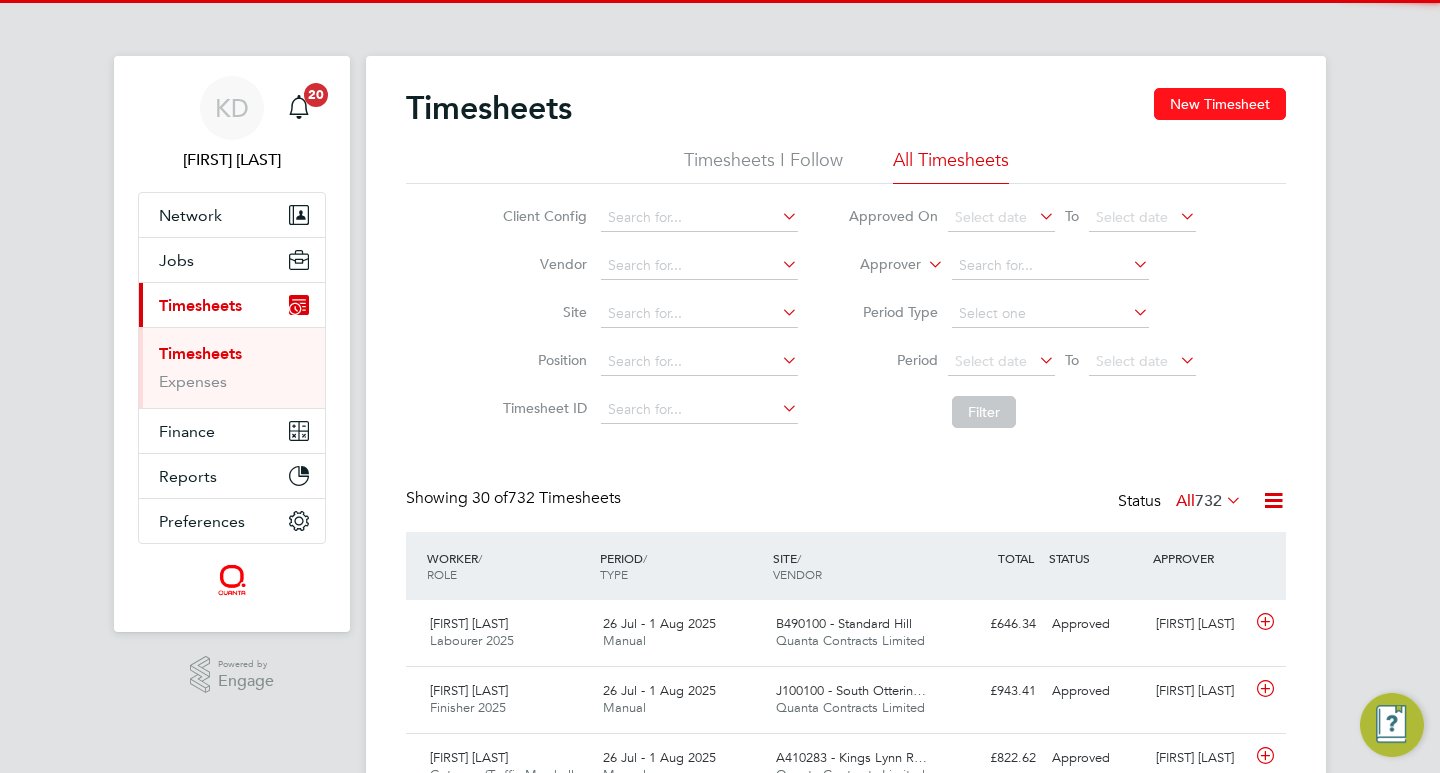 click on "New Timesheet" 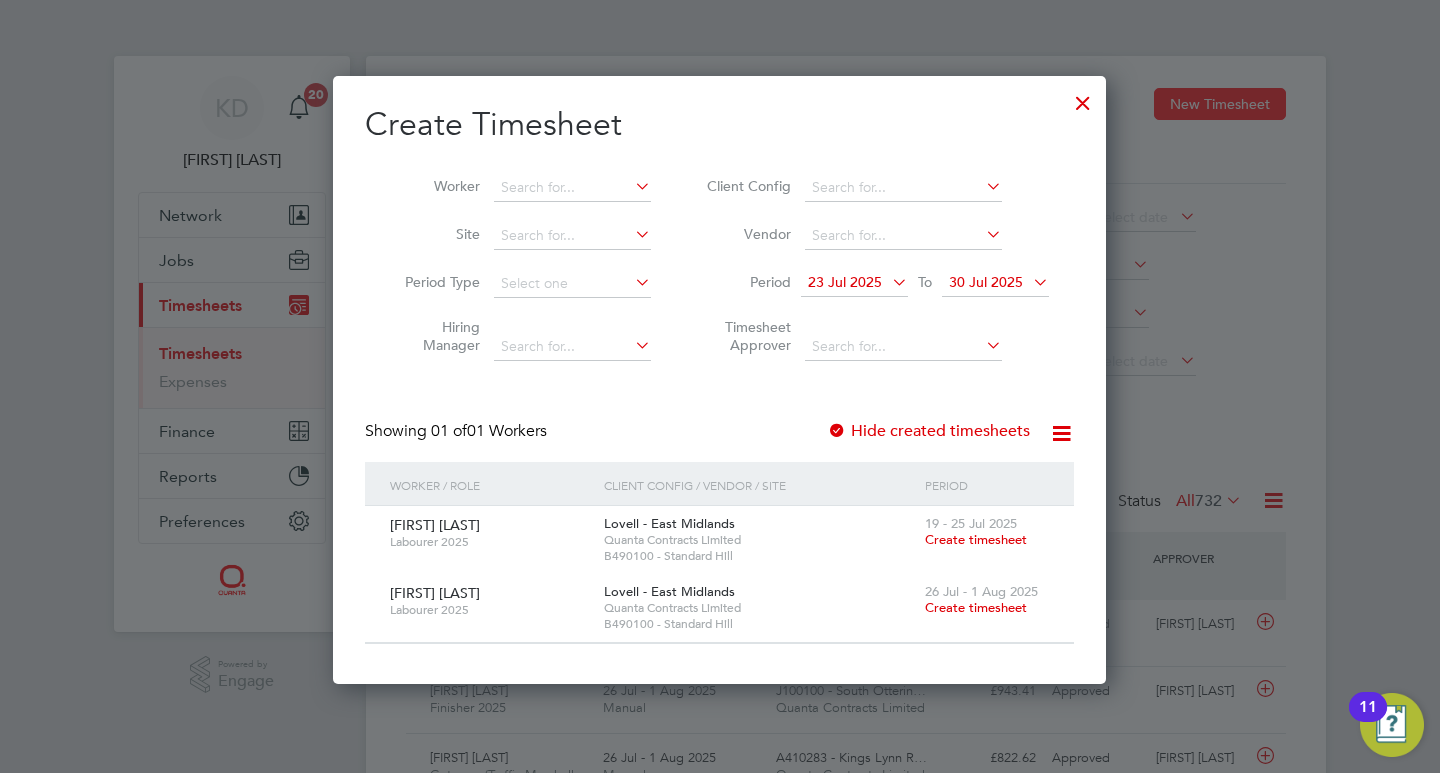 scroll, scrollTop: 10, scrollLeft: 10, axis: both 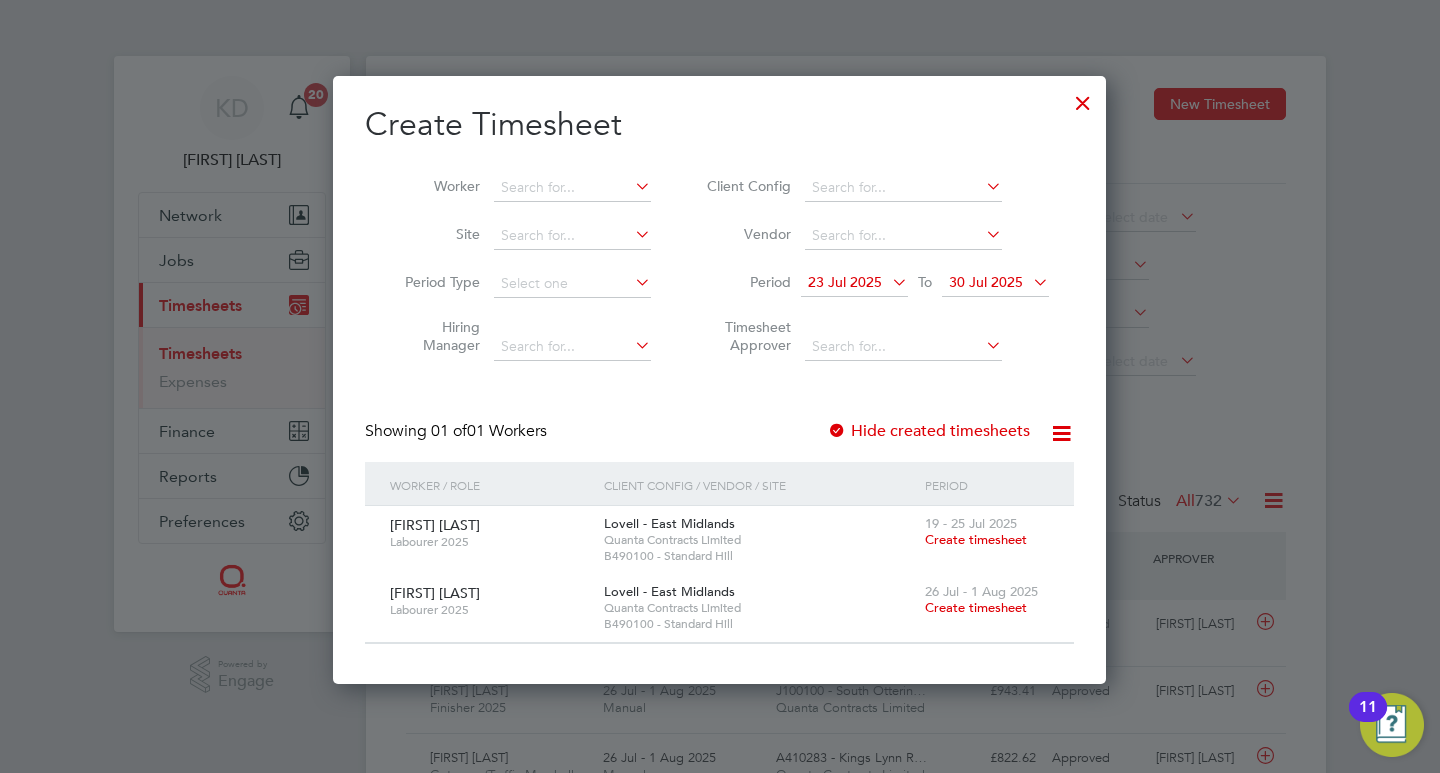 click at bounding box center [1029, 282] 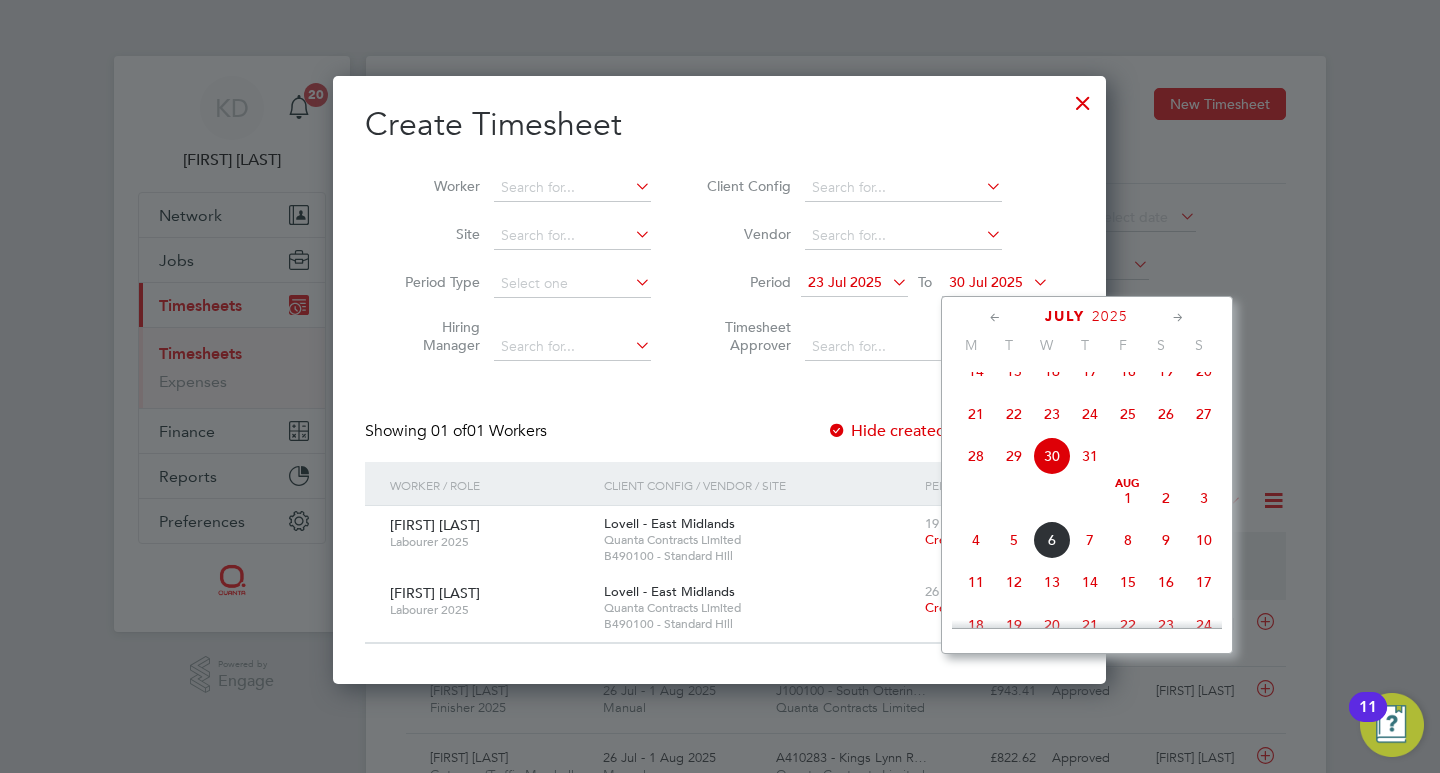 click on "31" 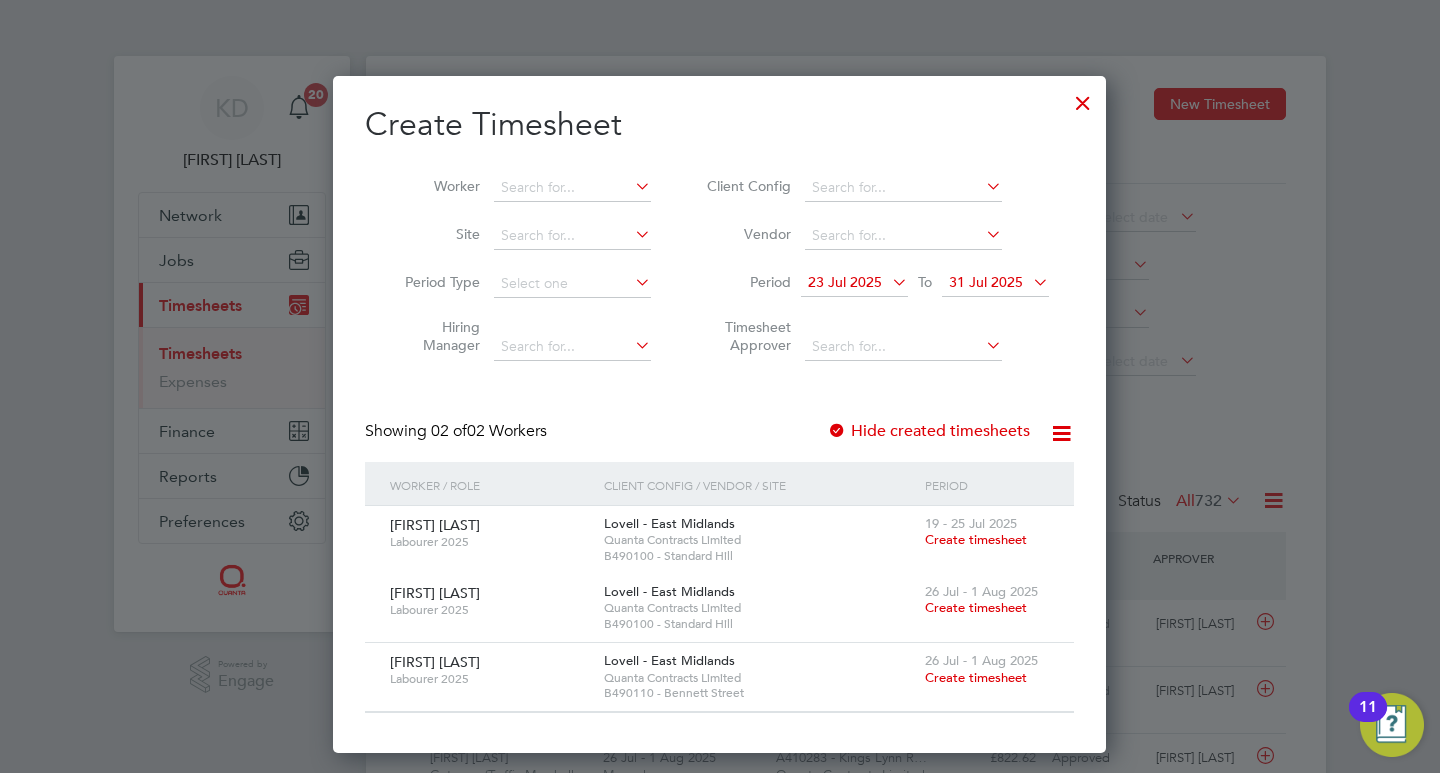 click on "Create timesheet" at bounding box center [976, 677] 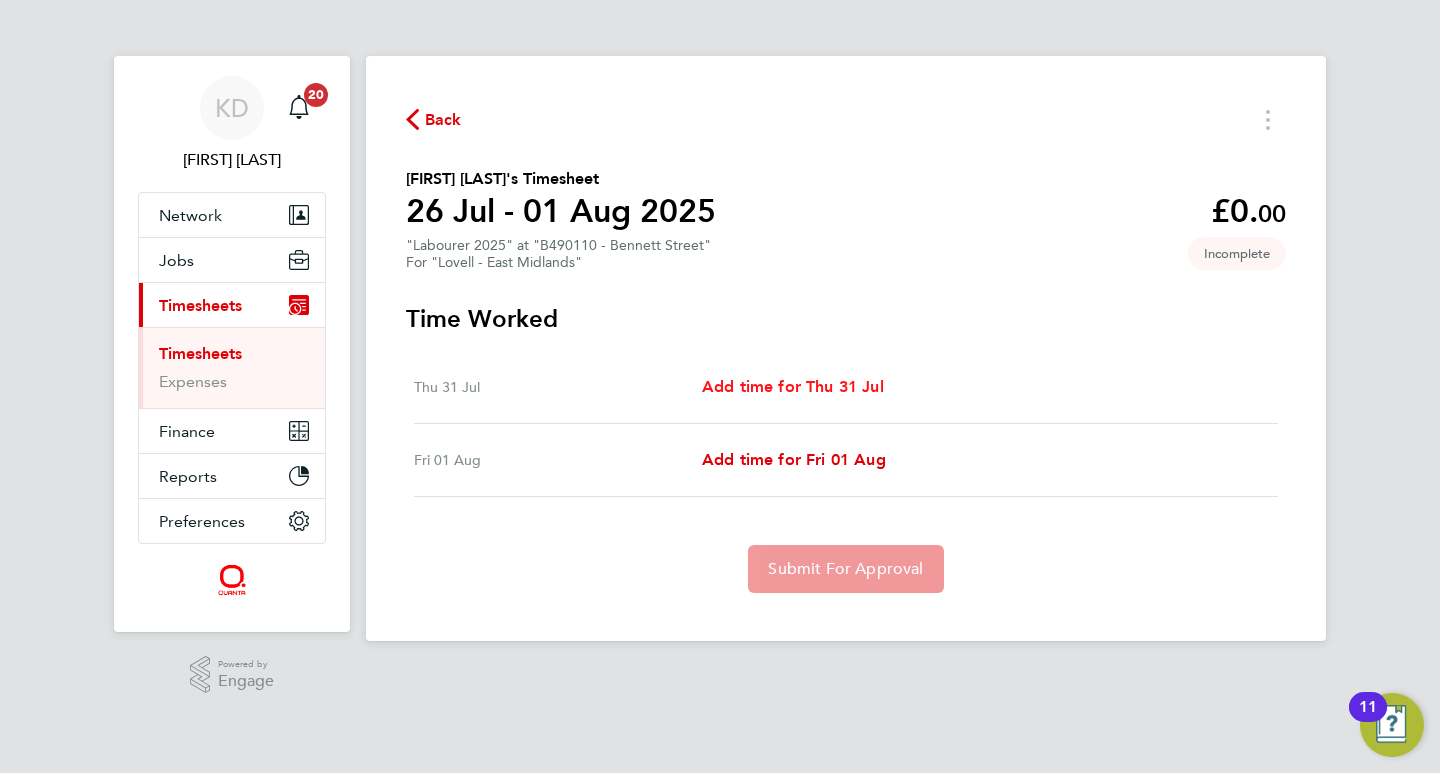 click on "Add time for Thu 31 Jul" at bounding box center (793, 386) 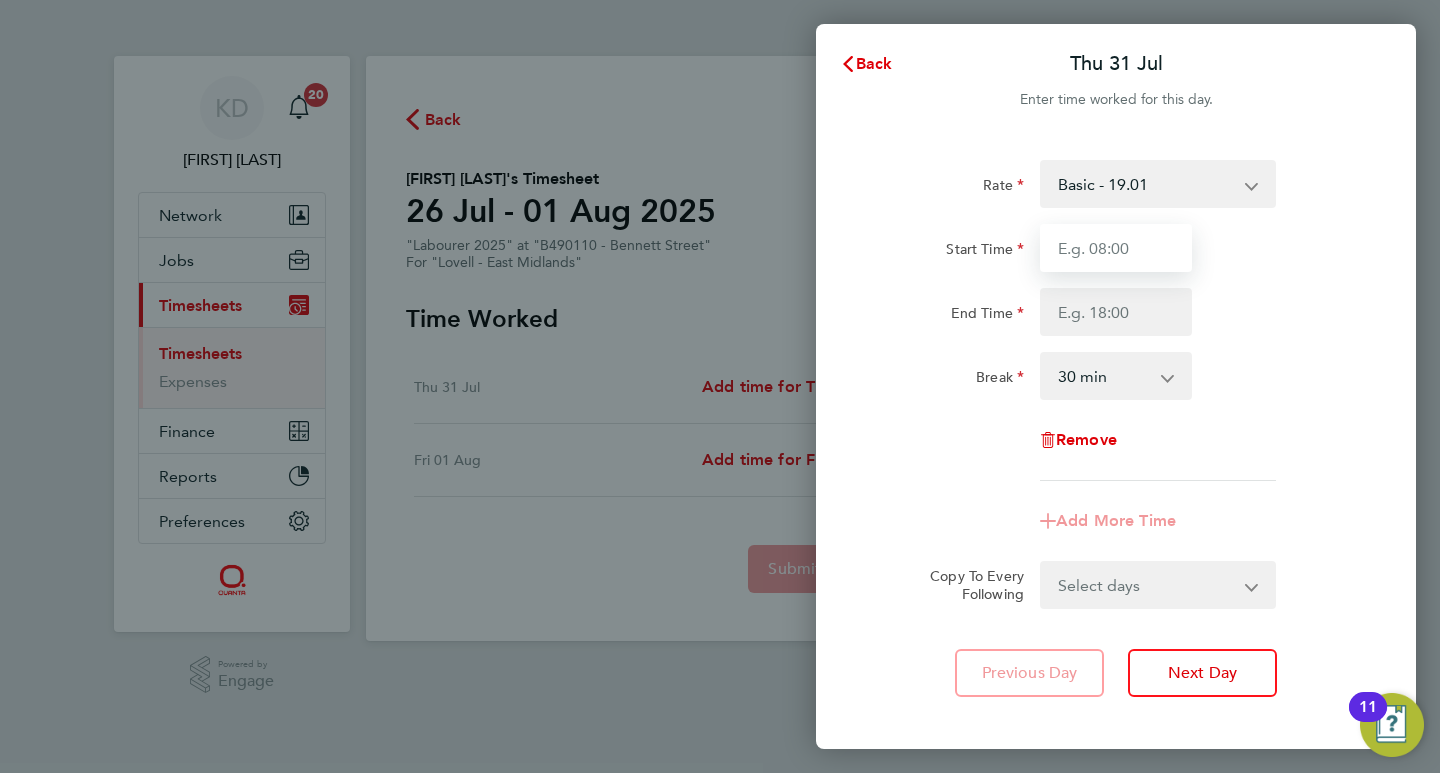 click on "Start Time" at bounding box center [1116, 248] 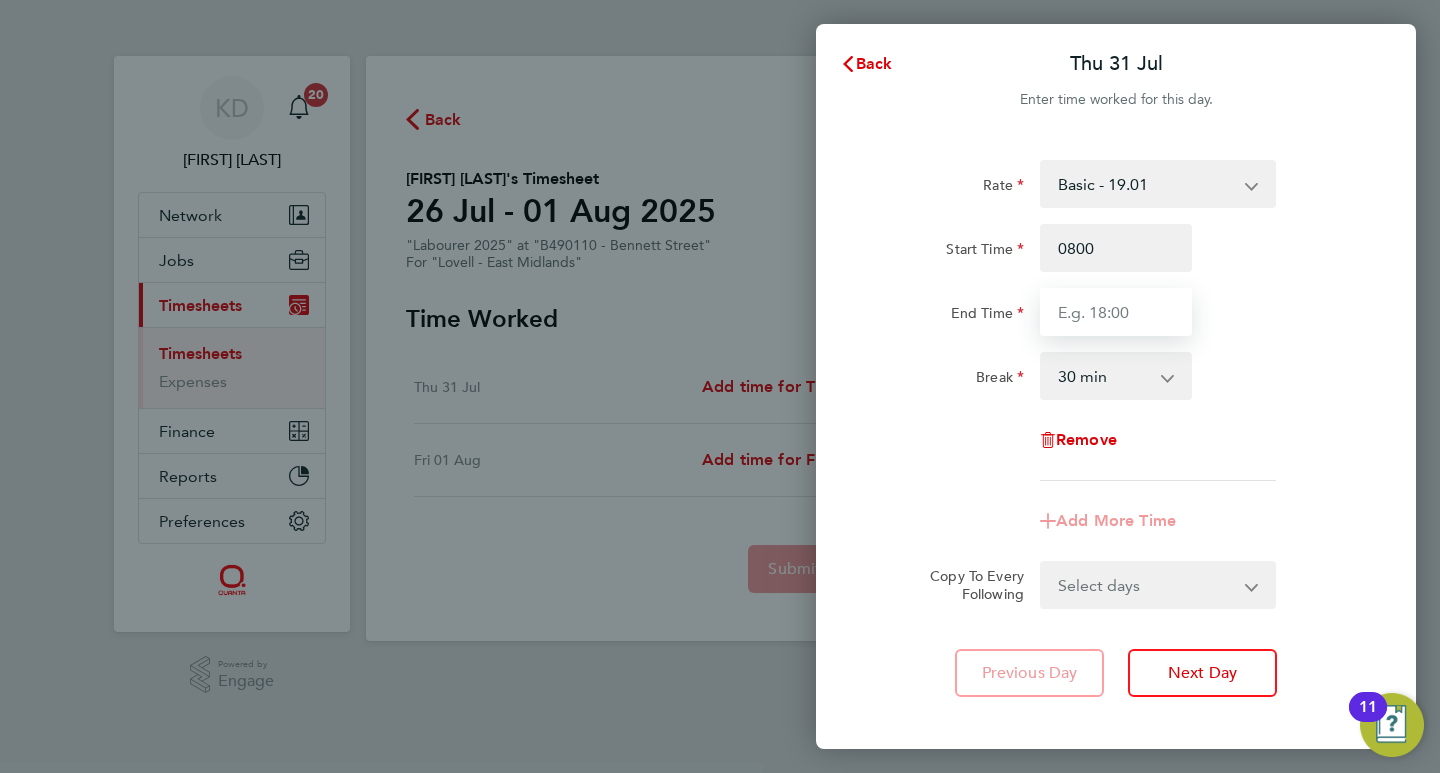 type on "08:00" 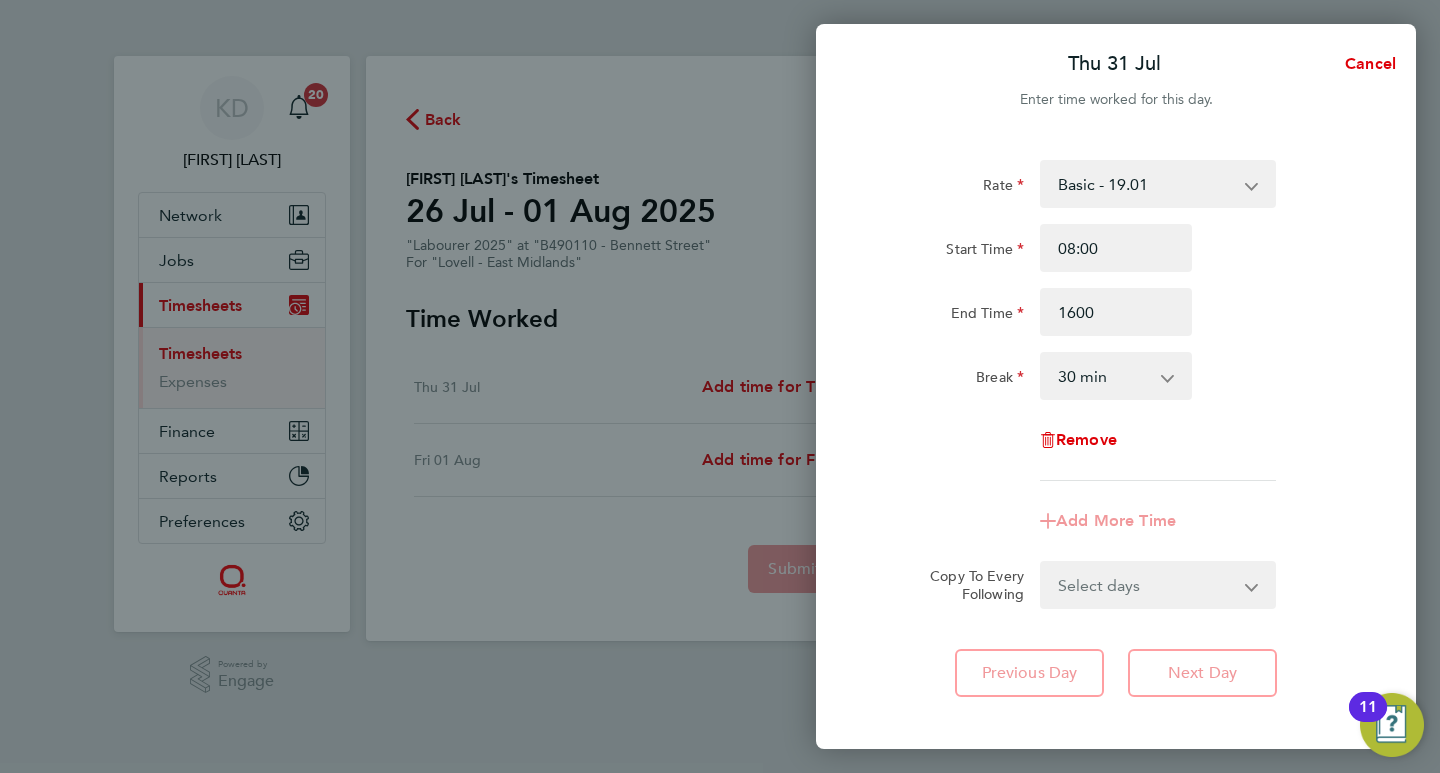 type on "16:00" 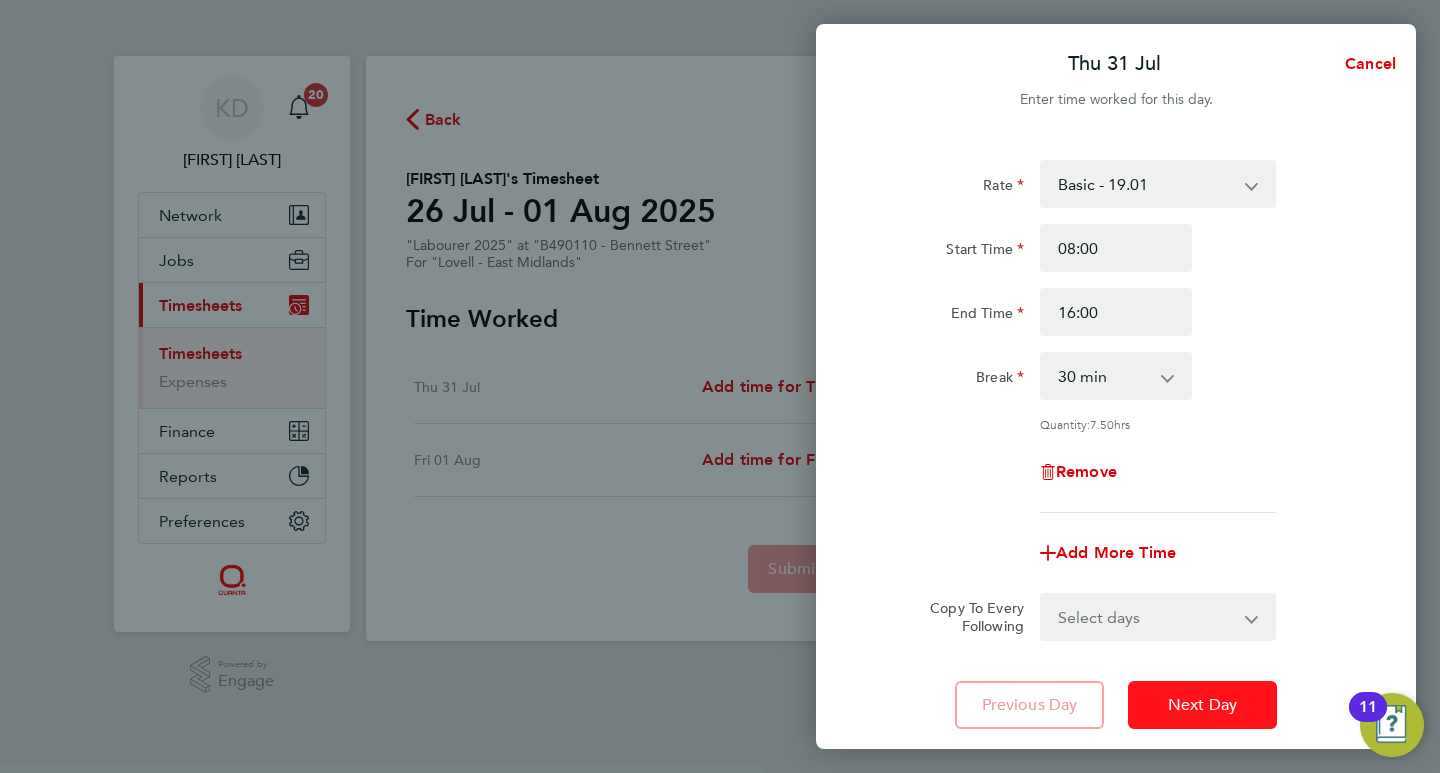 click on "Next Day" 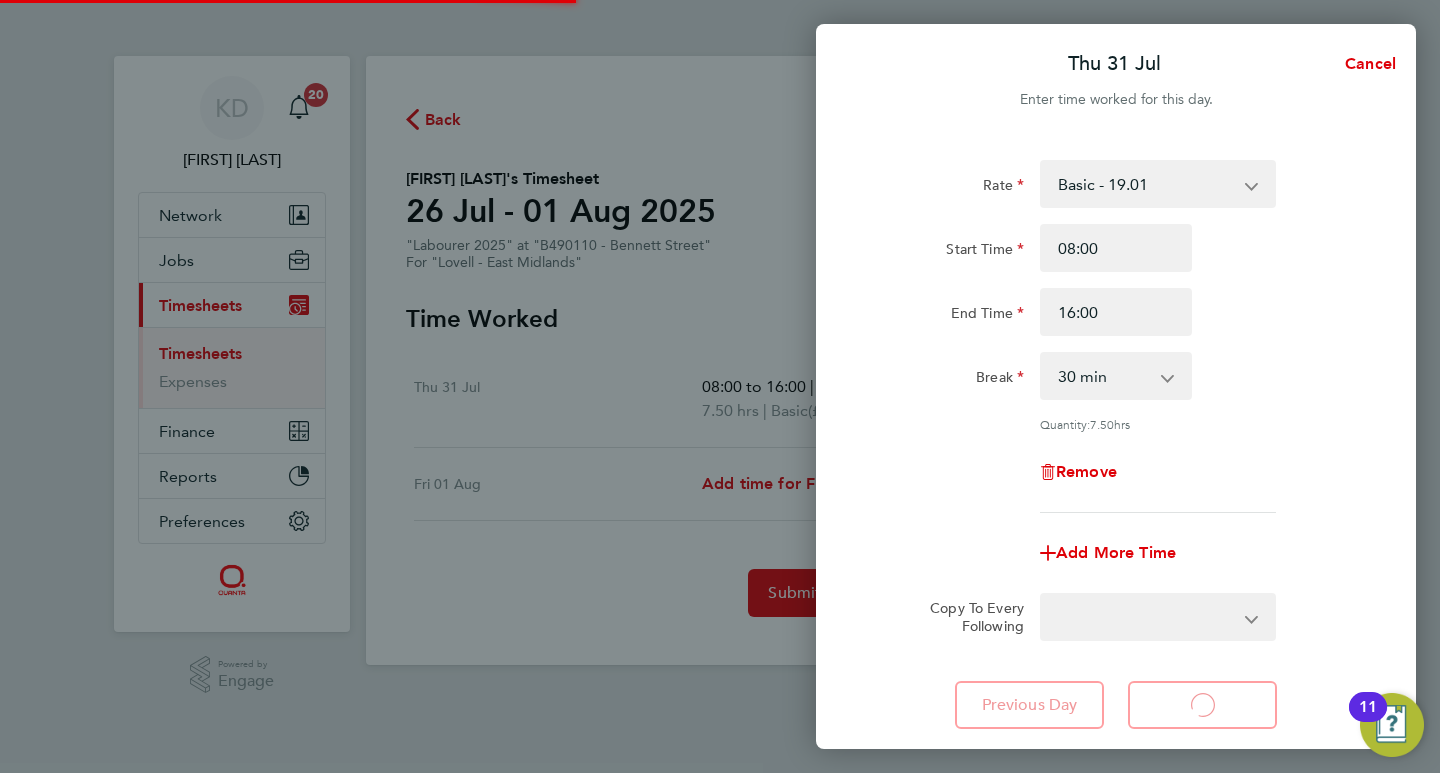 select on "30" 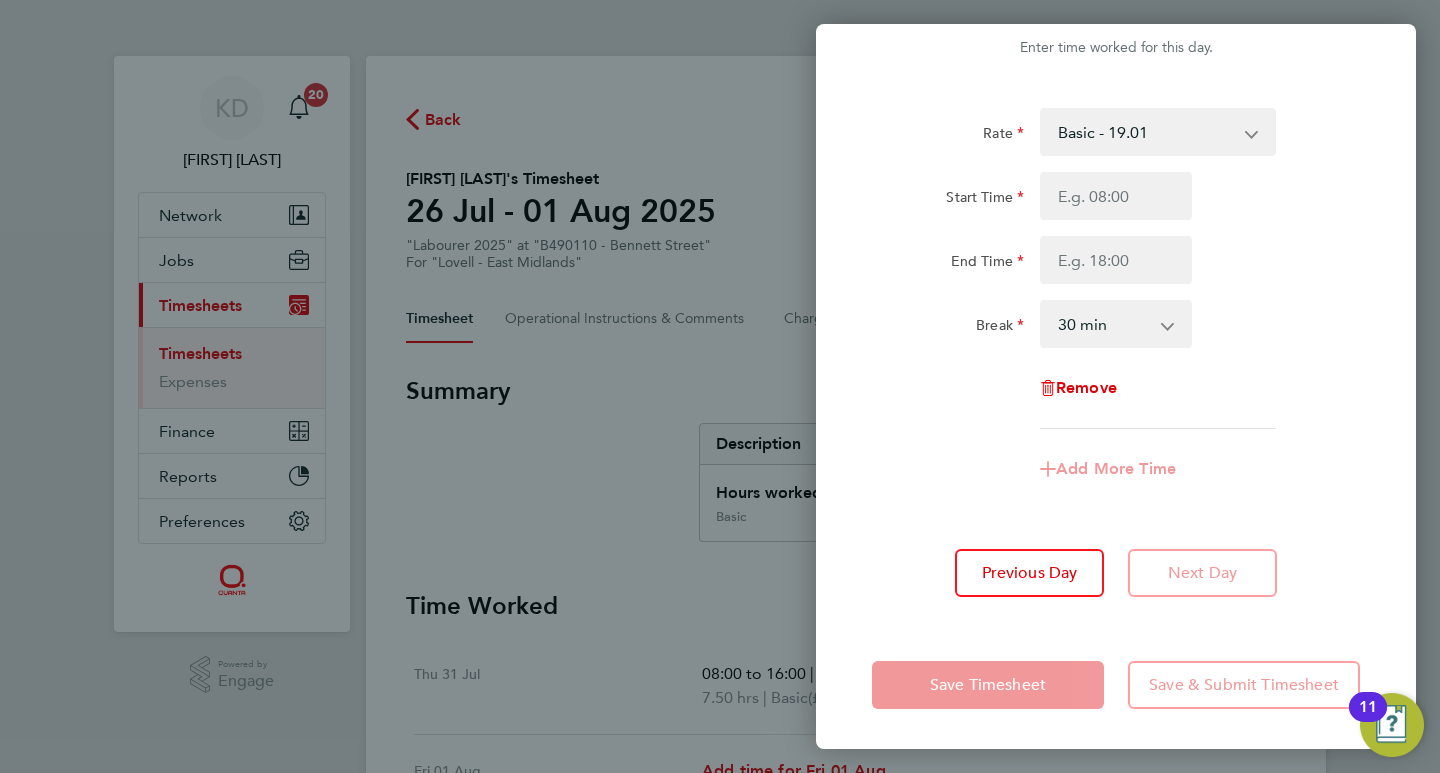 click on "Save Timesheet" 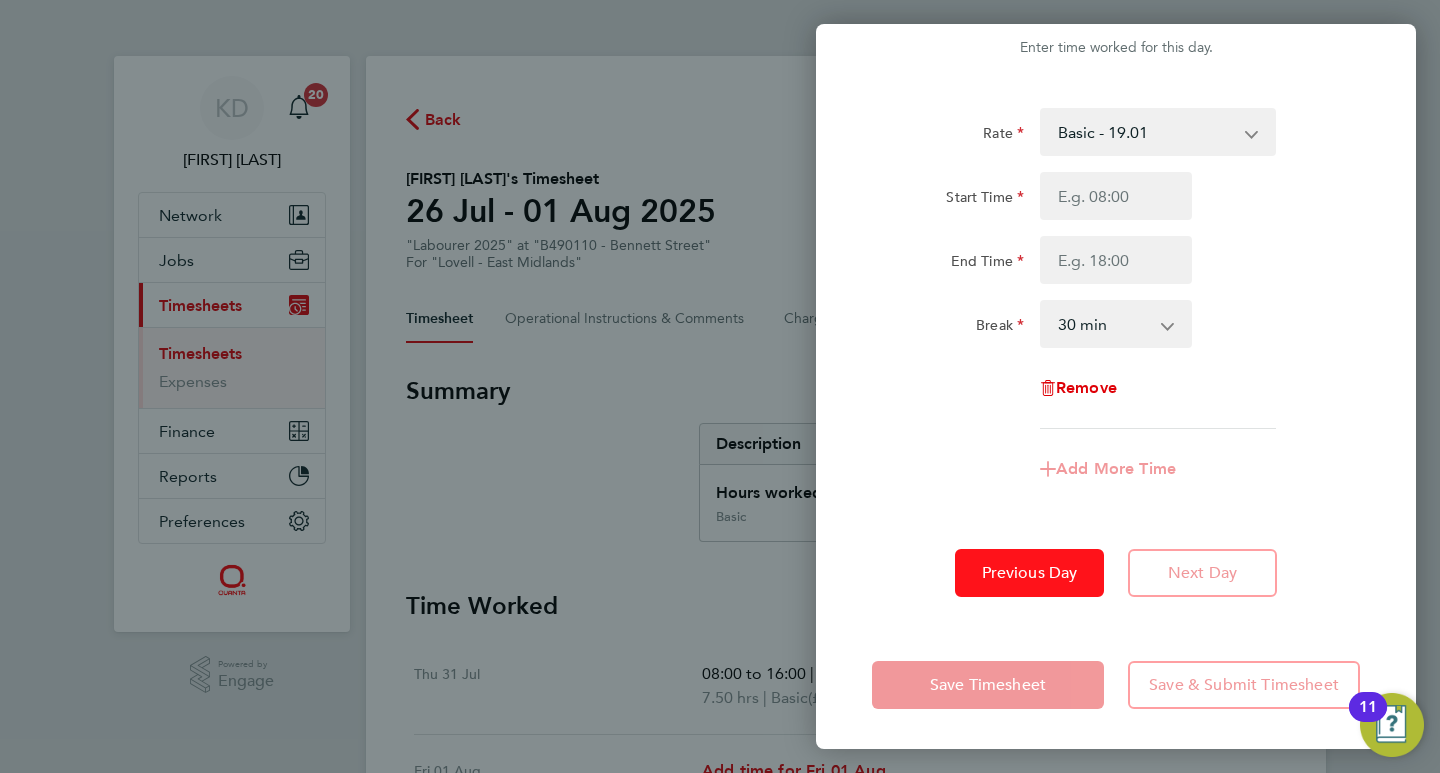 click on "Previous Day" 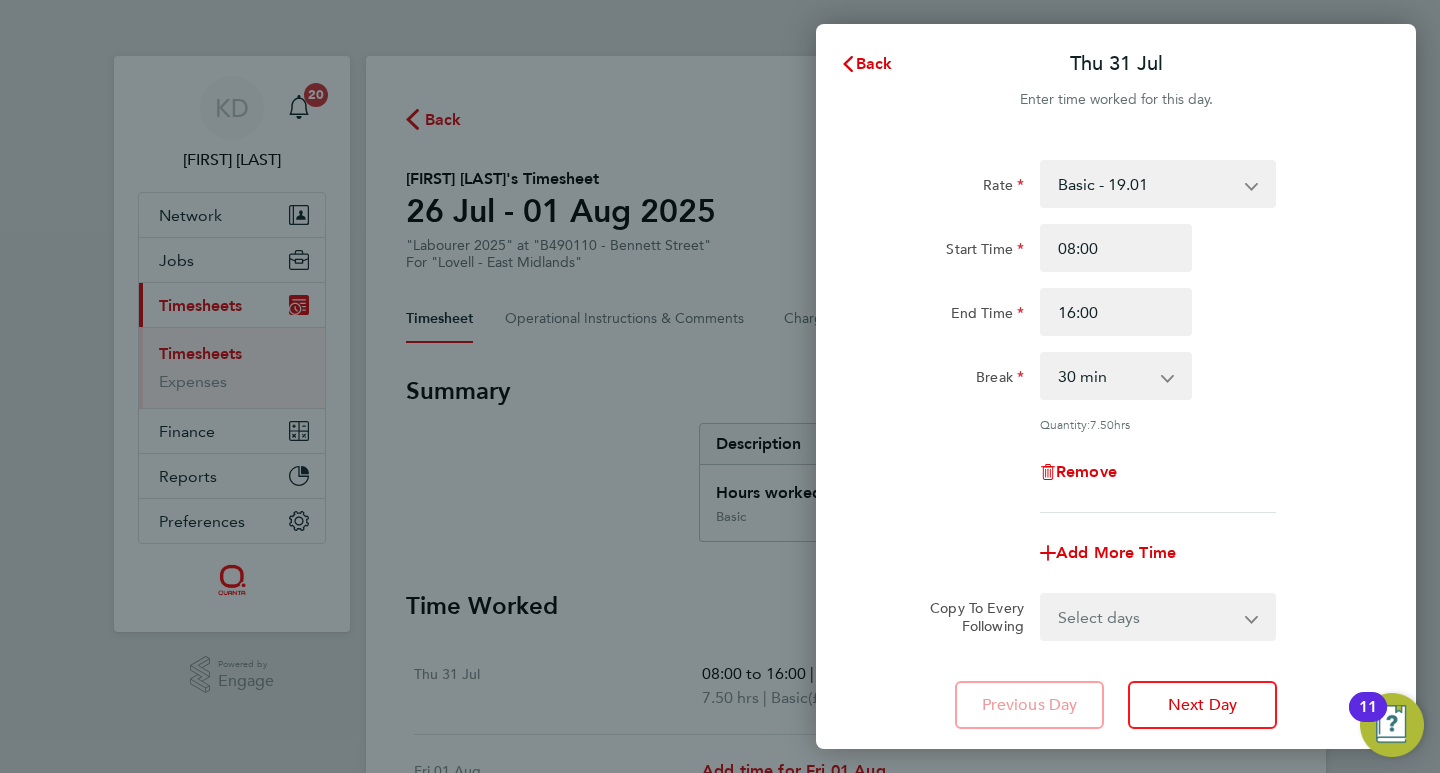 click on "Back  Thu 31 Jul" 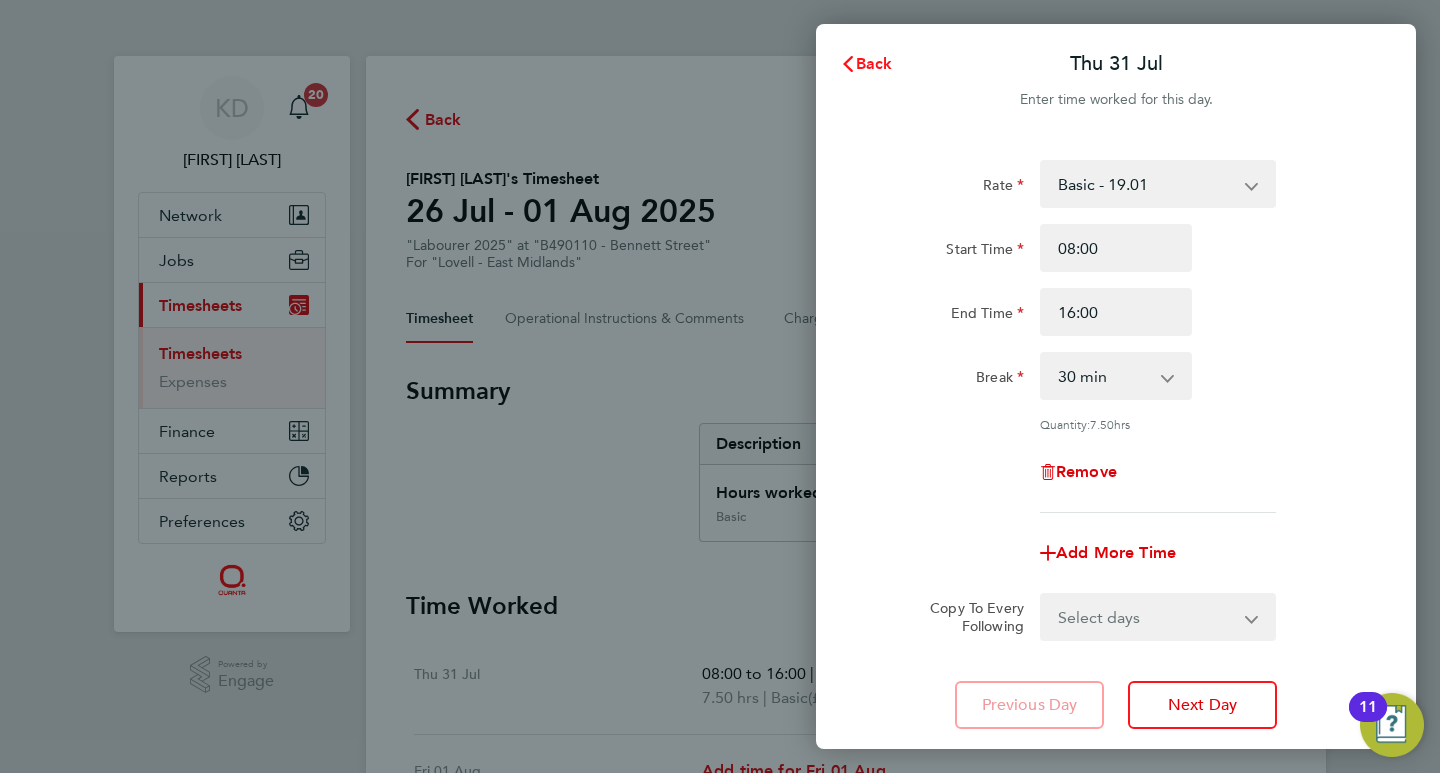 click on "Back" 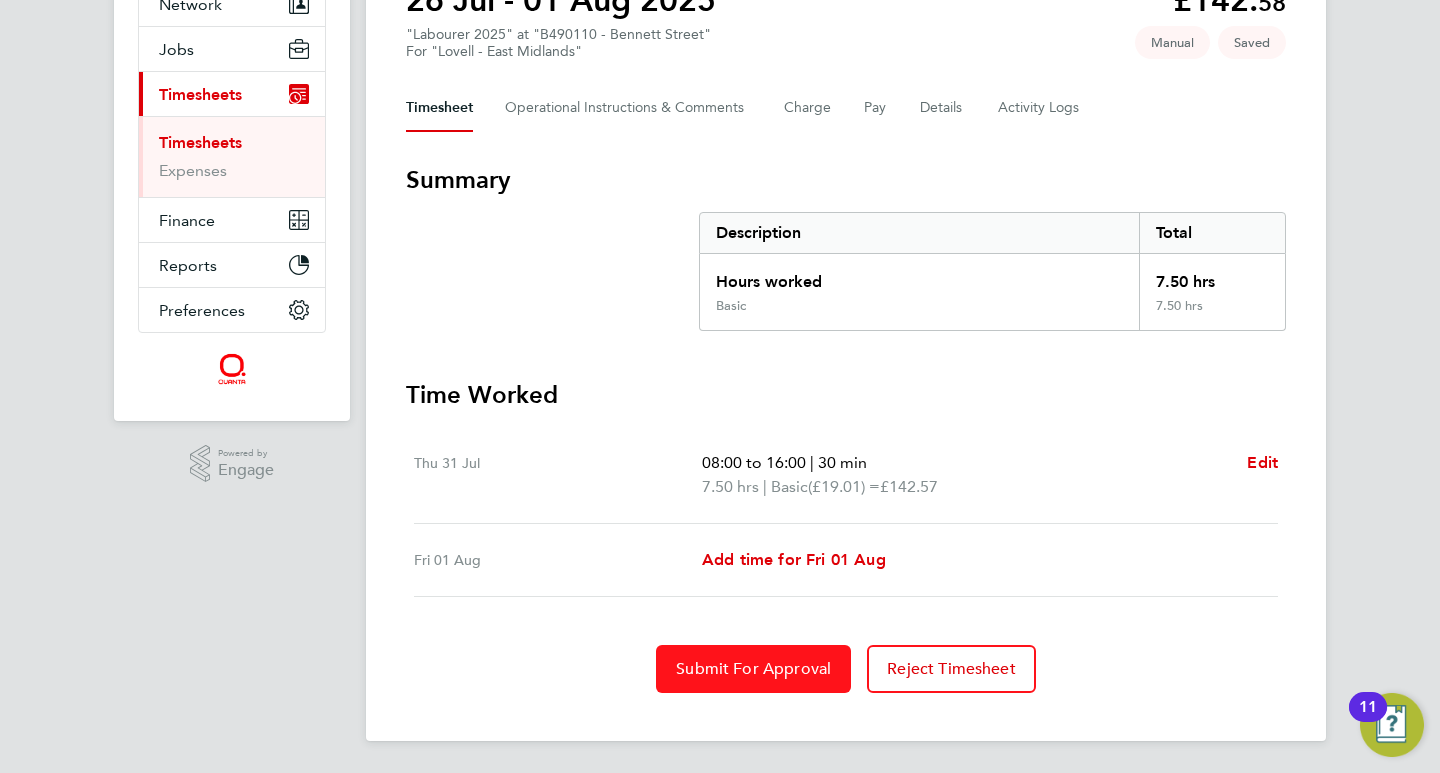 click on "Submit For Approval" 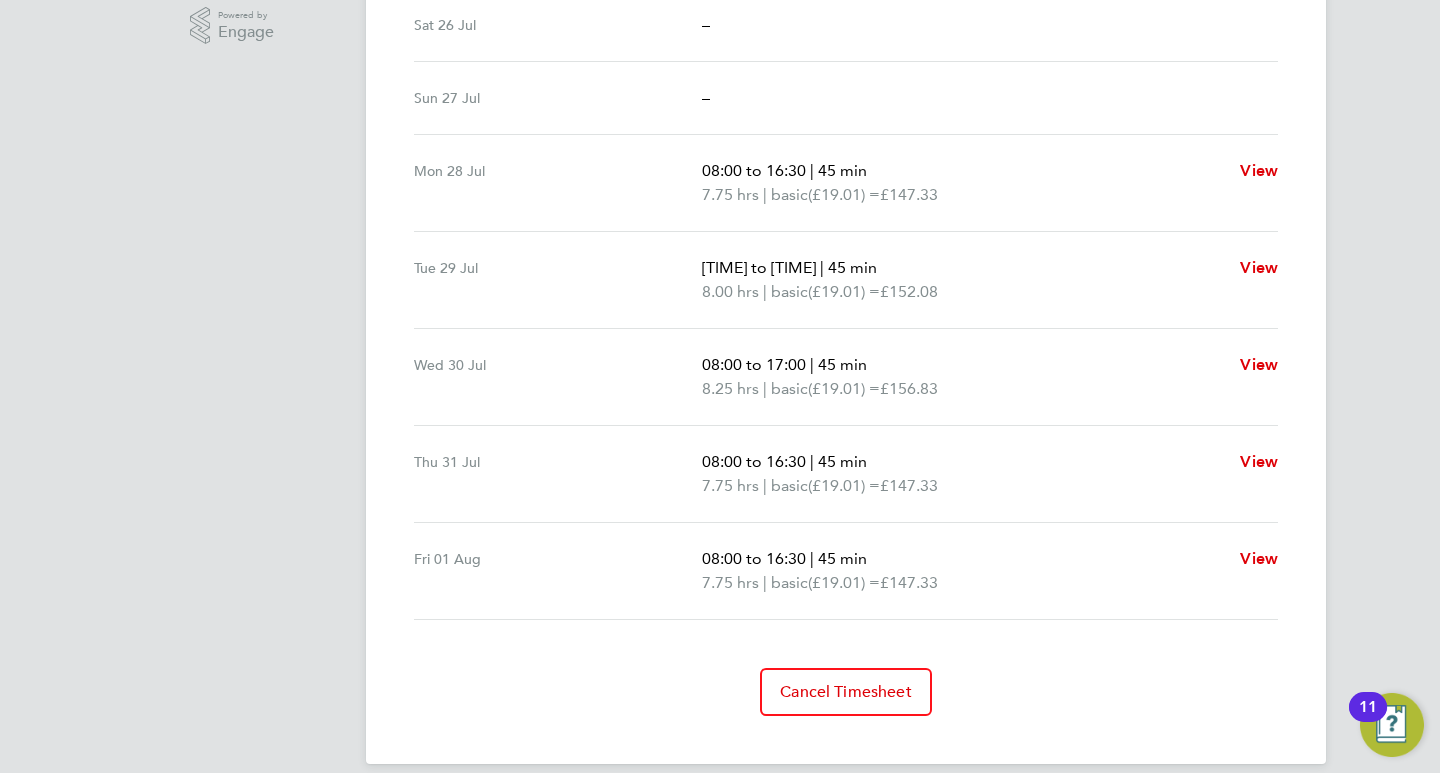 scroll, scrollTop: 651, scrollLeft: 0, axis: vertical 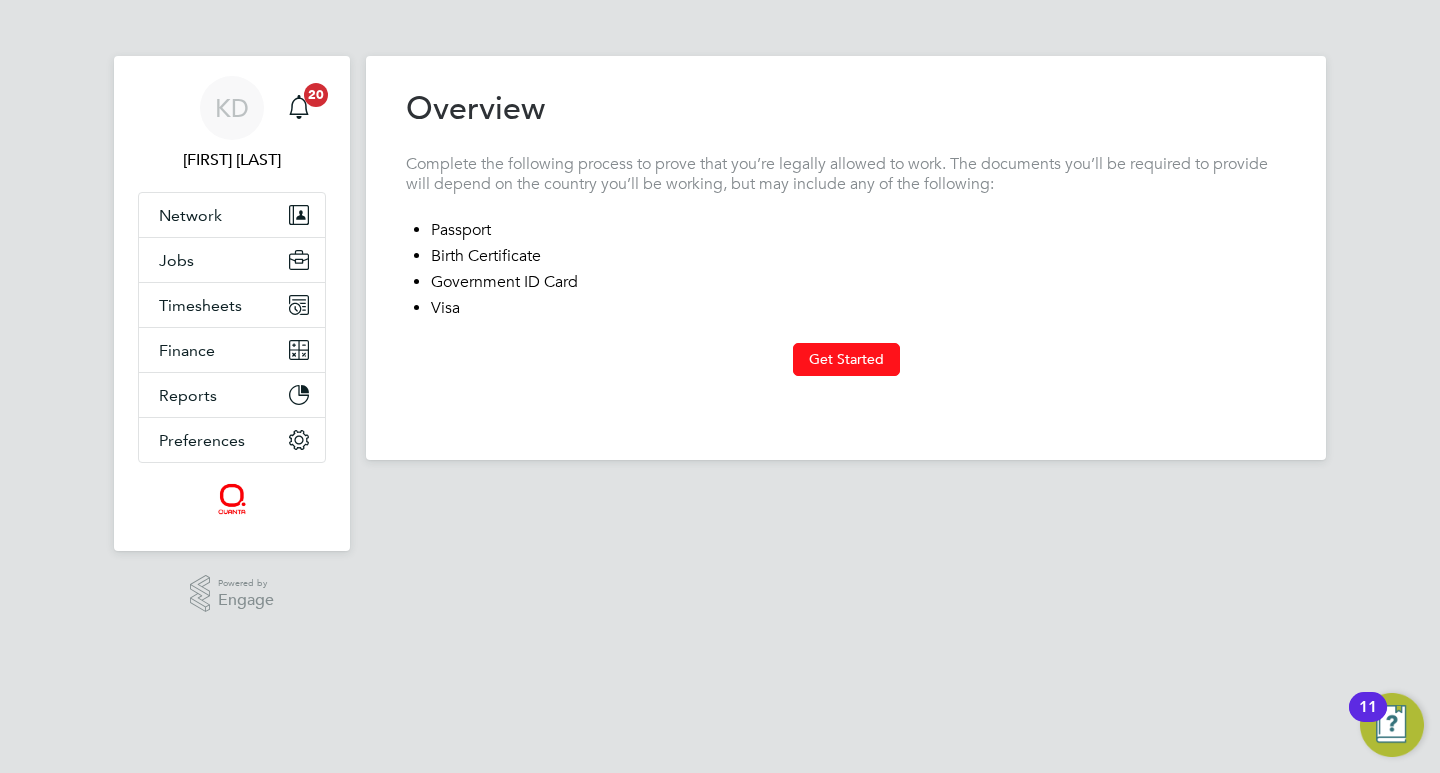 click on "Get Started" at bounding box center [846, 359] 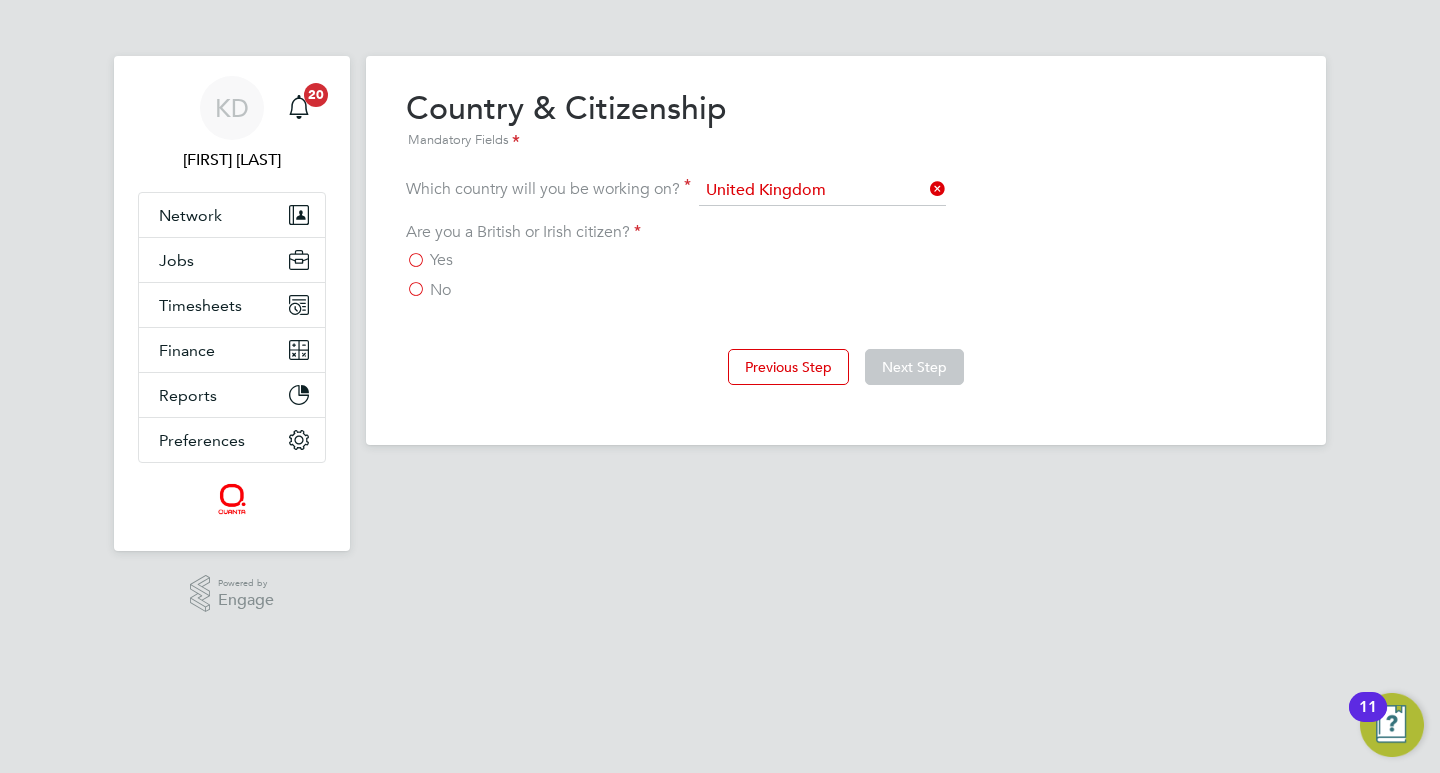 click on "Are you a British or Irish citizen?     Yes   No" at bounding box center [846, 261] 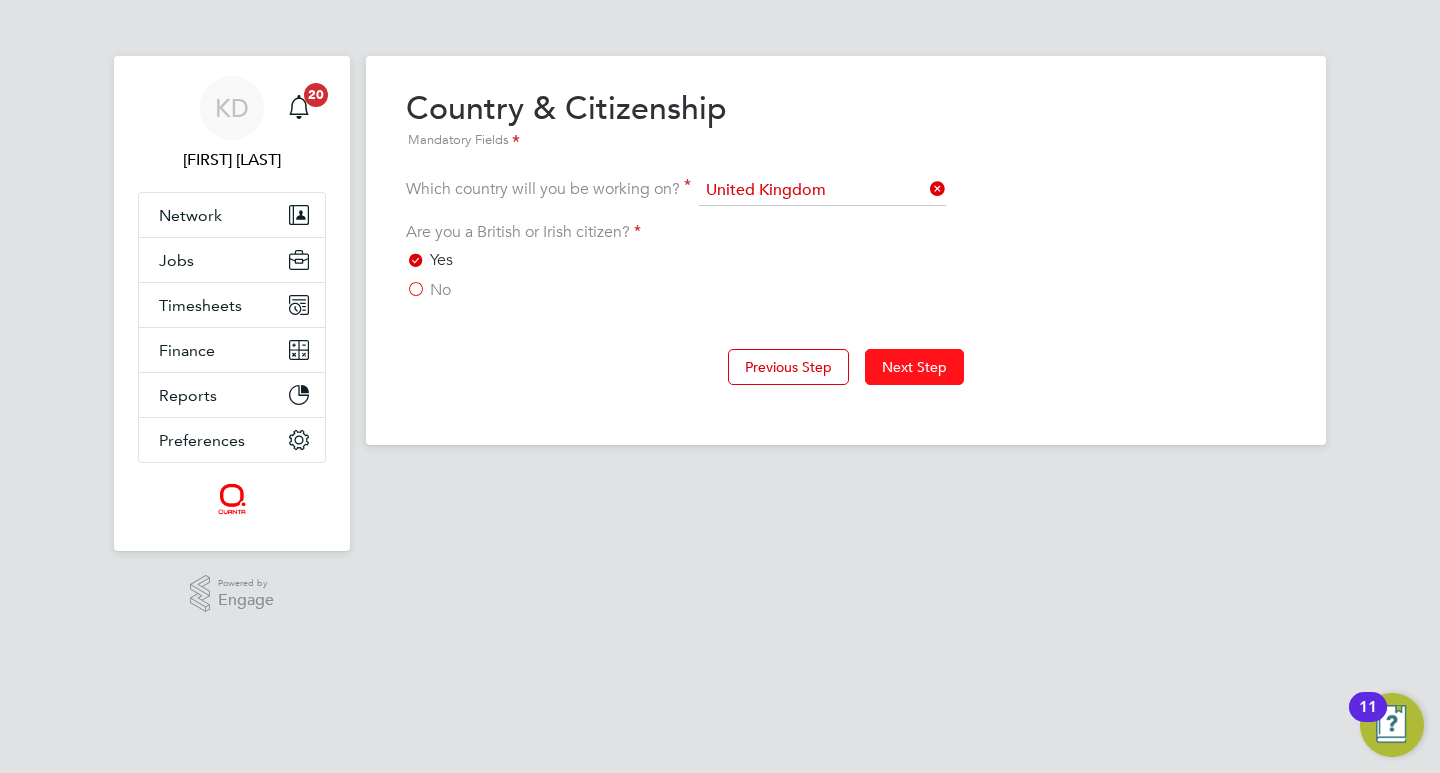 click on "Next Step" 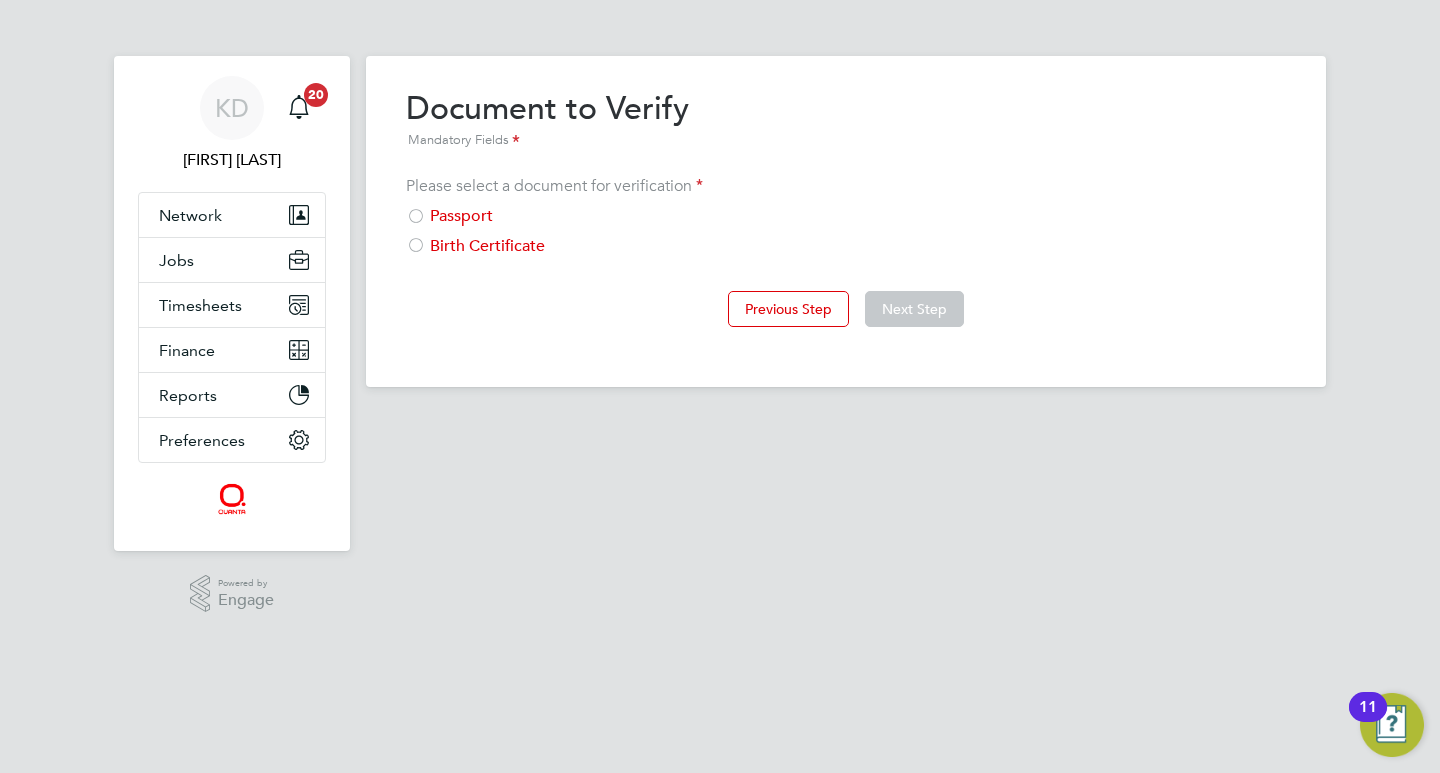 click on "Passport Birth Certificate" at bounding box center [846, 231] 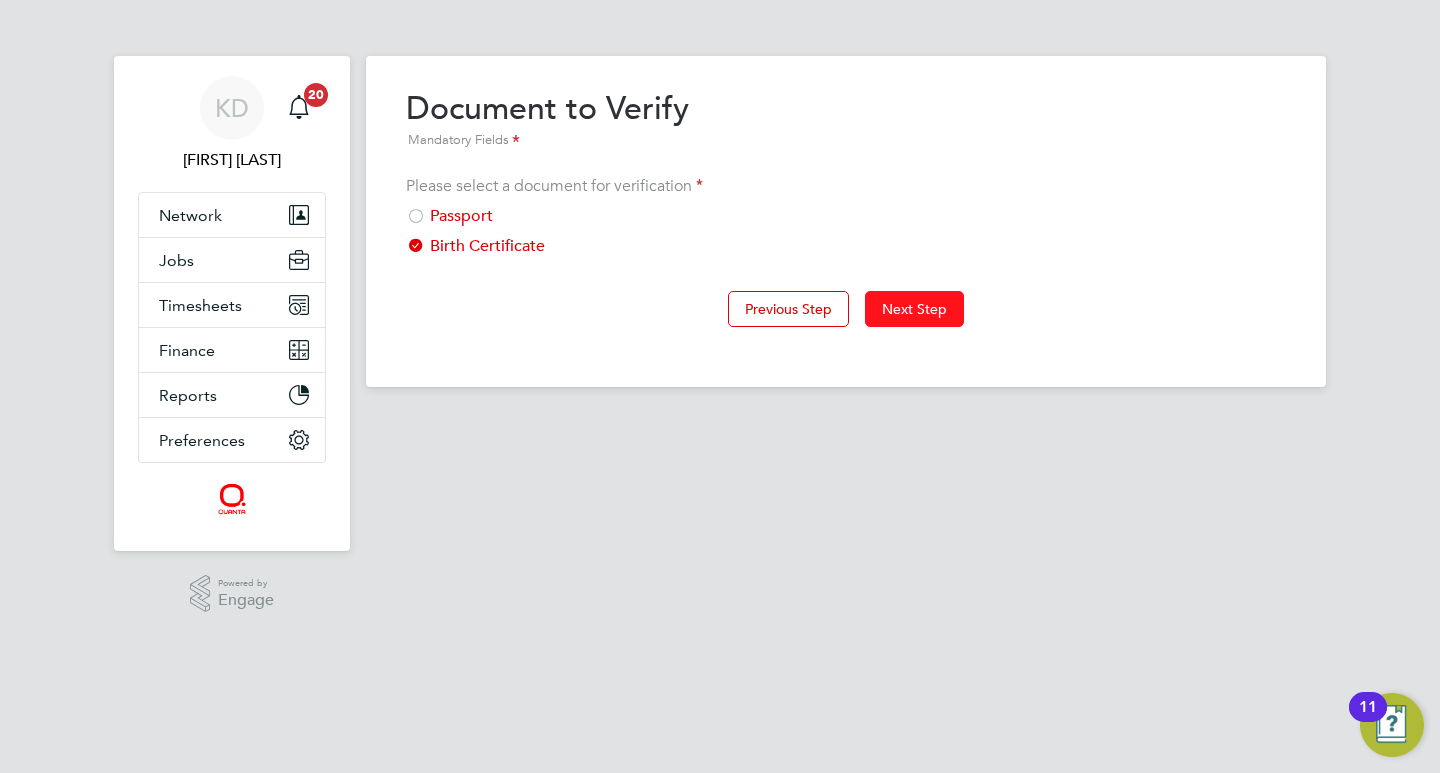 click on "Next Step" 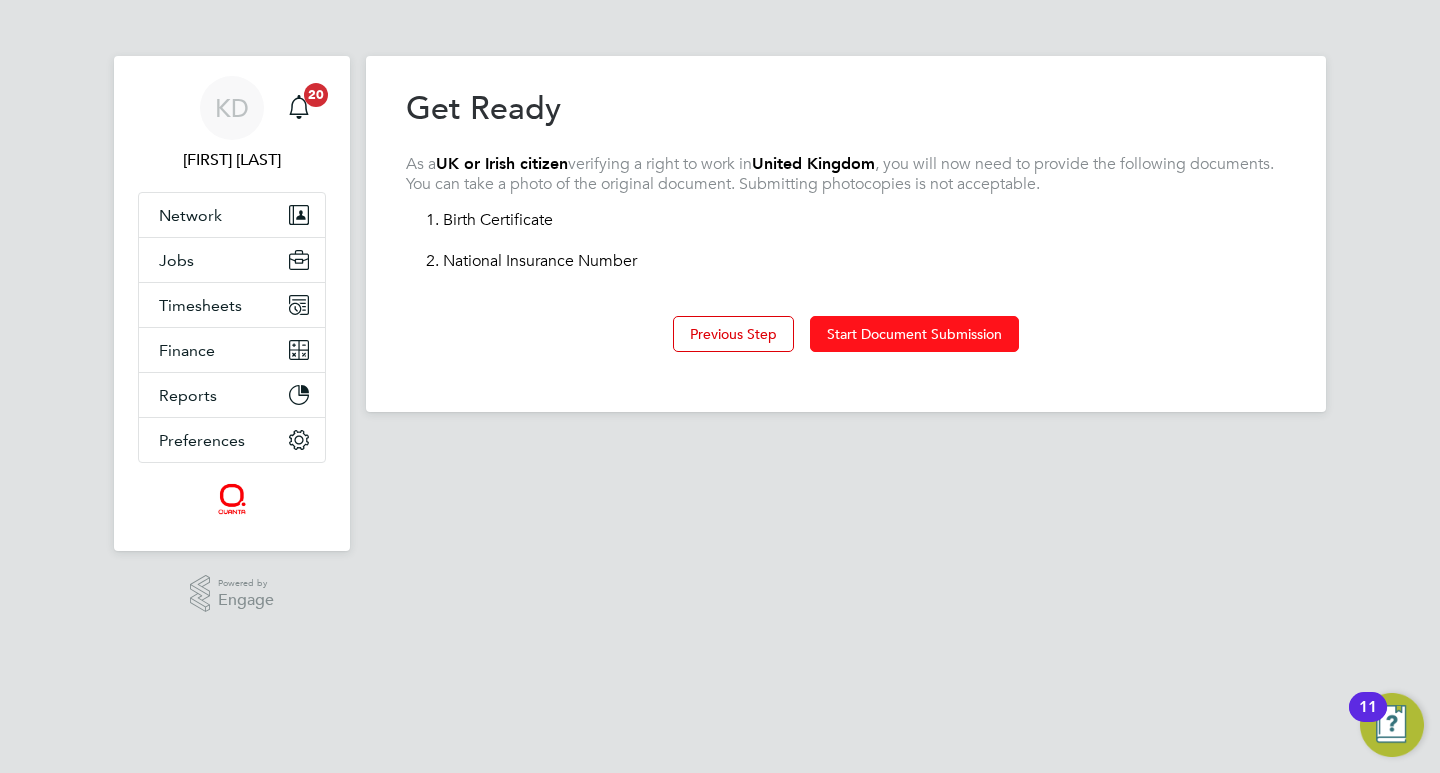click on "Start Document Submission" 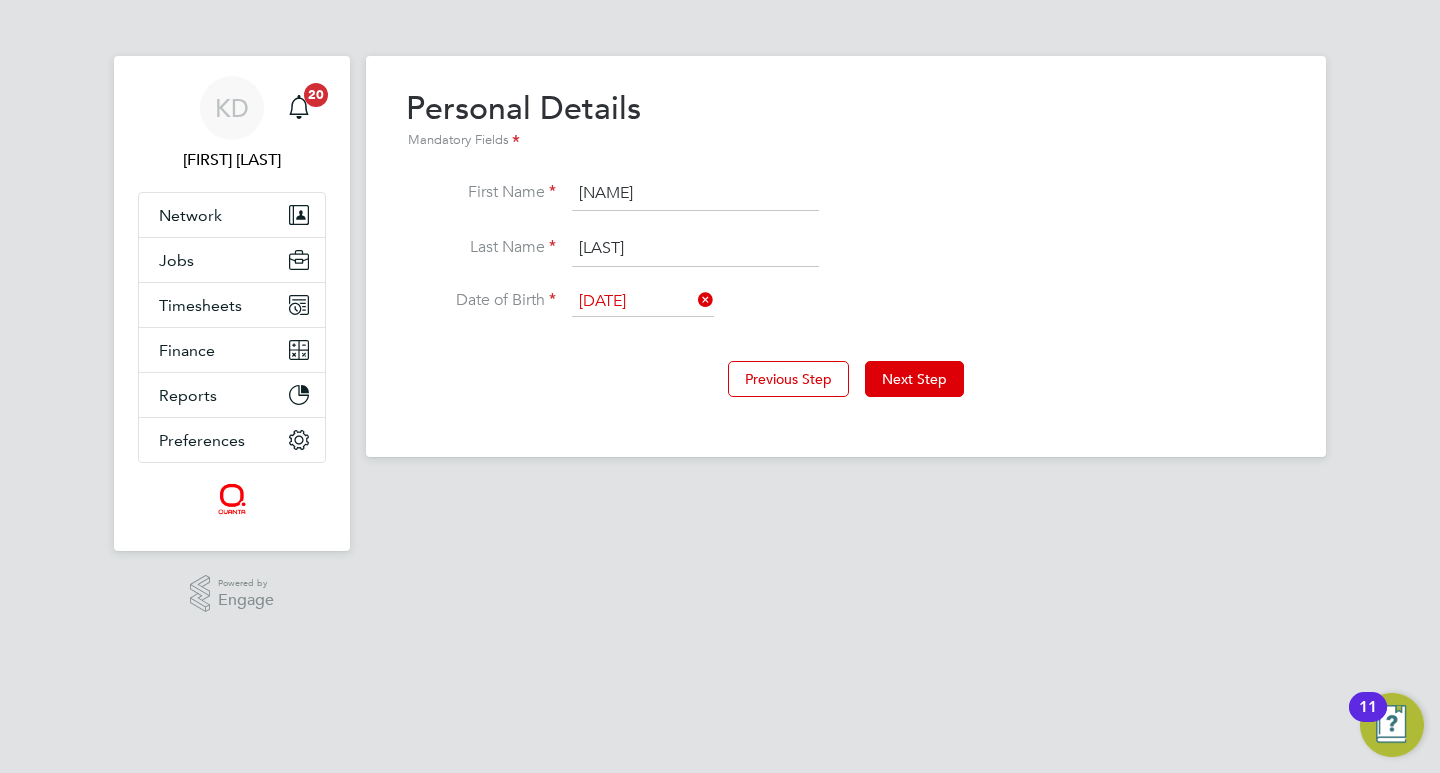 click on "Previous Step Next Step" 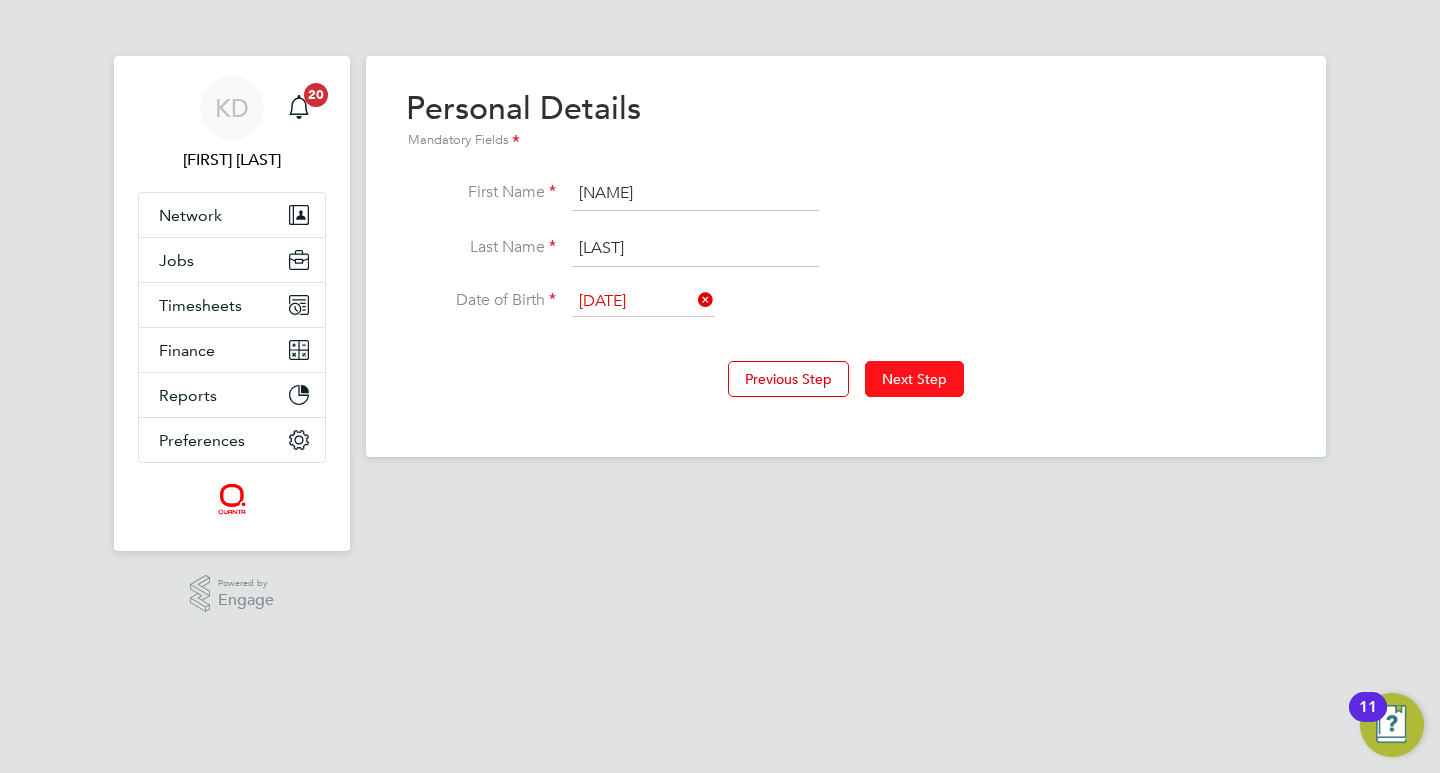 click on "Next Step" 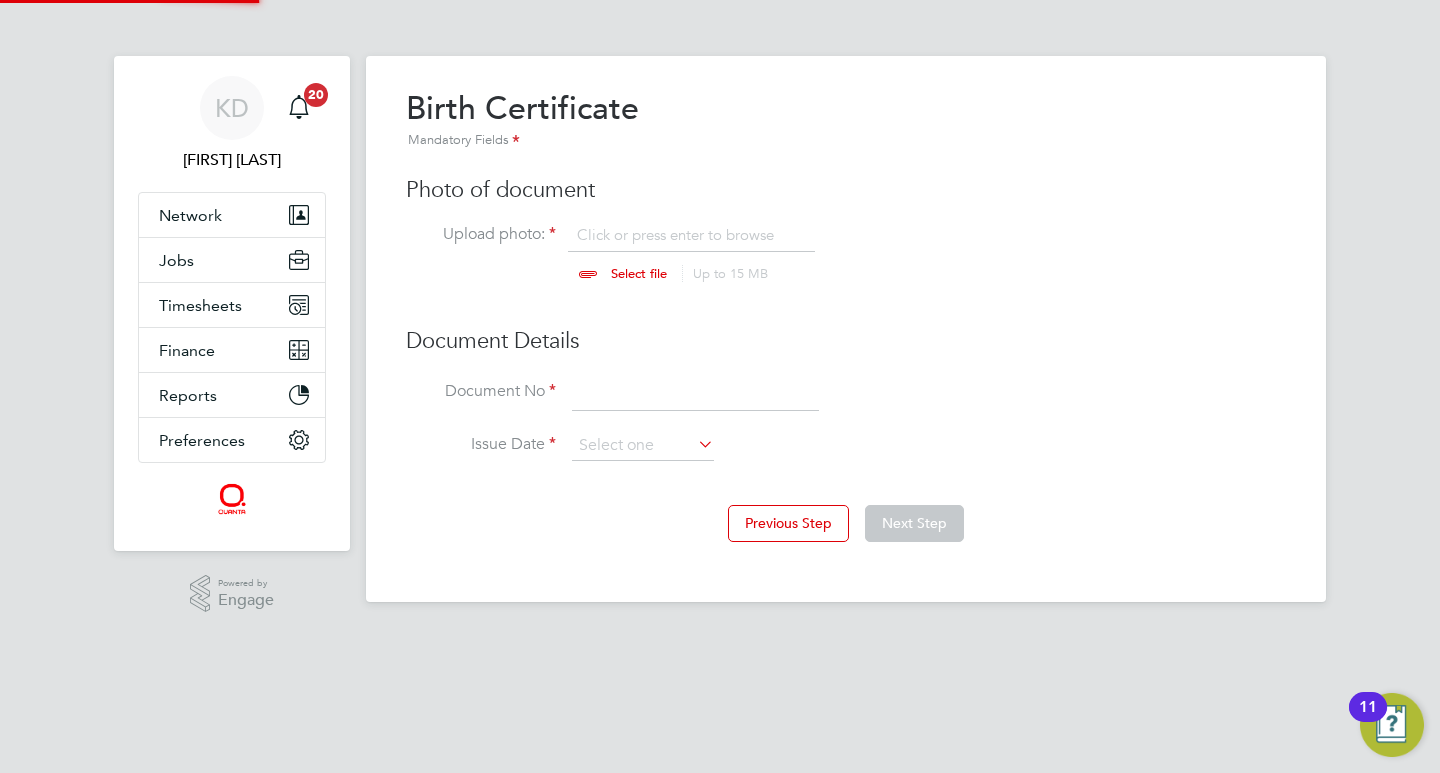 scroll, scrollTop: 10, scrollLeft: 10, axis: both 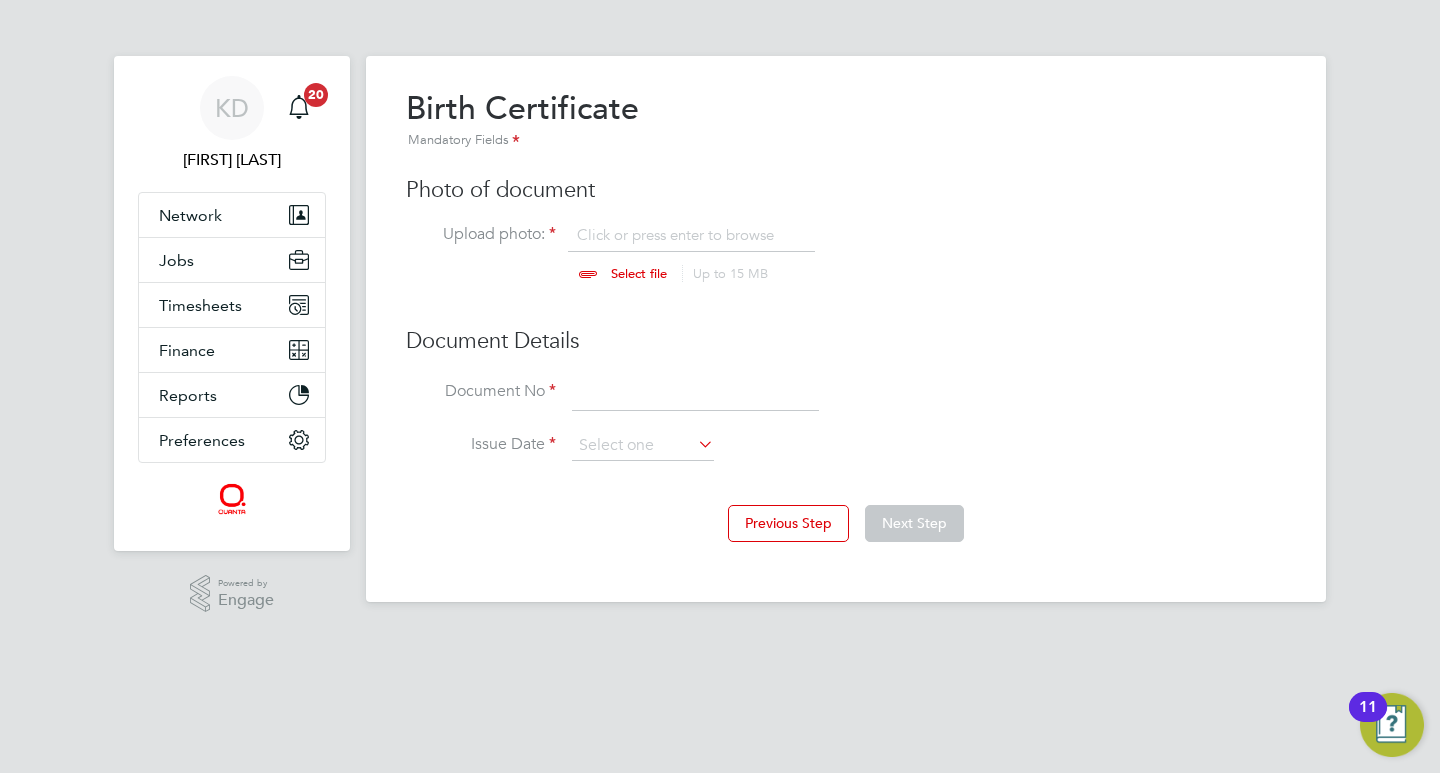 click 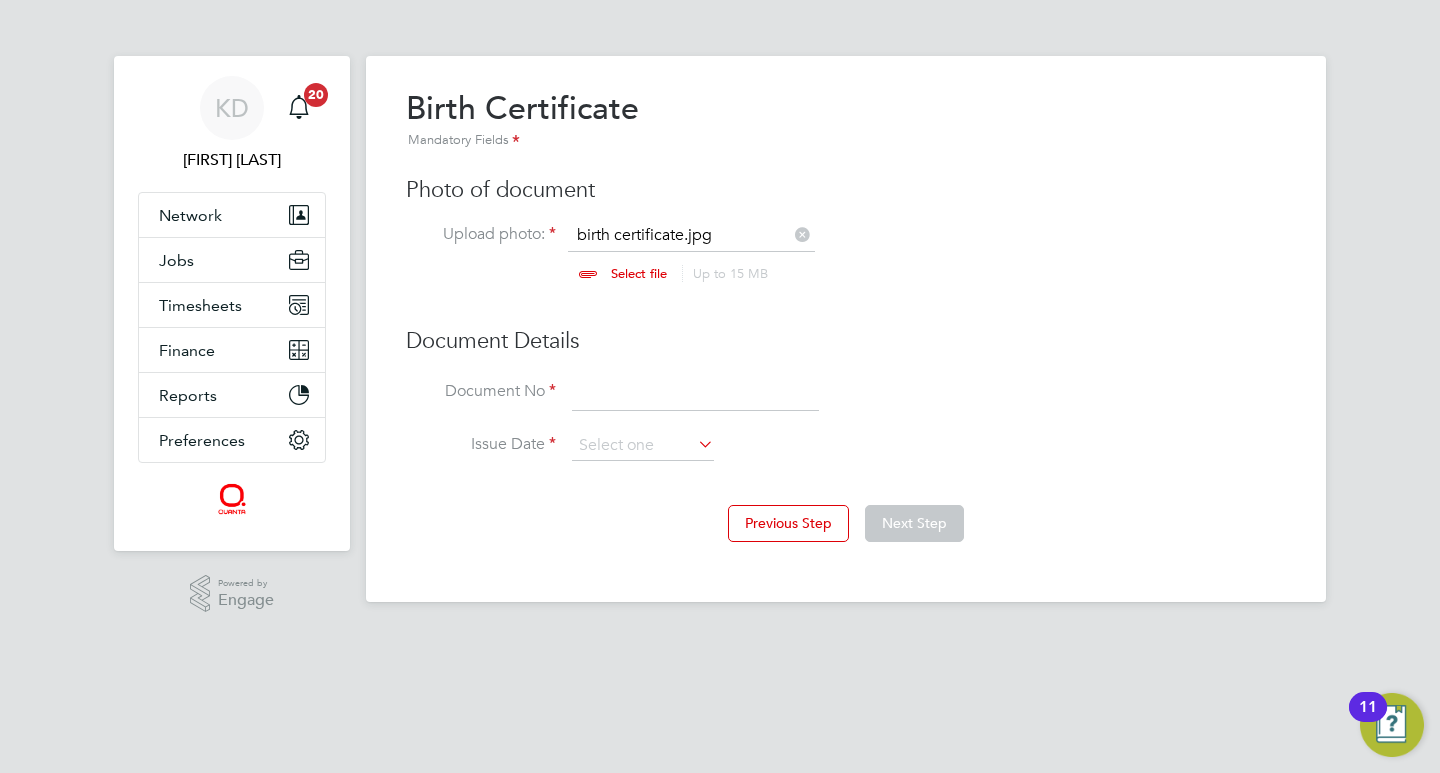 click 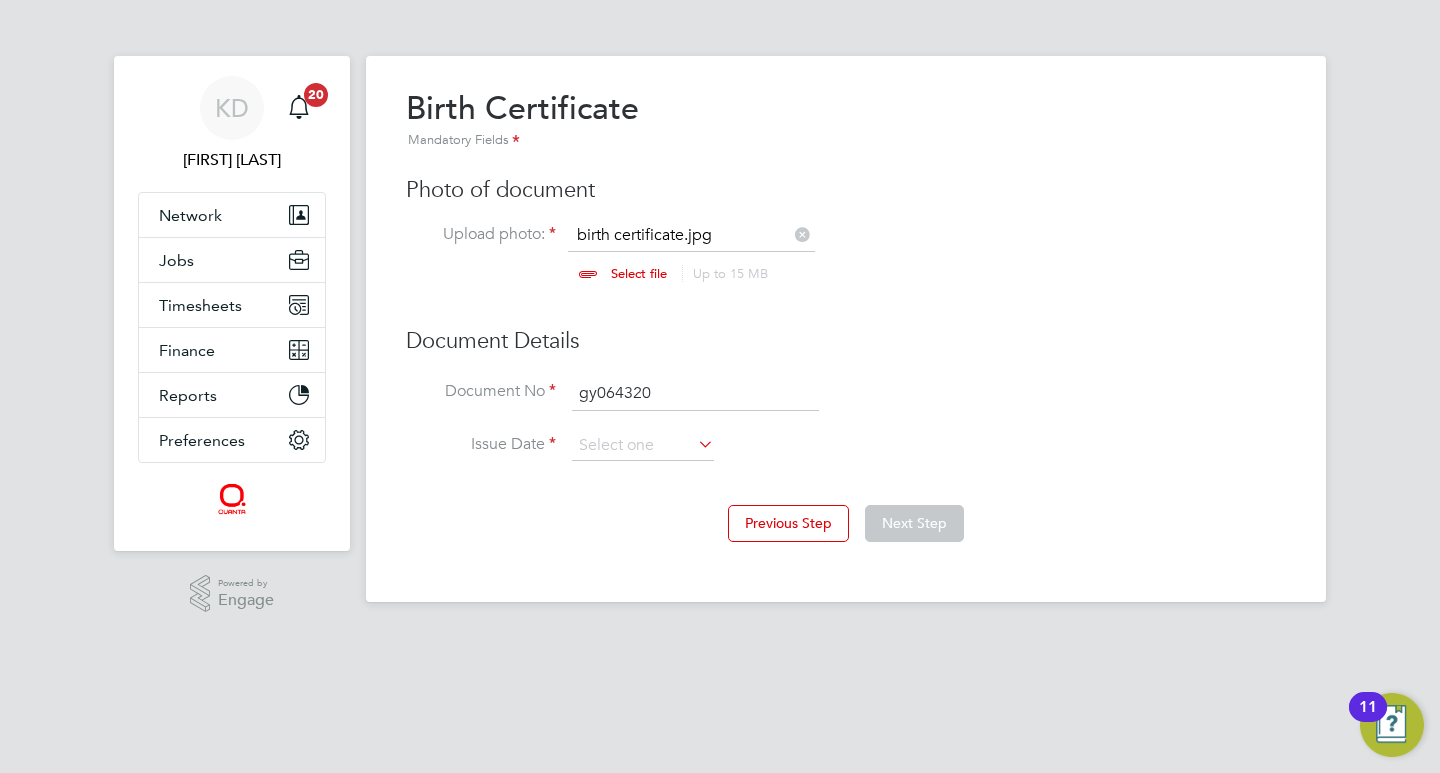 type on "gy064320" 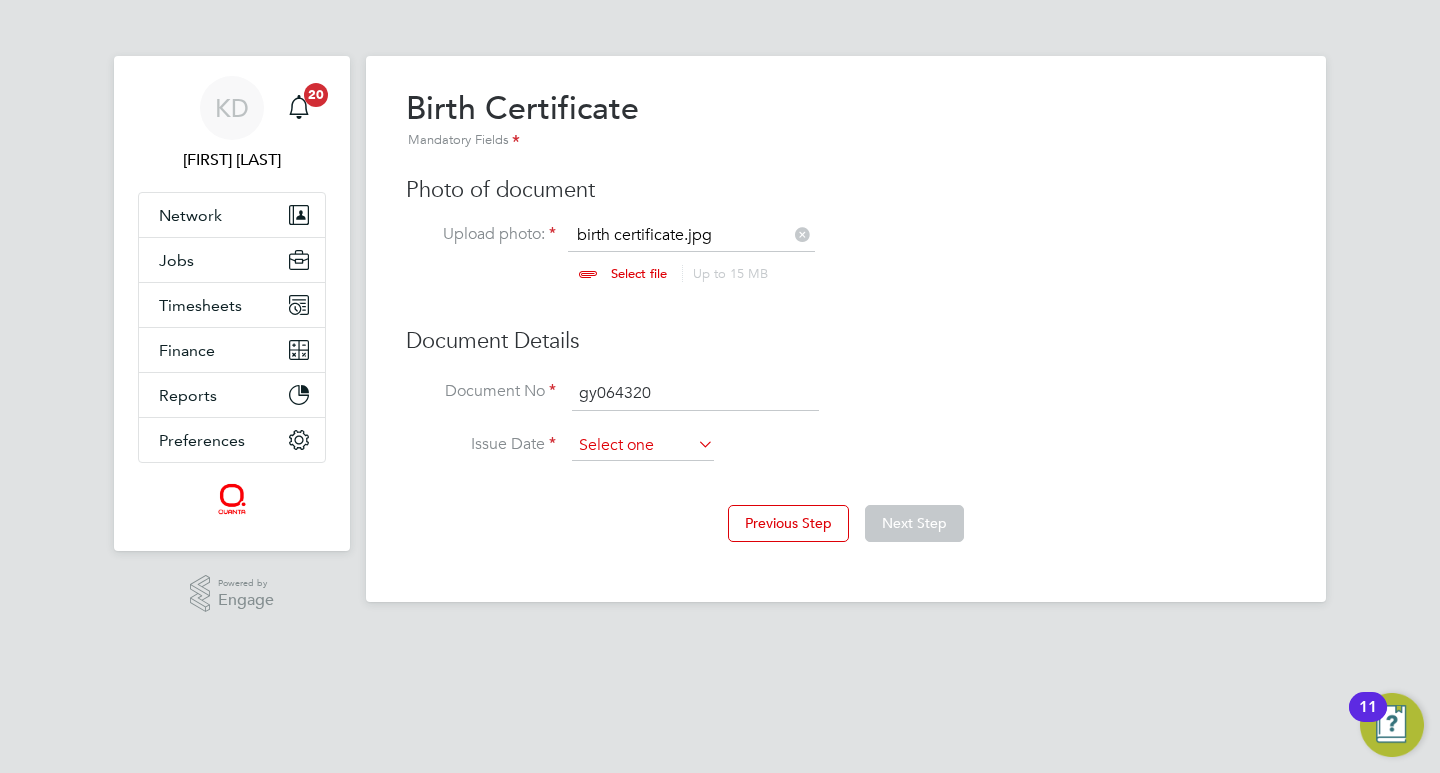 click 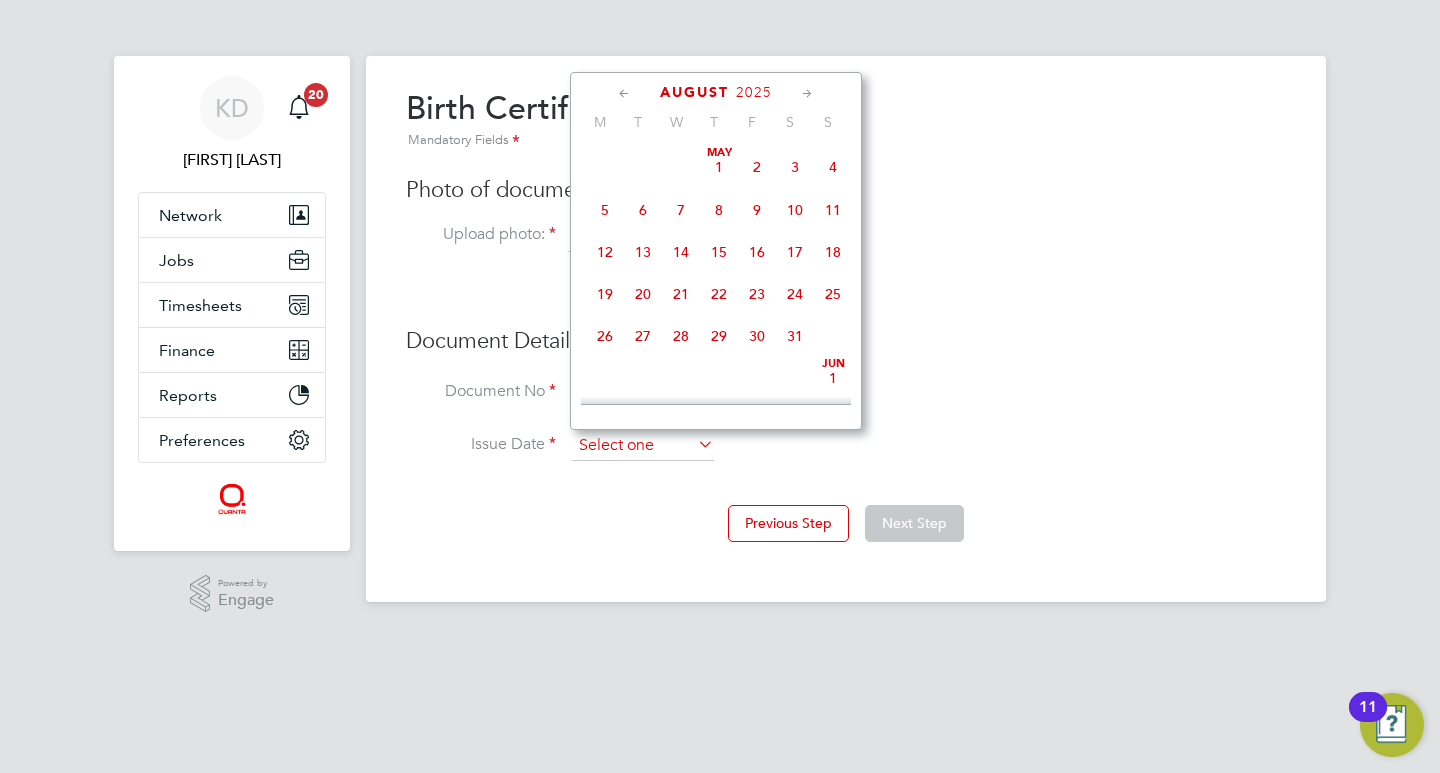 scroll, scrollTop: 649, scrollLeft: 0, axis: vertical 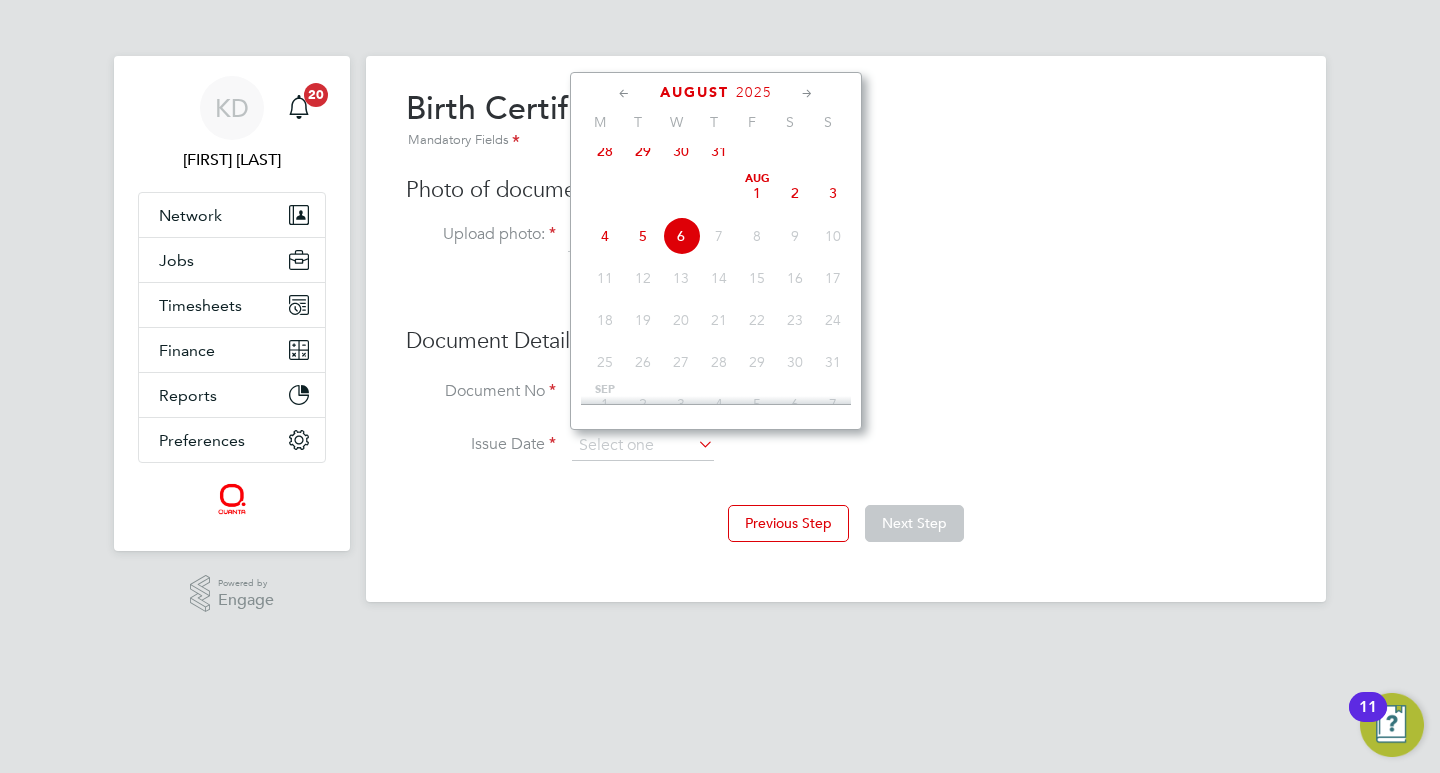 click on "2025" 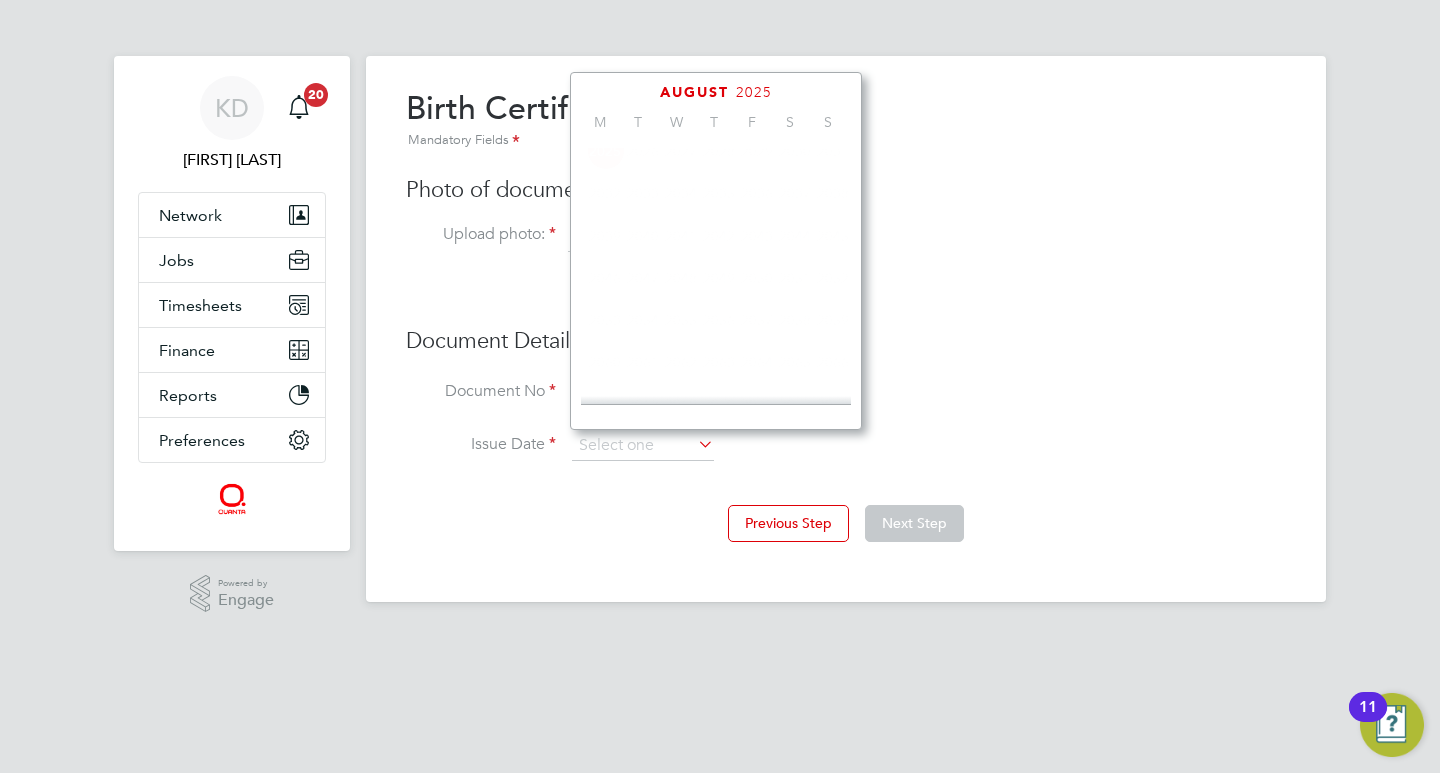 scroll, scrollTop: 530, scrollLeft: 0, axis: vertical 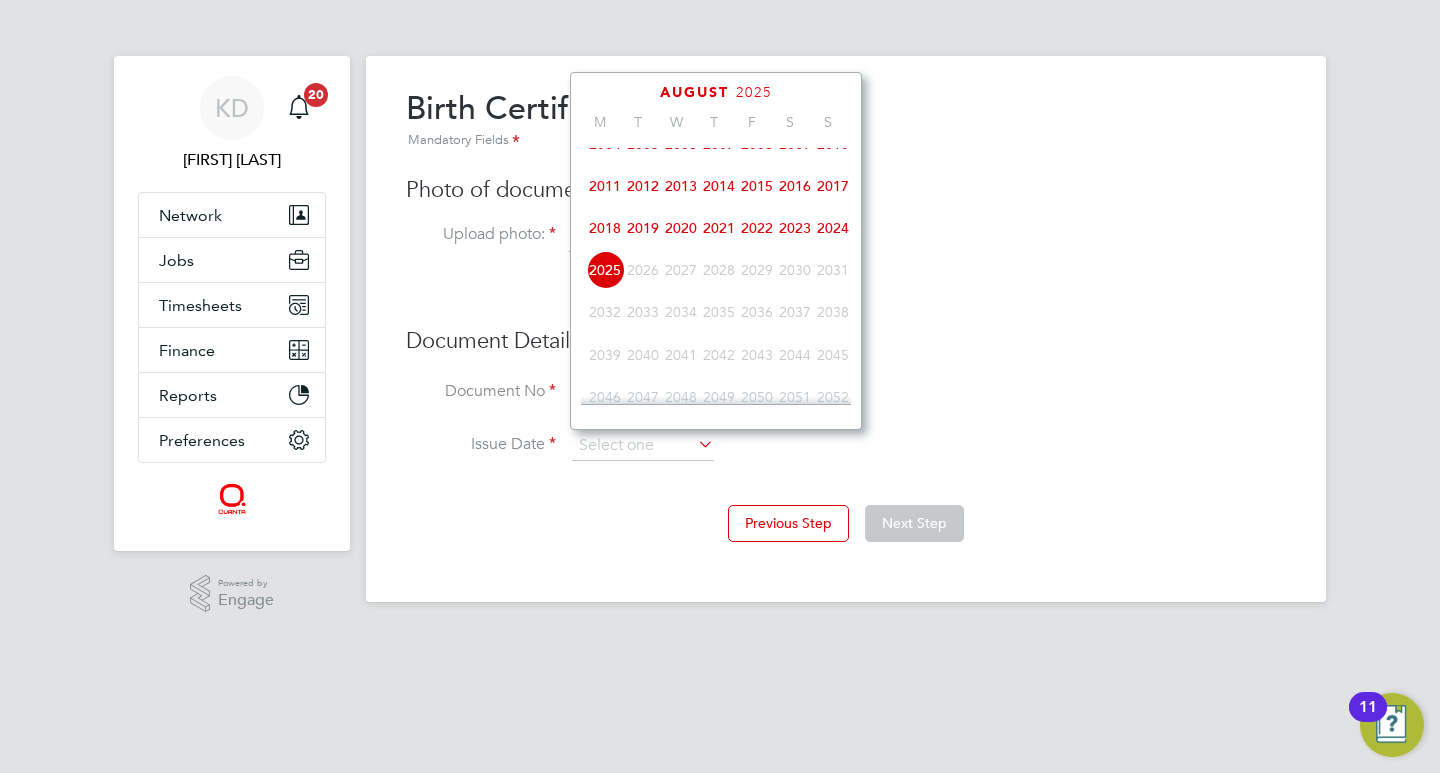 click on "2007" 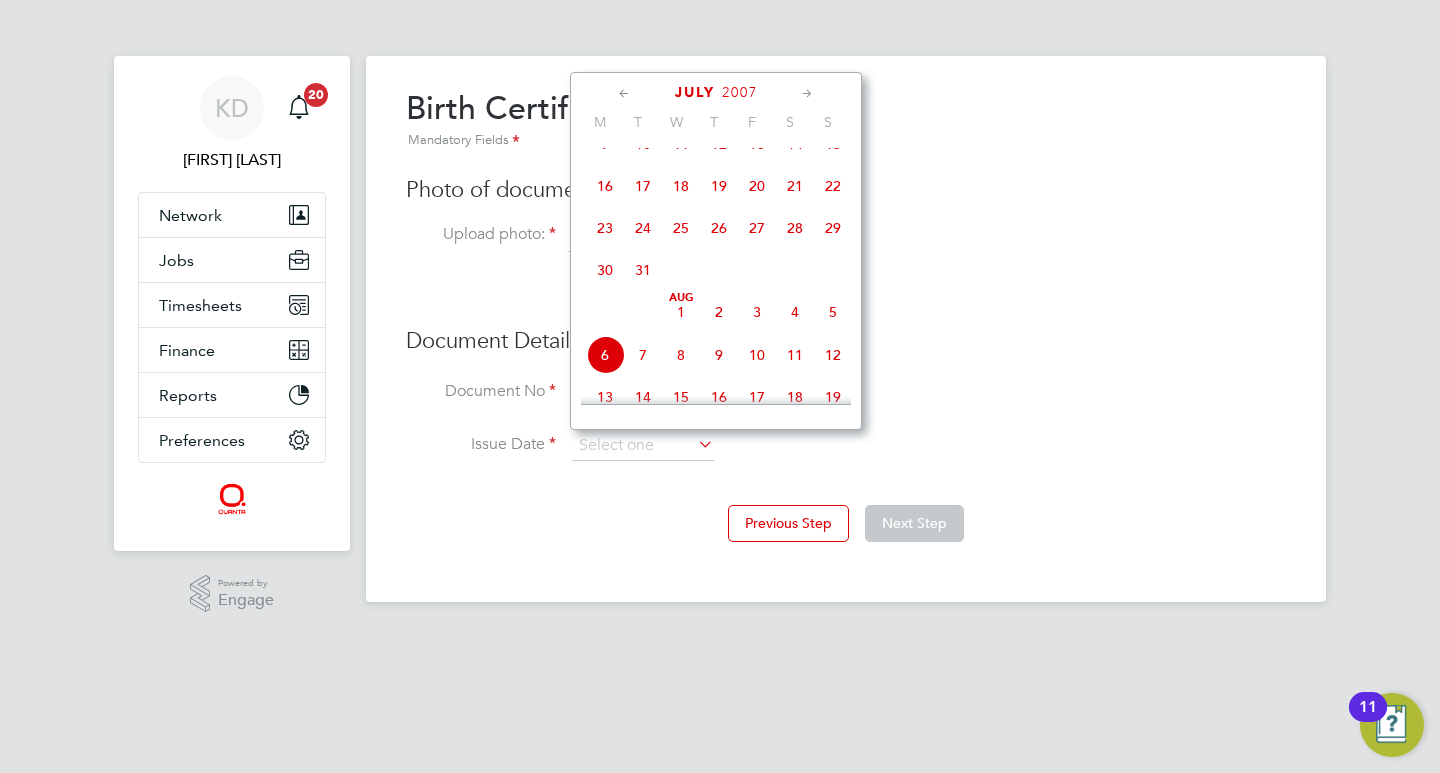 click on "2007" 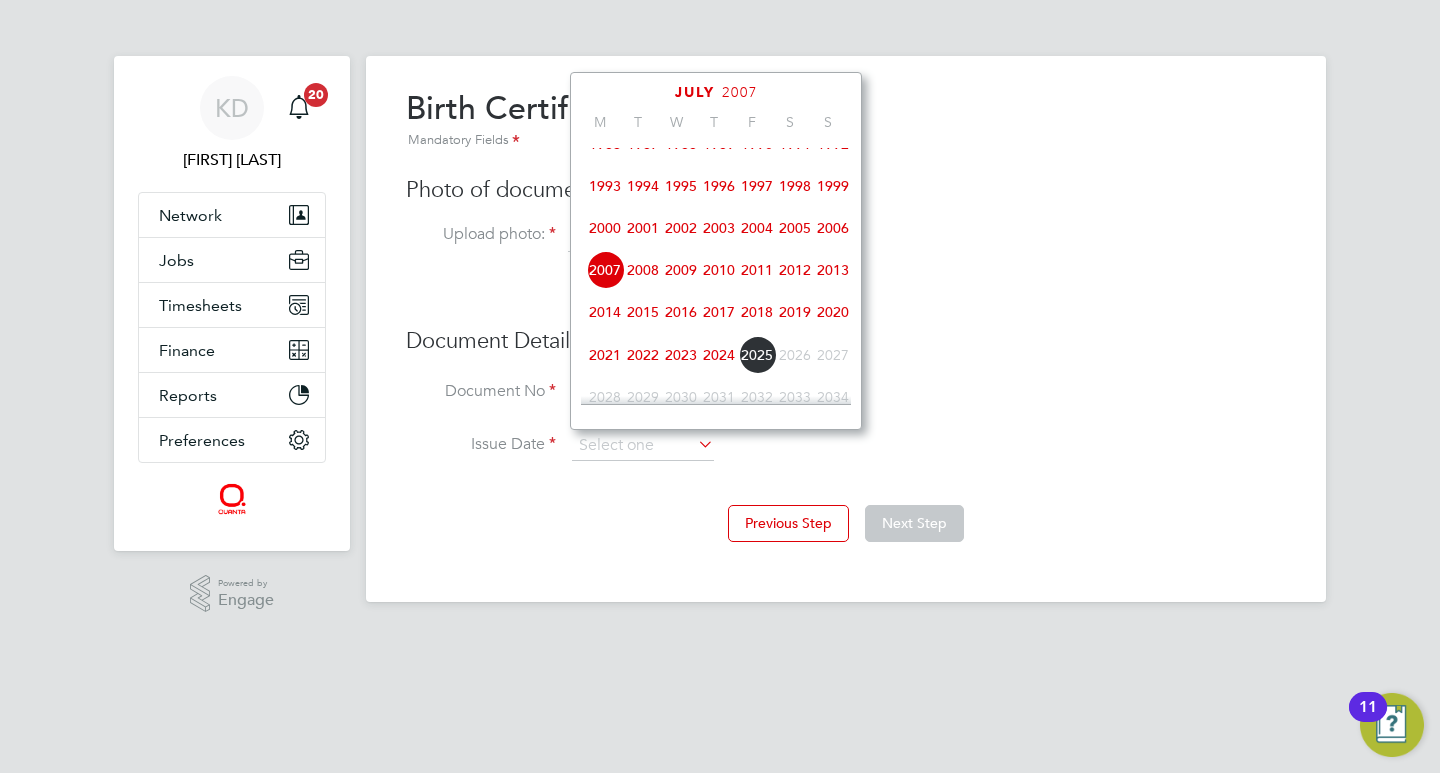 click on "2004" 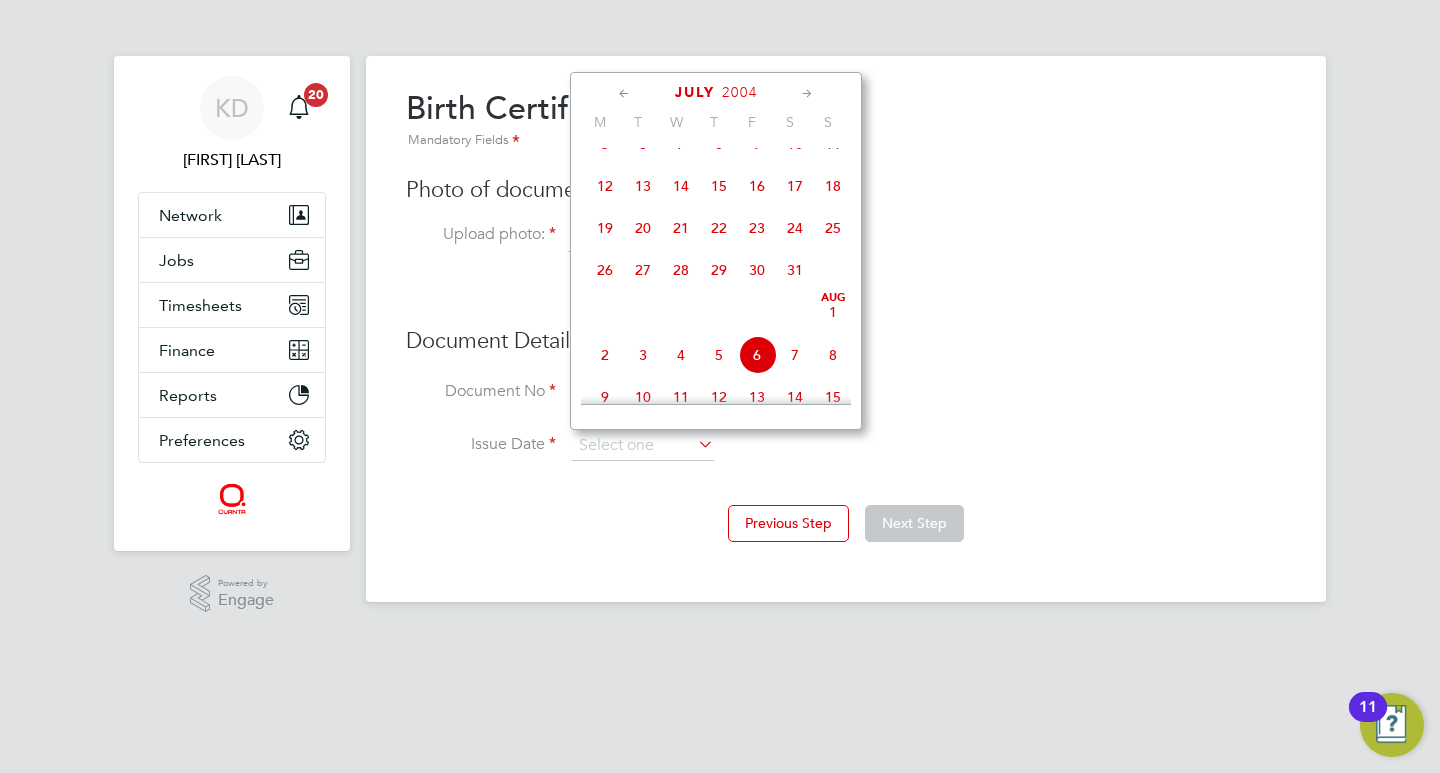 click 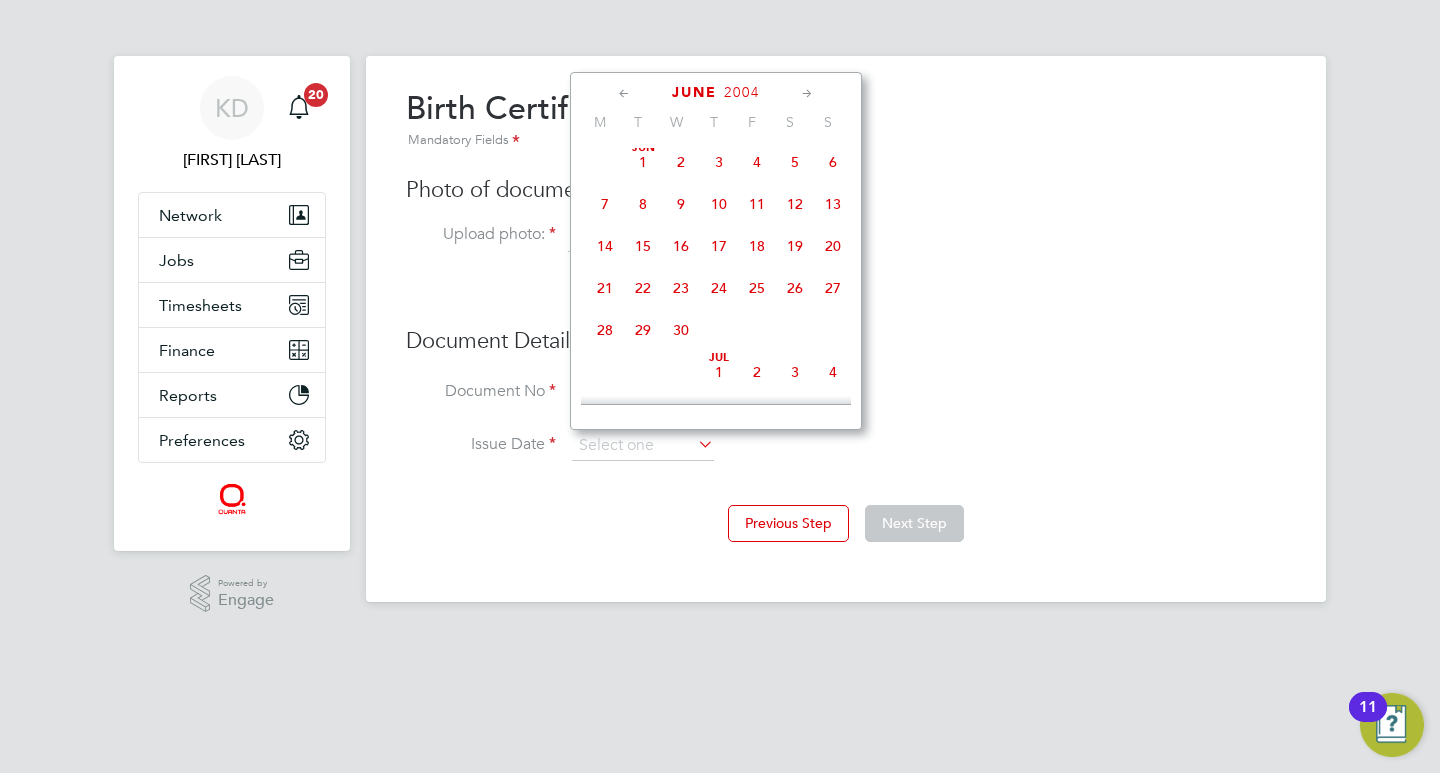 click 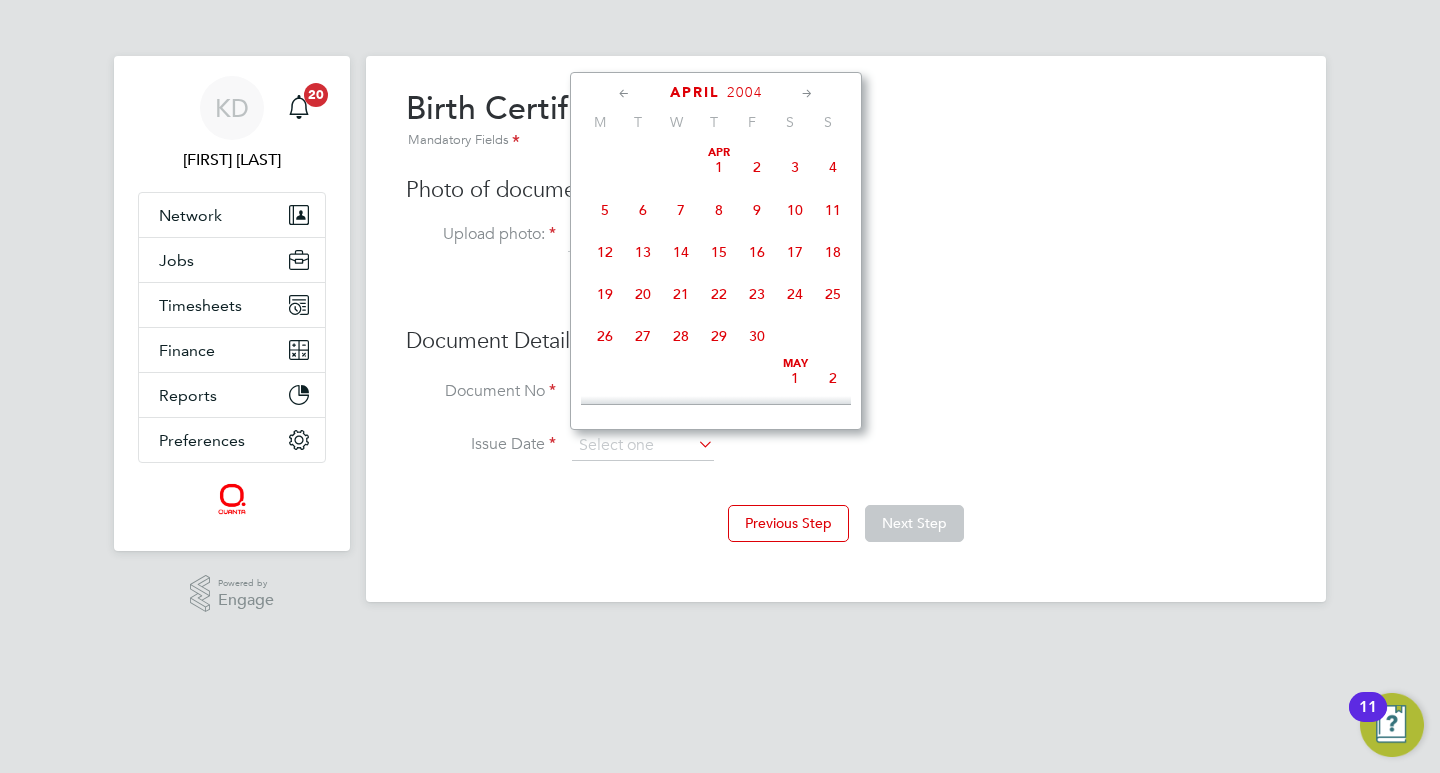 click 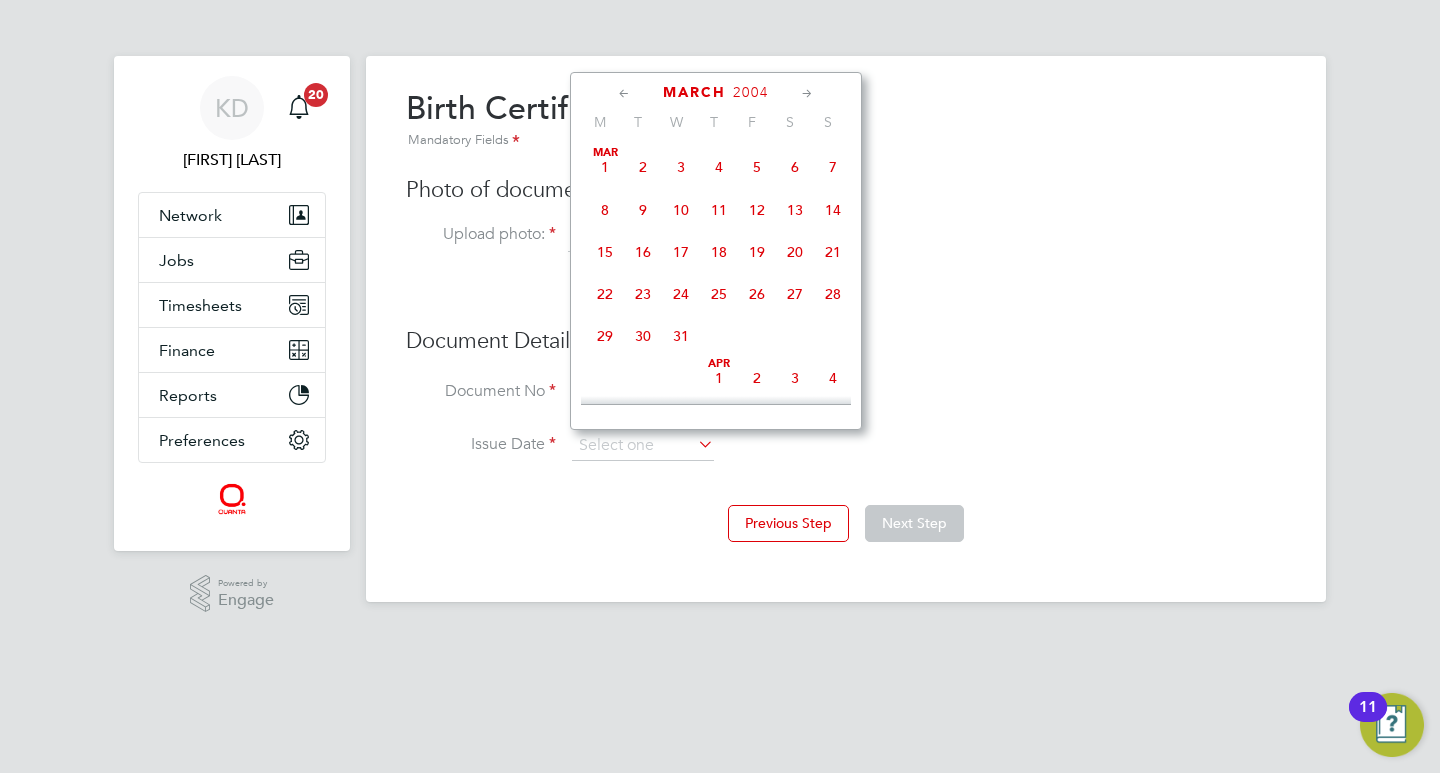 click 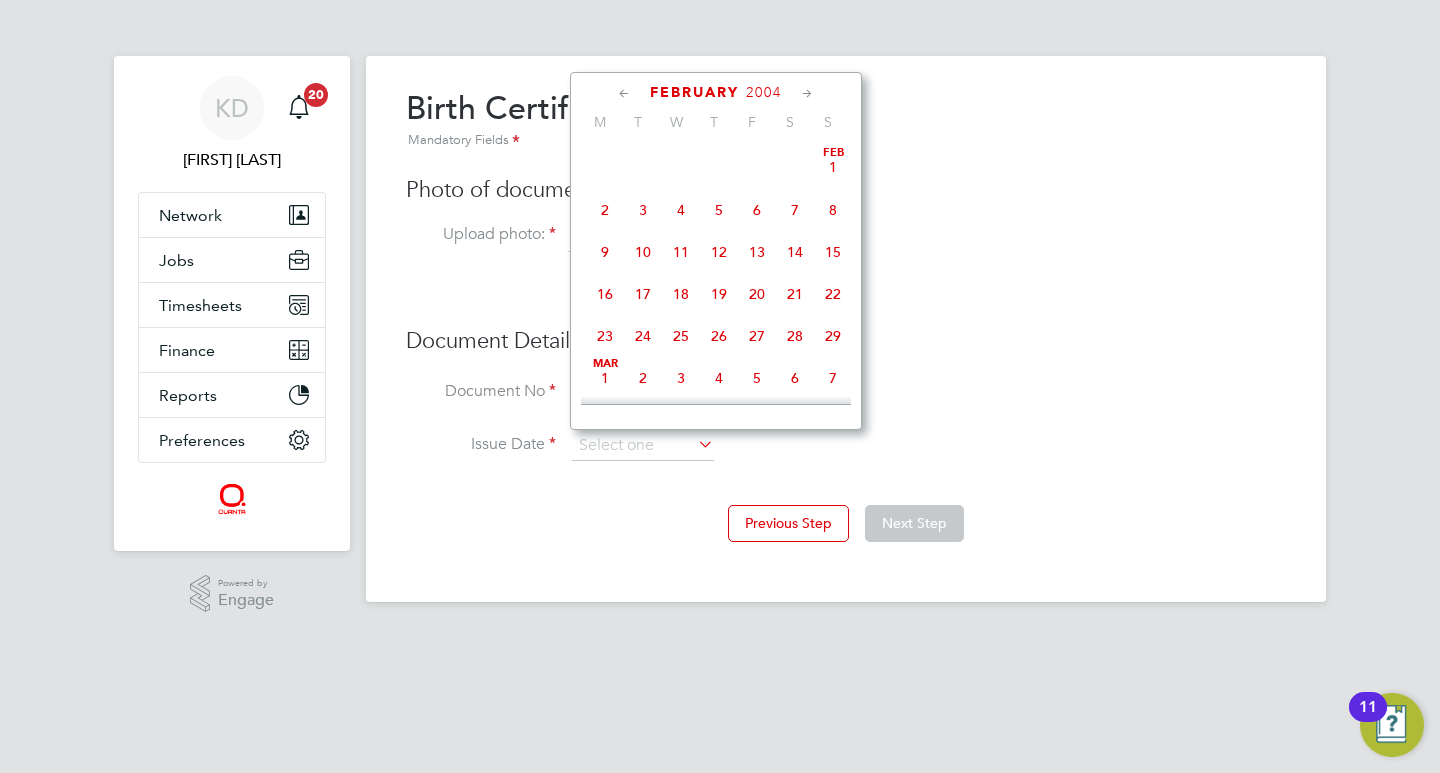 click on "16" 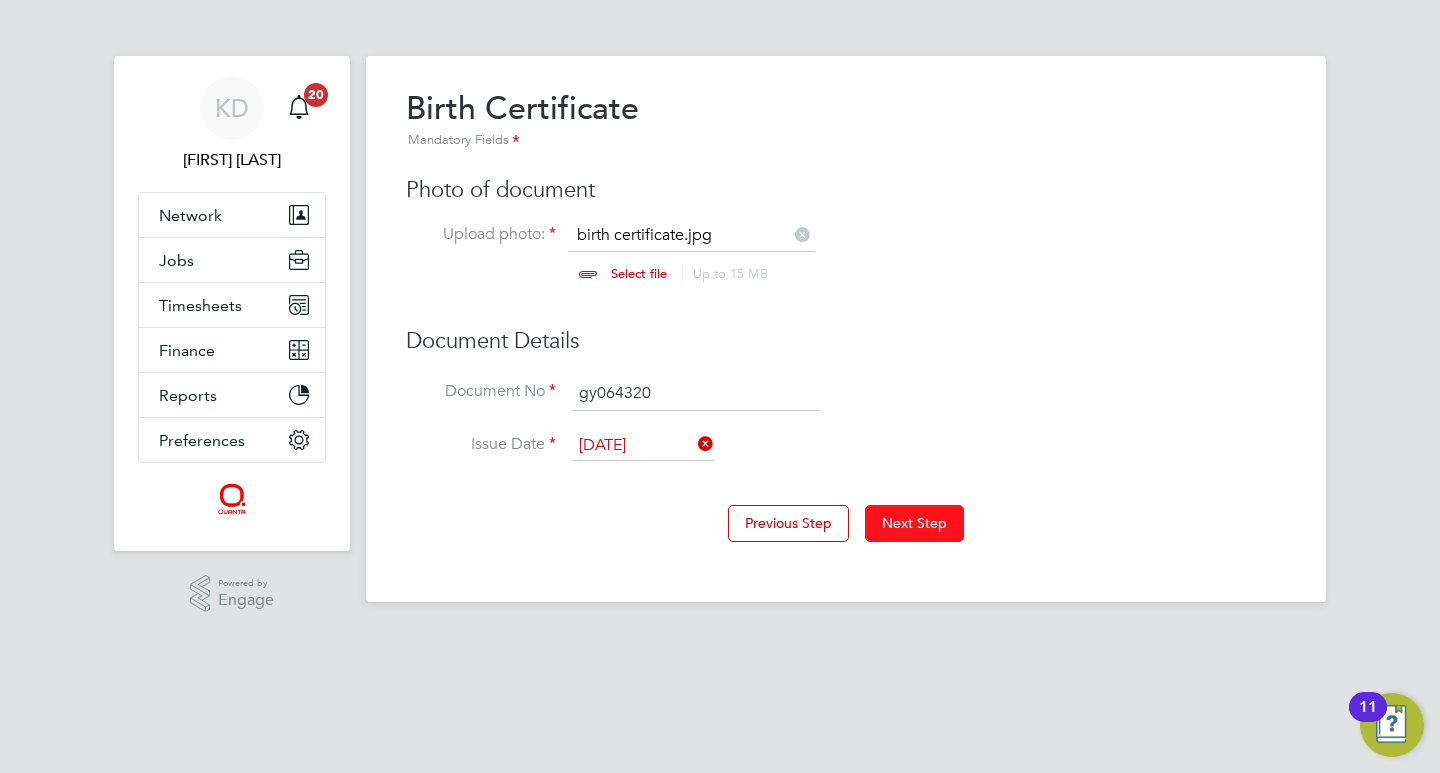 click on "Next Step" 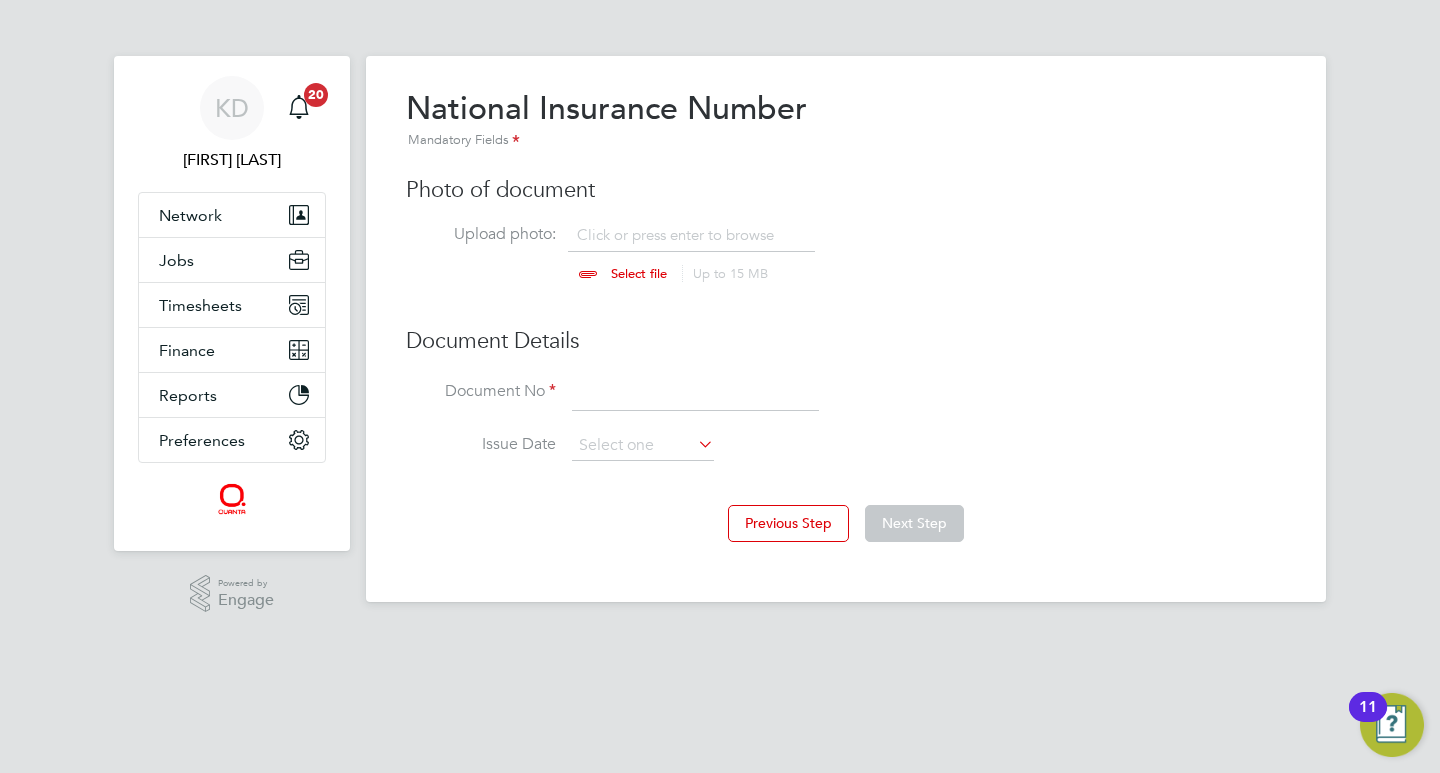scroll, scrollTop: 10, scrollLeft: 10, axis: both 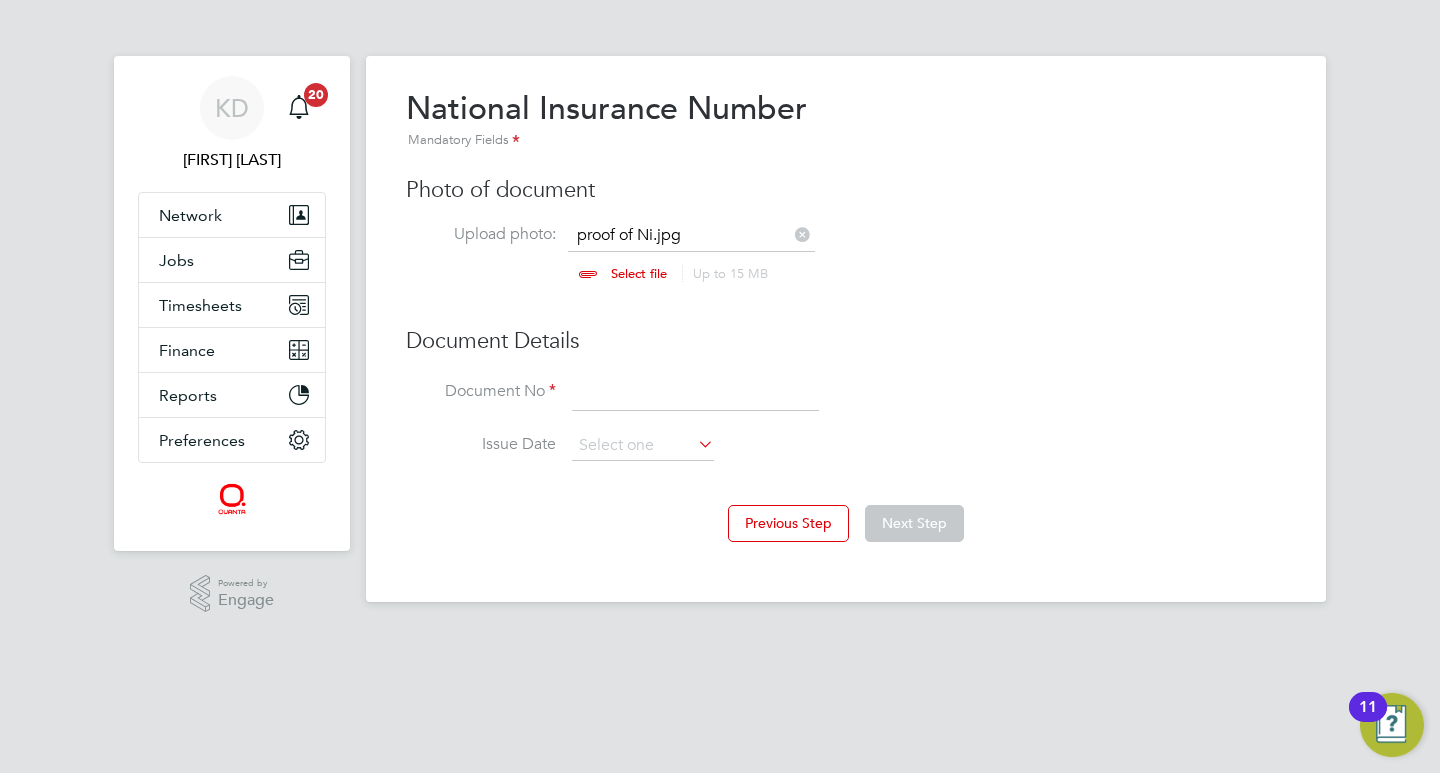 click 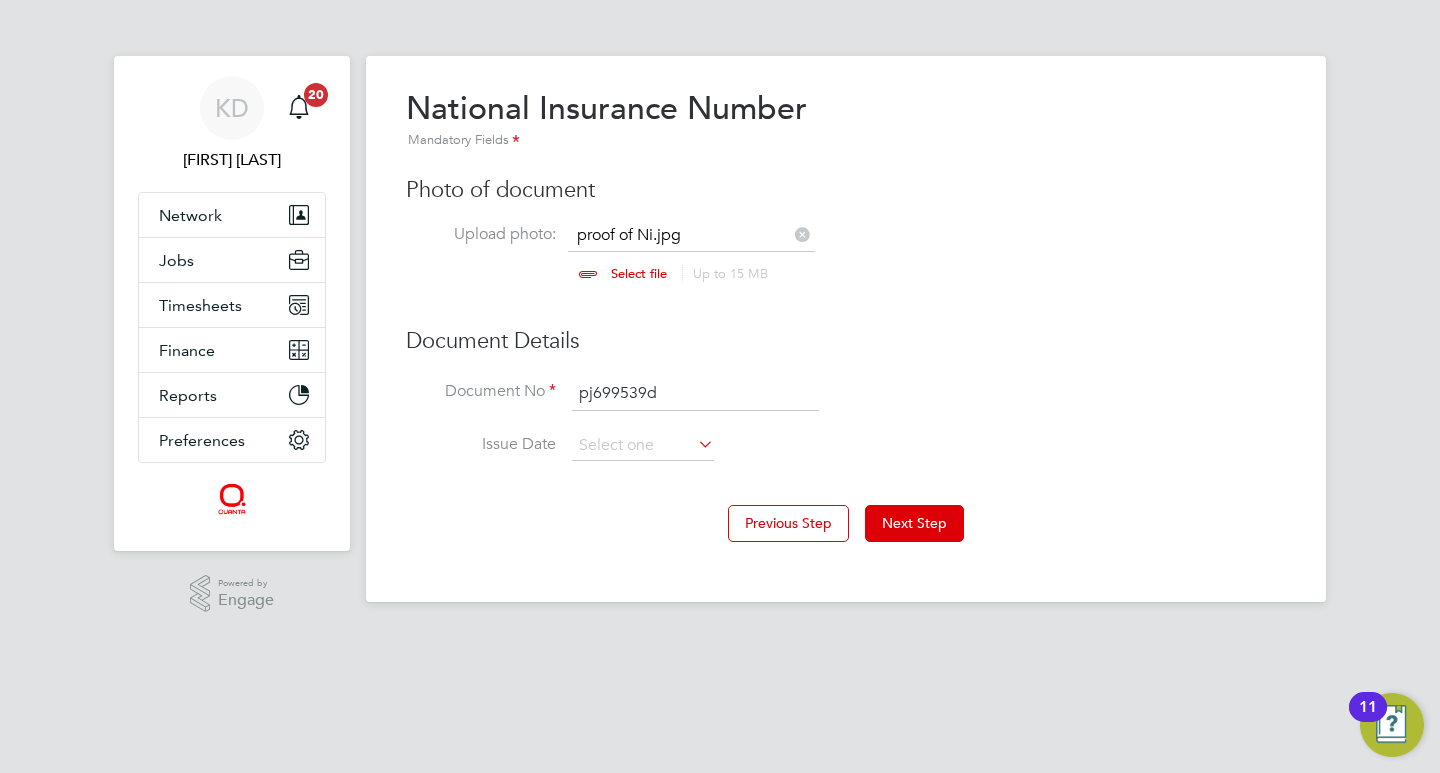 type on "pj699539d" 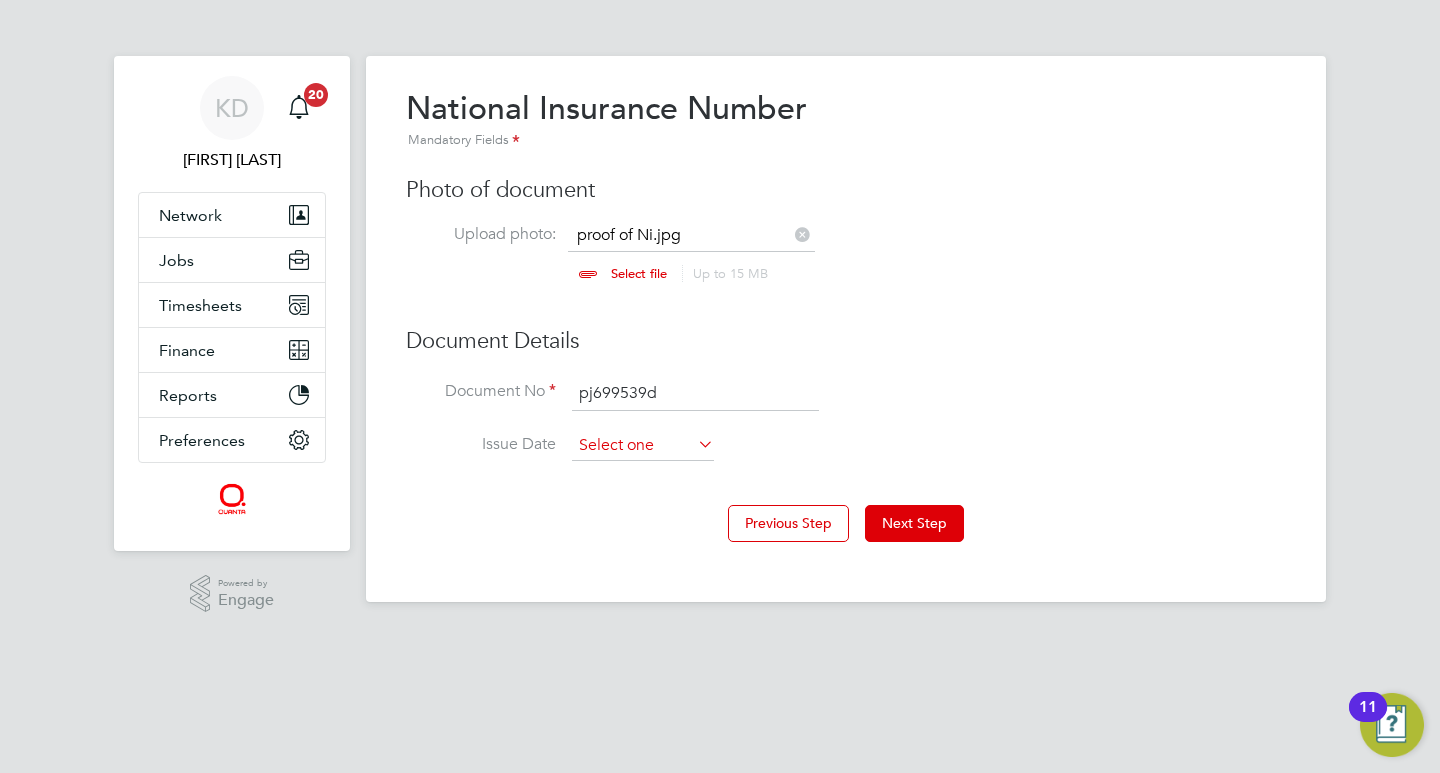 click 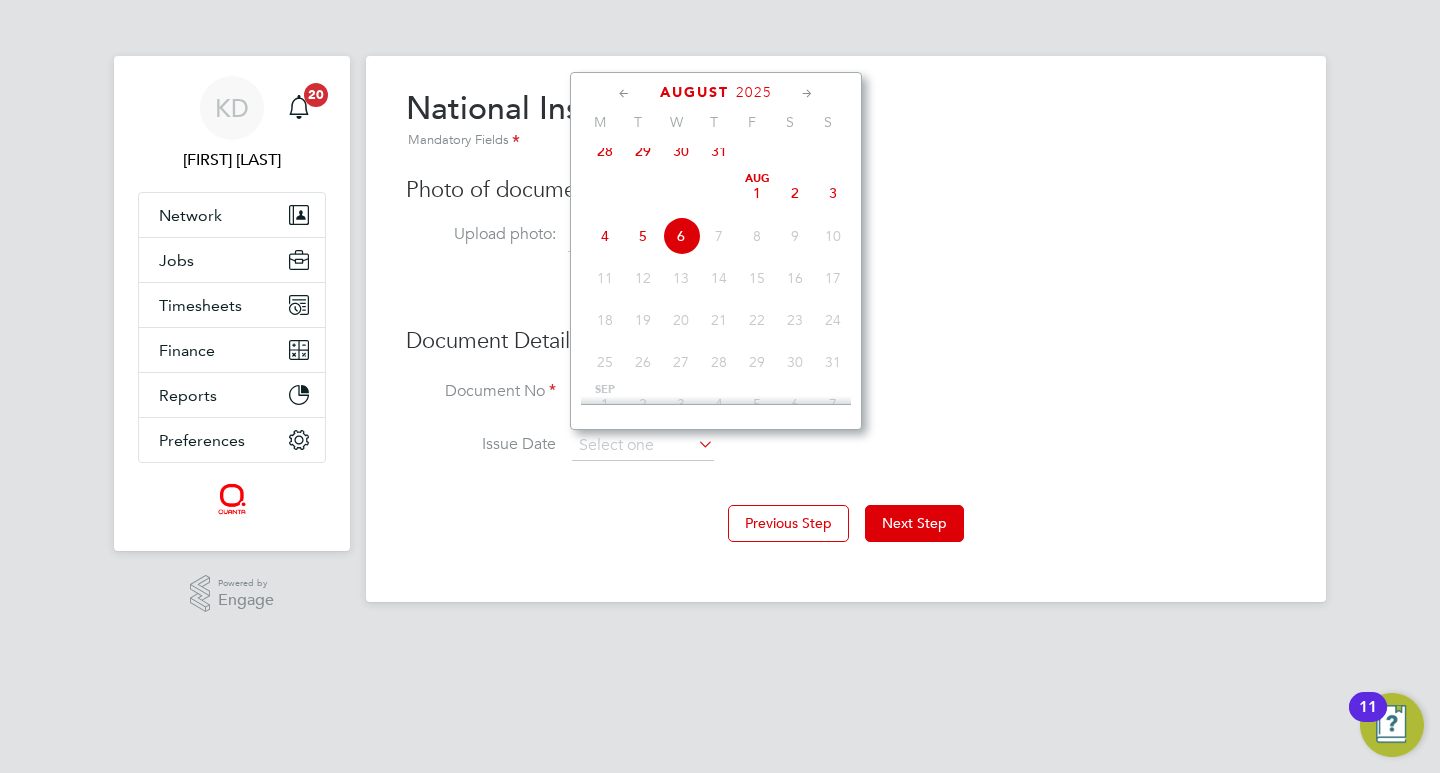 click 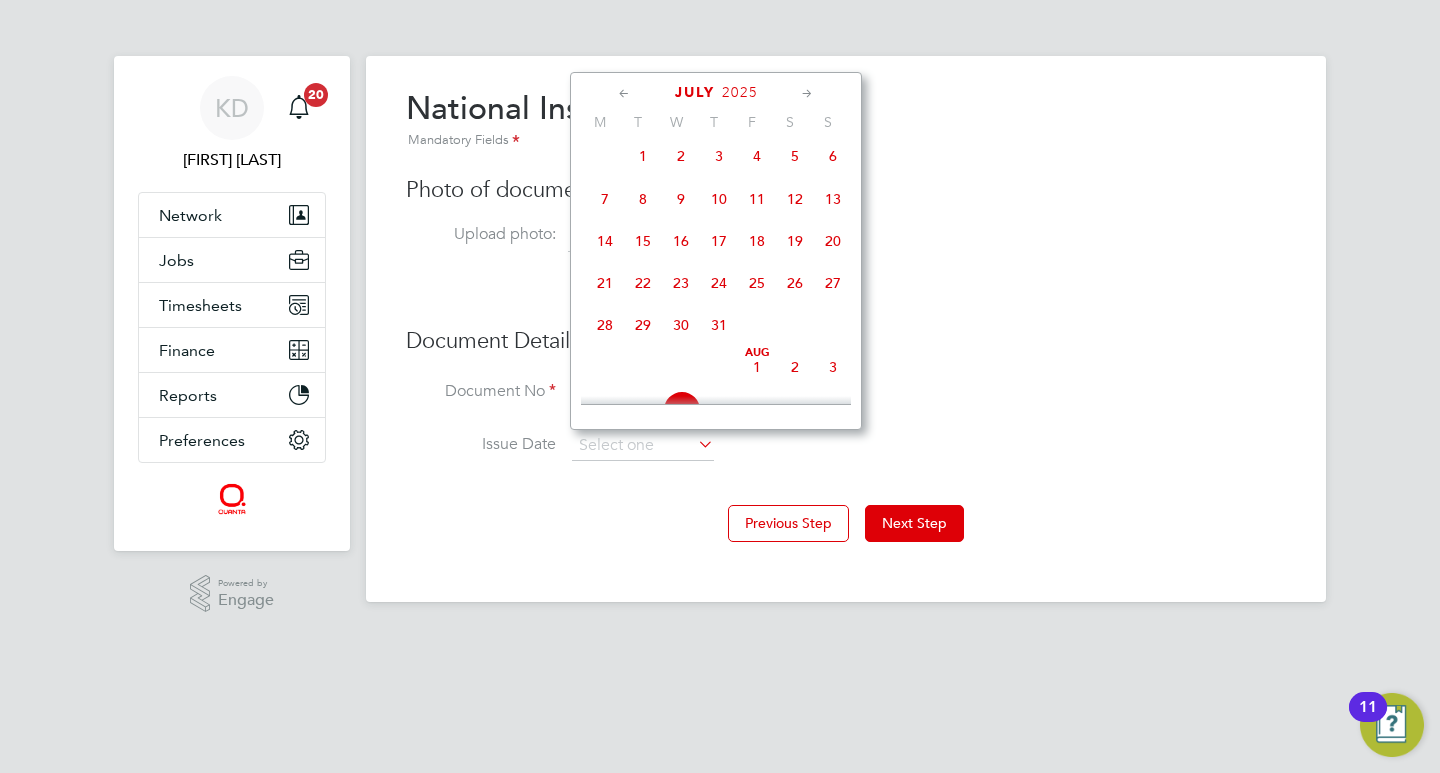 click 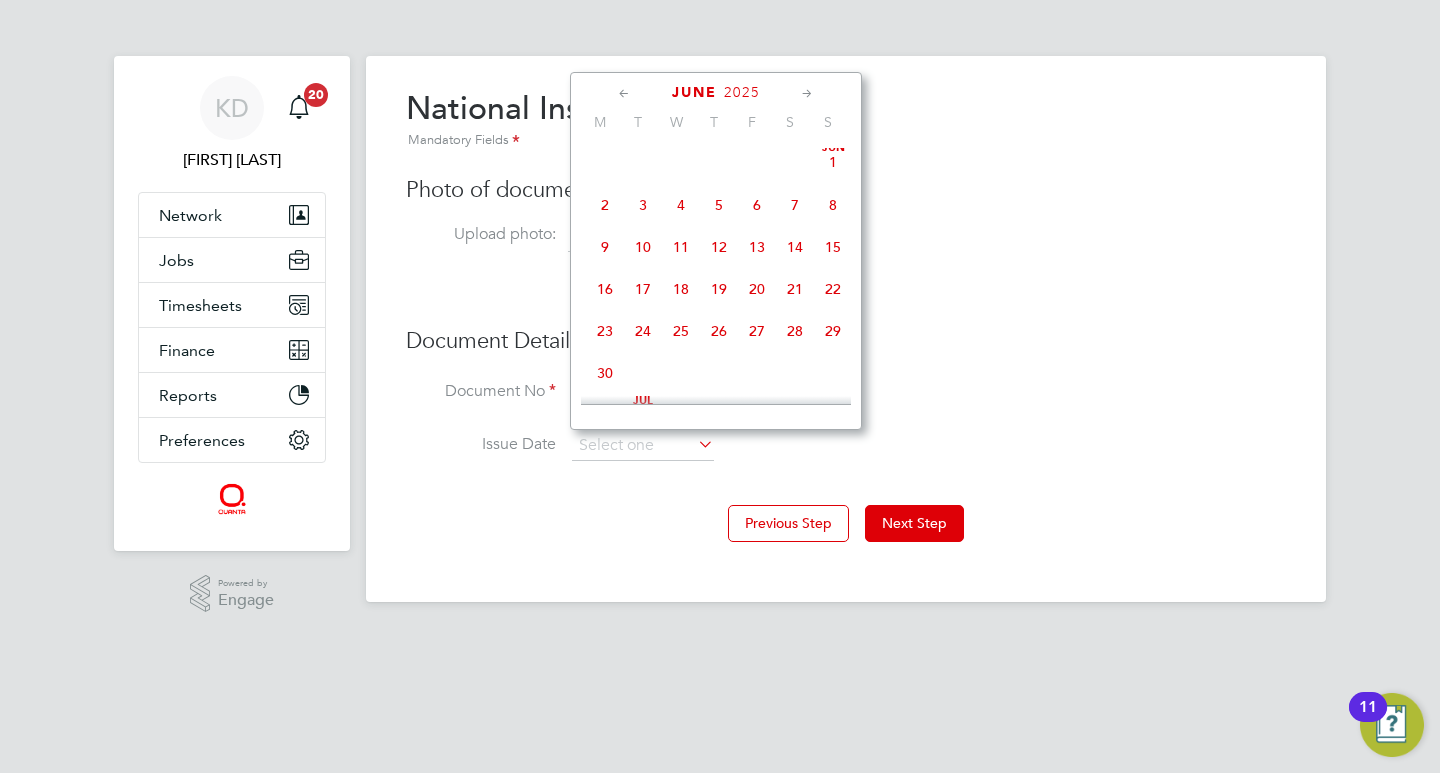 click 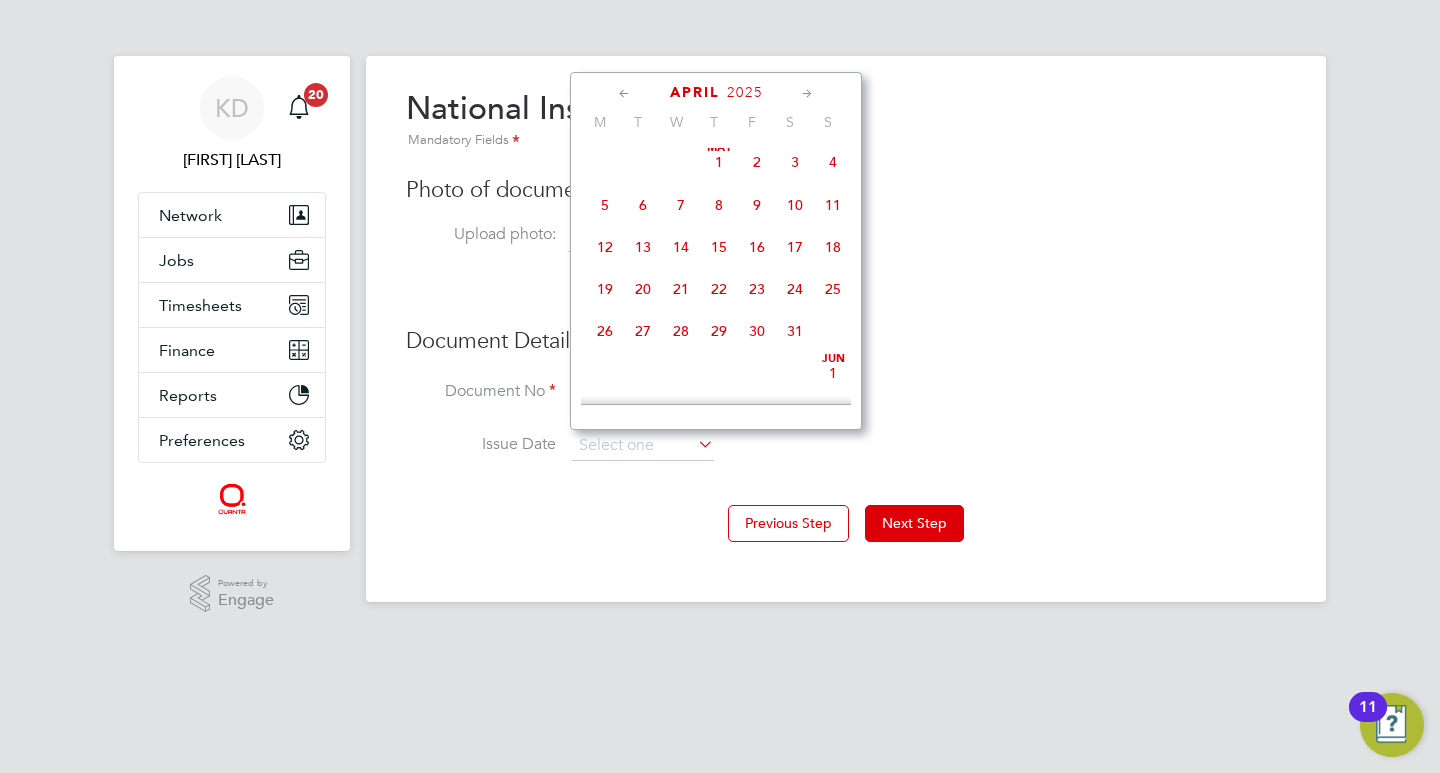 scroll, scrollTop: 0, scrollLeft: 0, axis: both 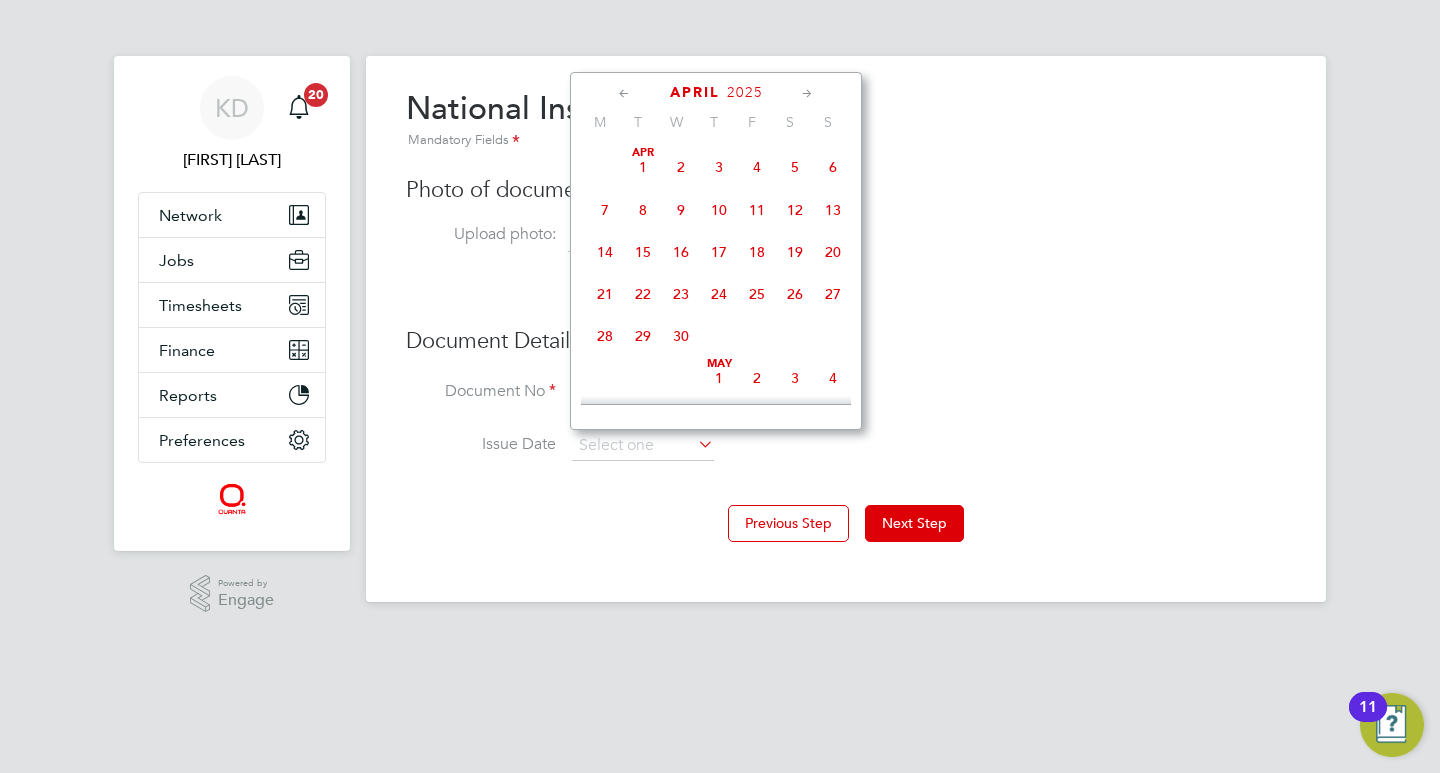 click 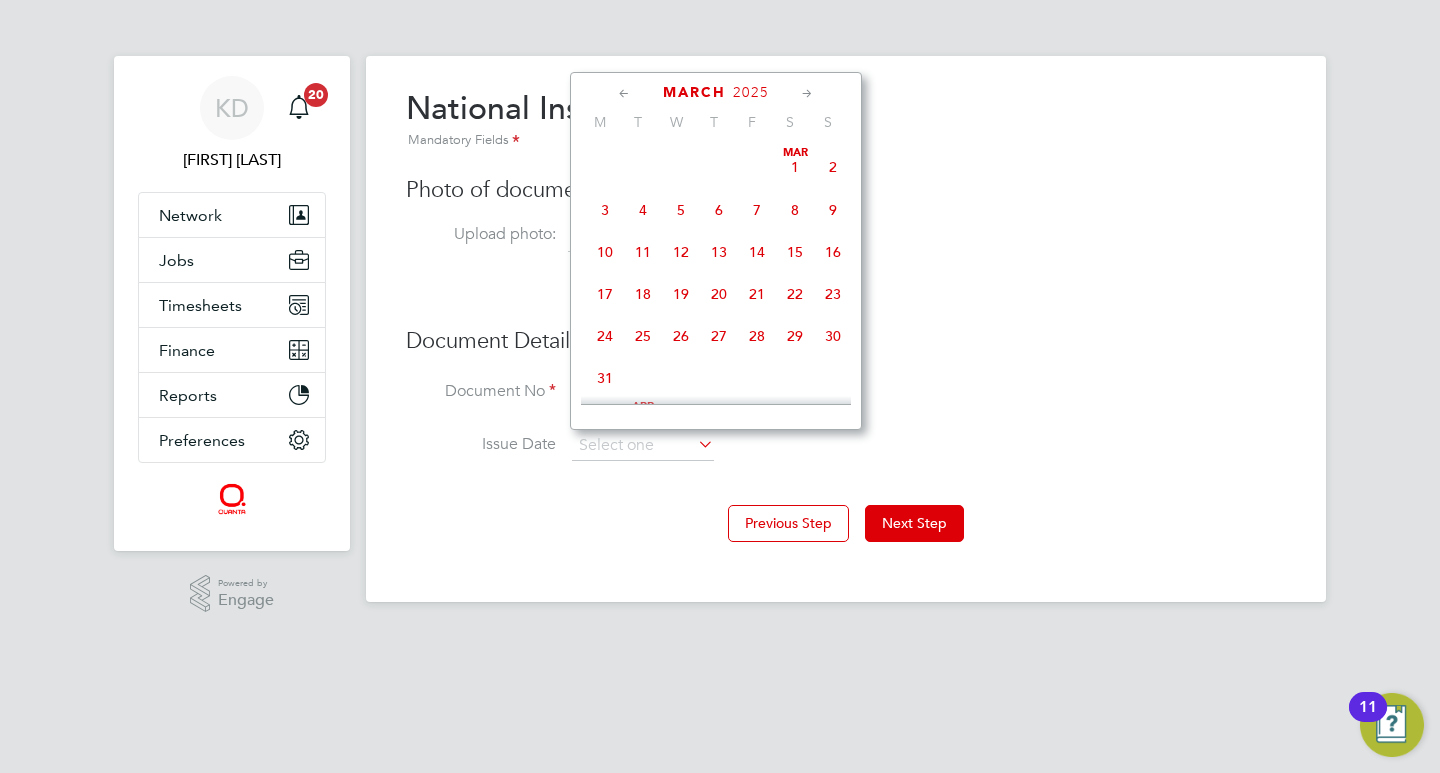 click 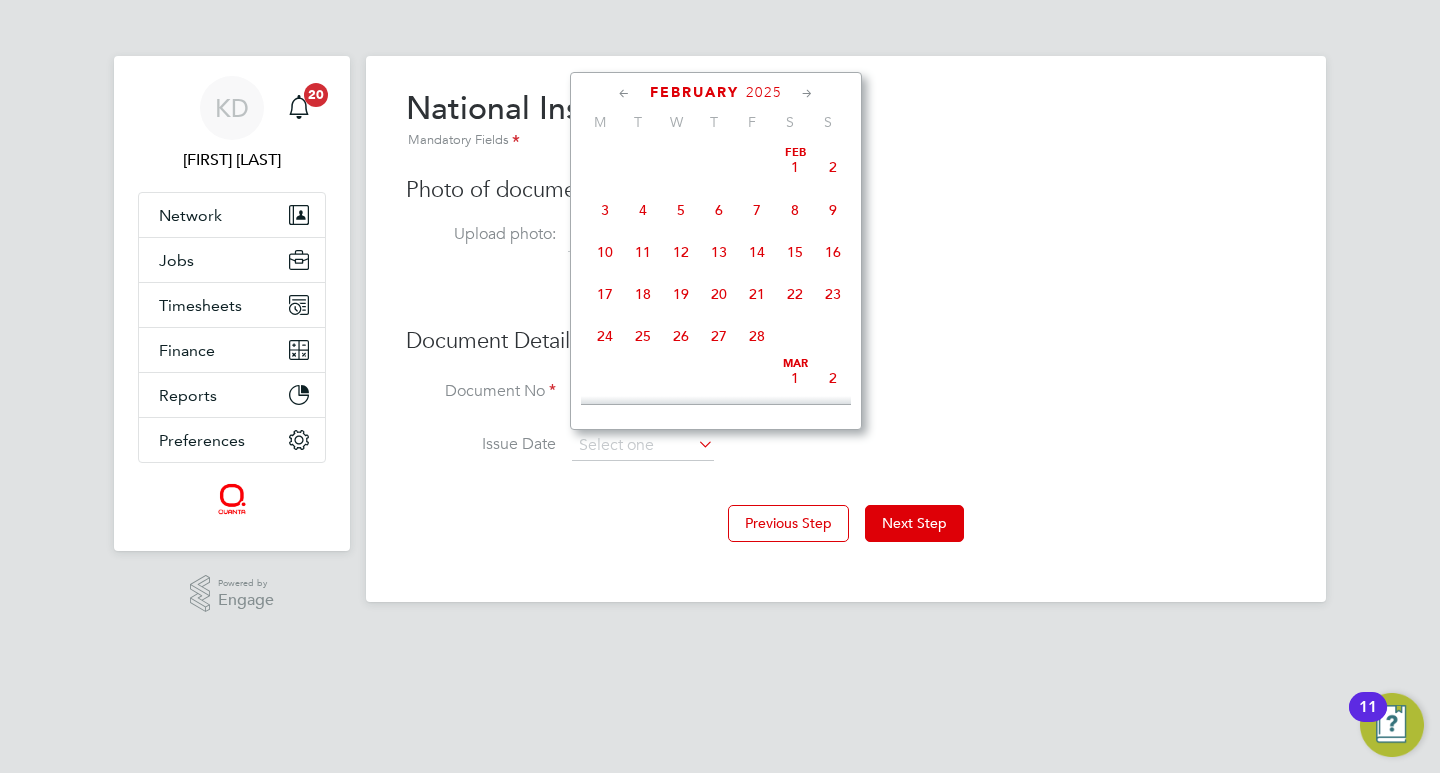 click on "28" 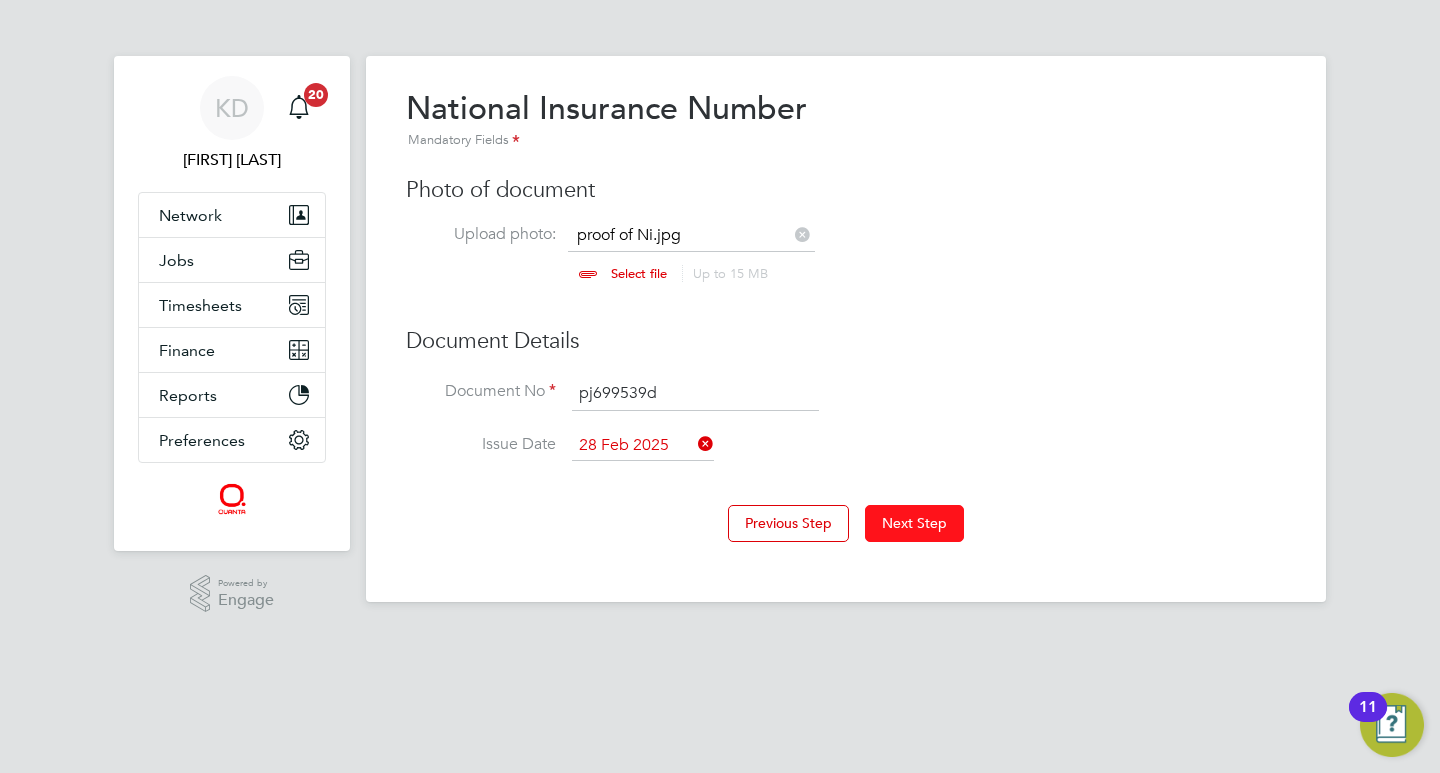 click on "Next Step" 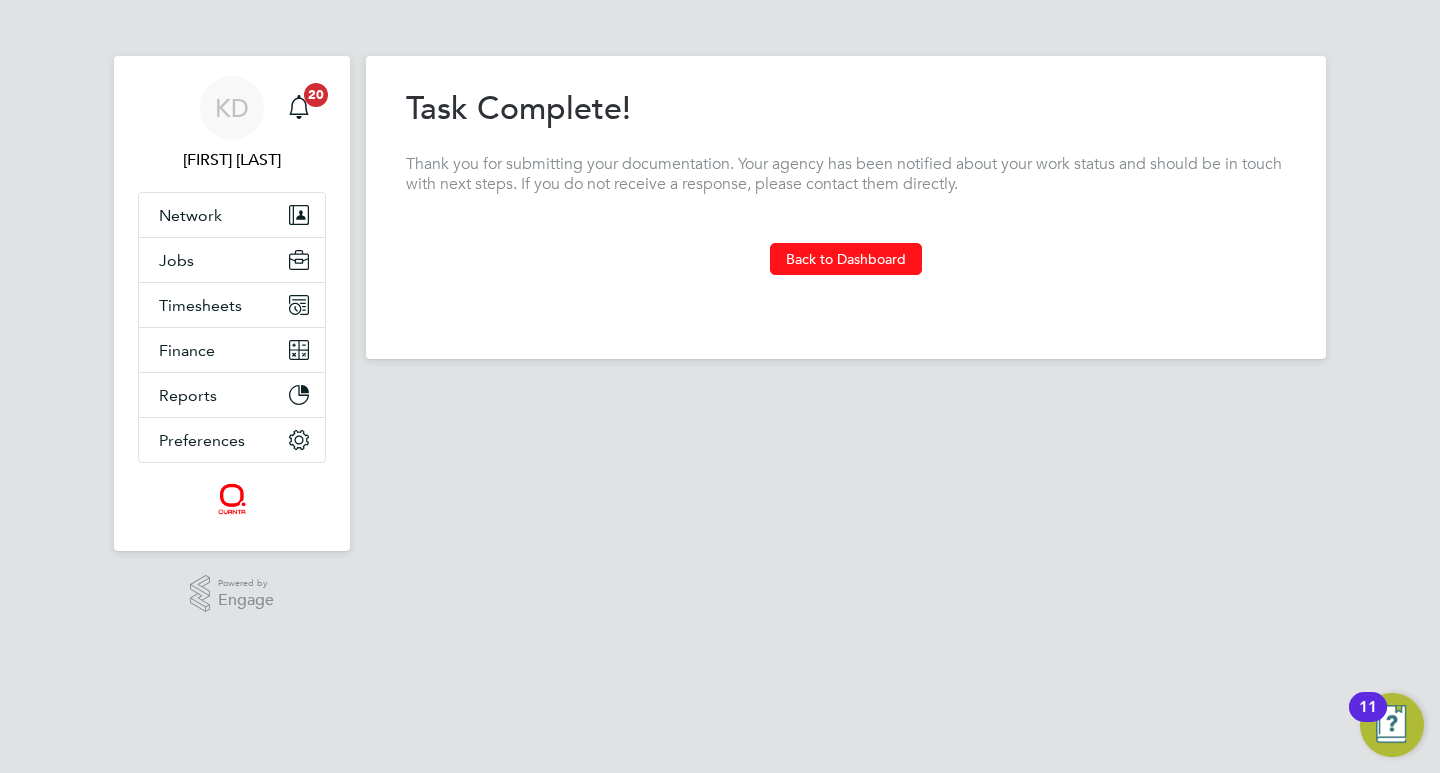 click on "Back to Dashboard" at bounding box center [846, 259] 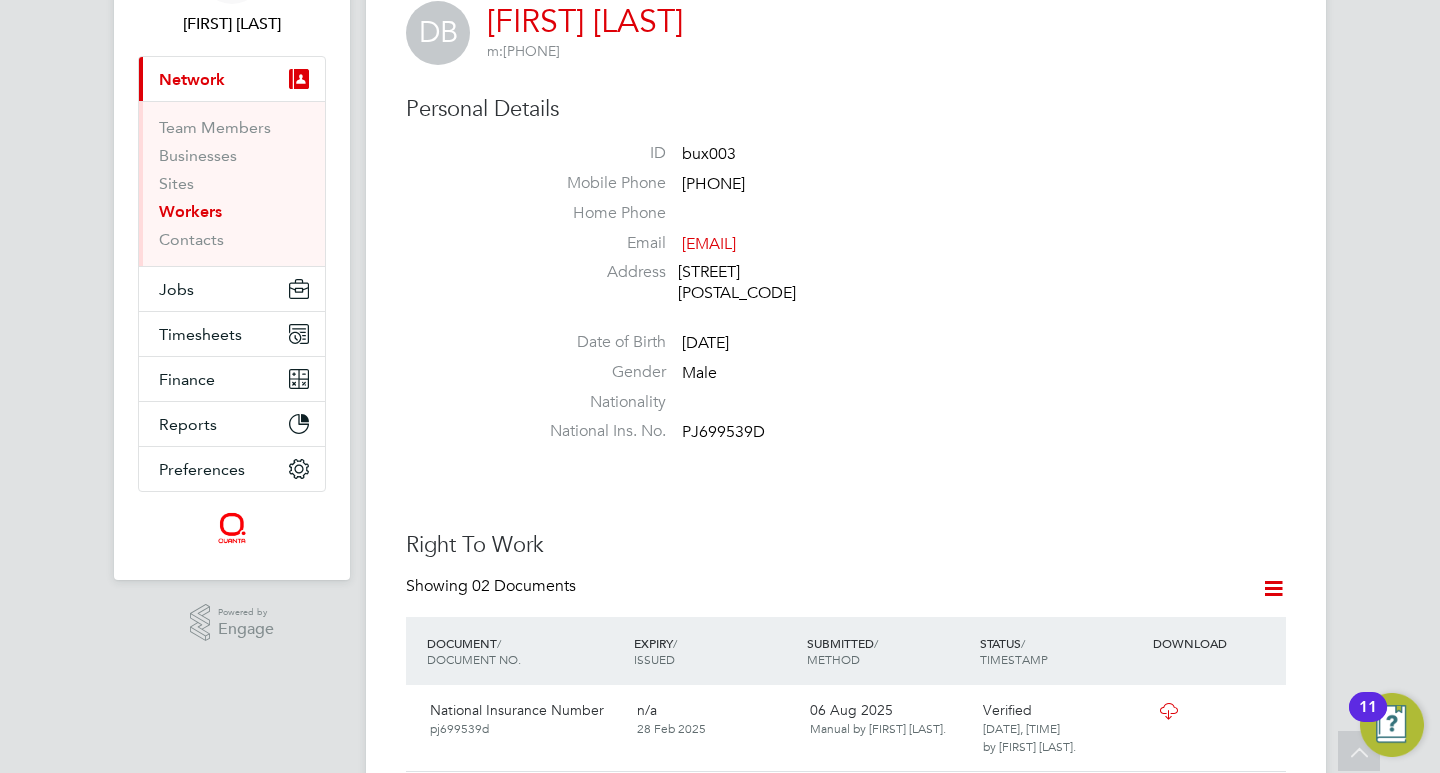 scroll, scrollTop: 124, scrollLeft: 0, axis: vertical 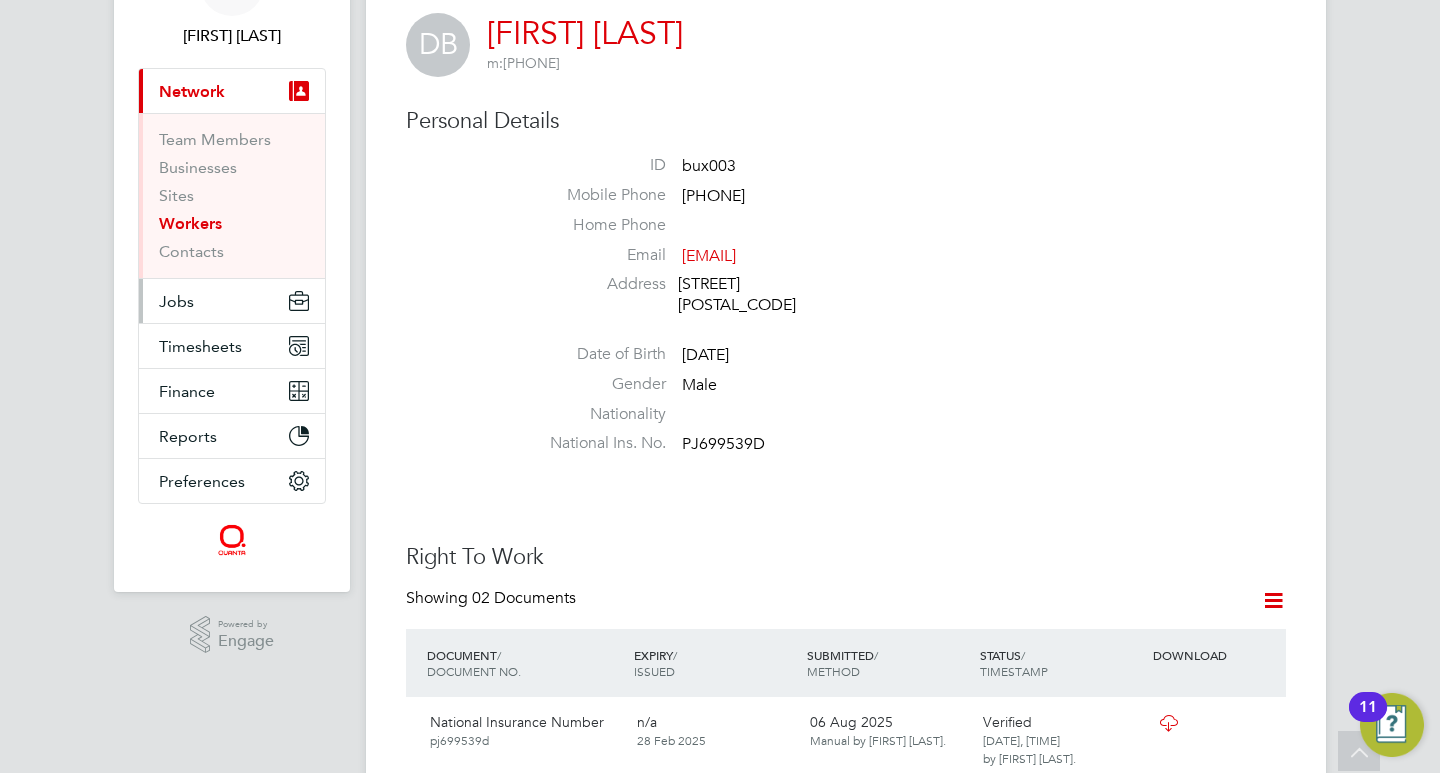 click on "Jobs" at bounding box center (176, 301) 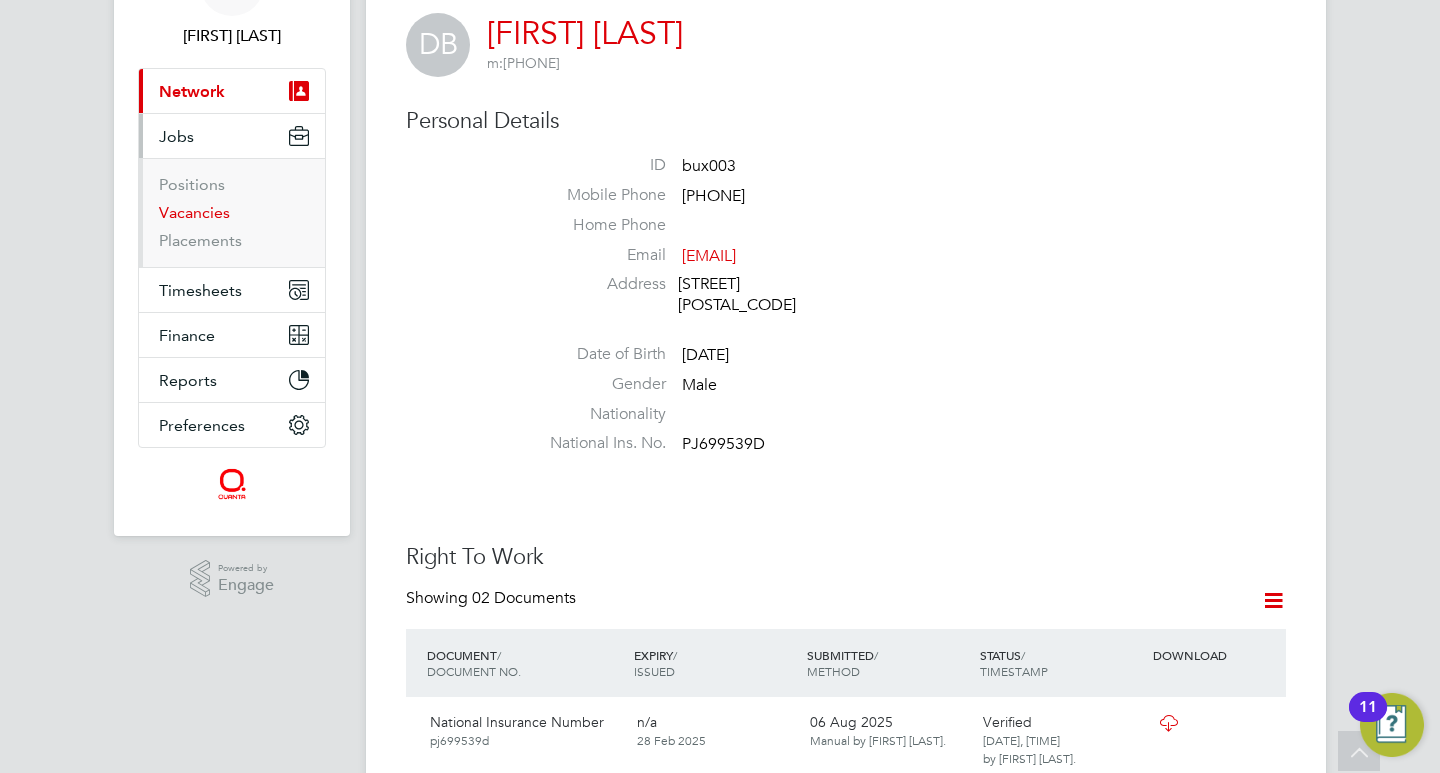 click on "Vacancies" at bounding box center [194, 212] 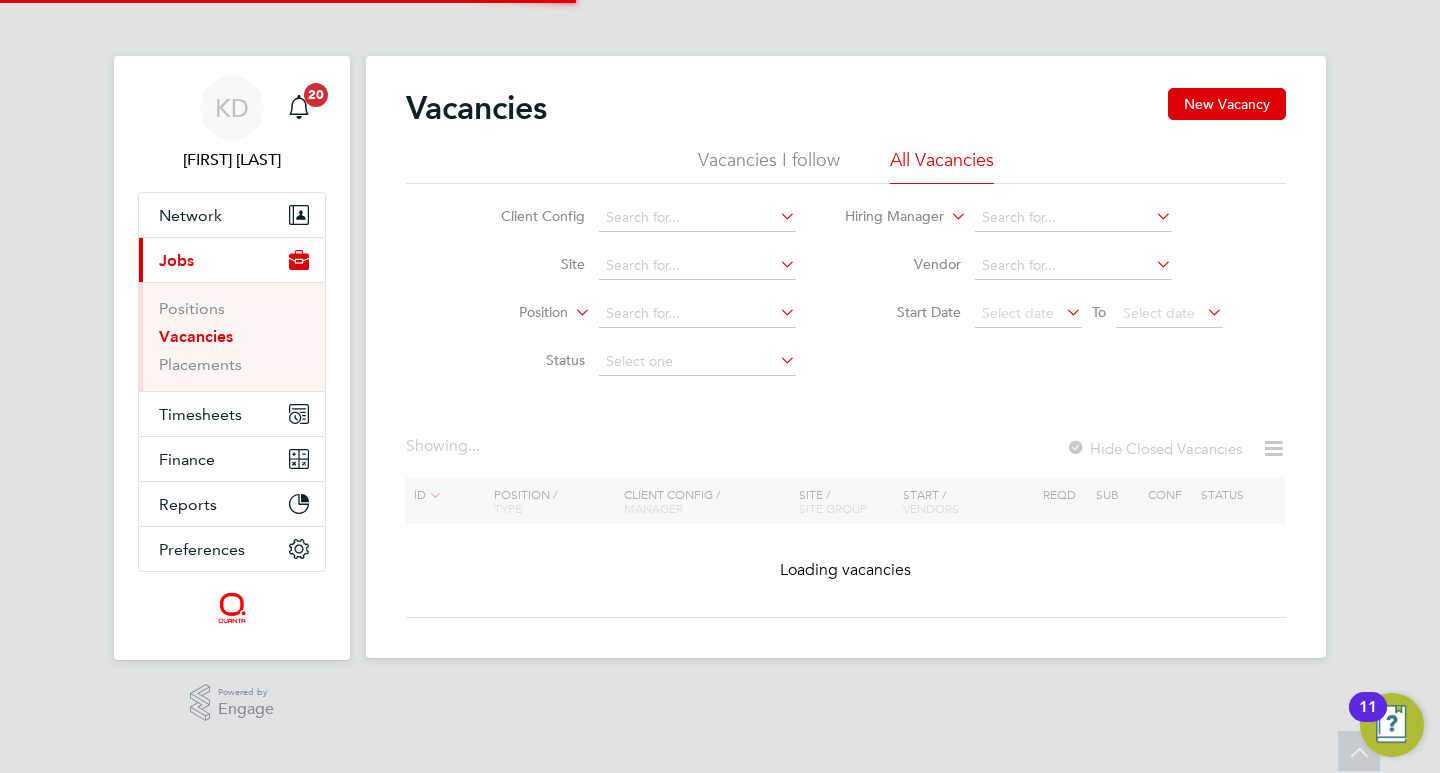 scroll, scrollTop: 0, scrollLeft: 0, axis: both 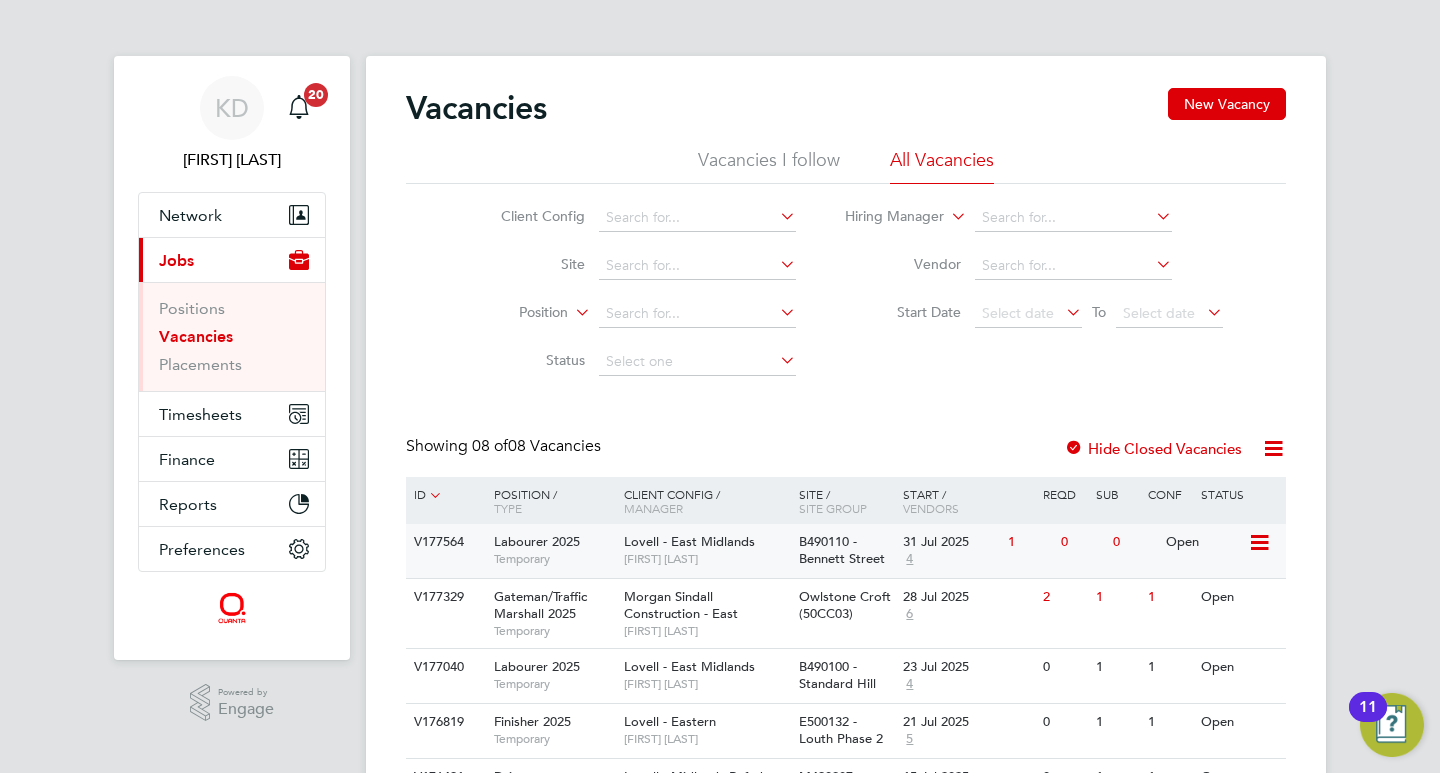 click on "0" 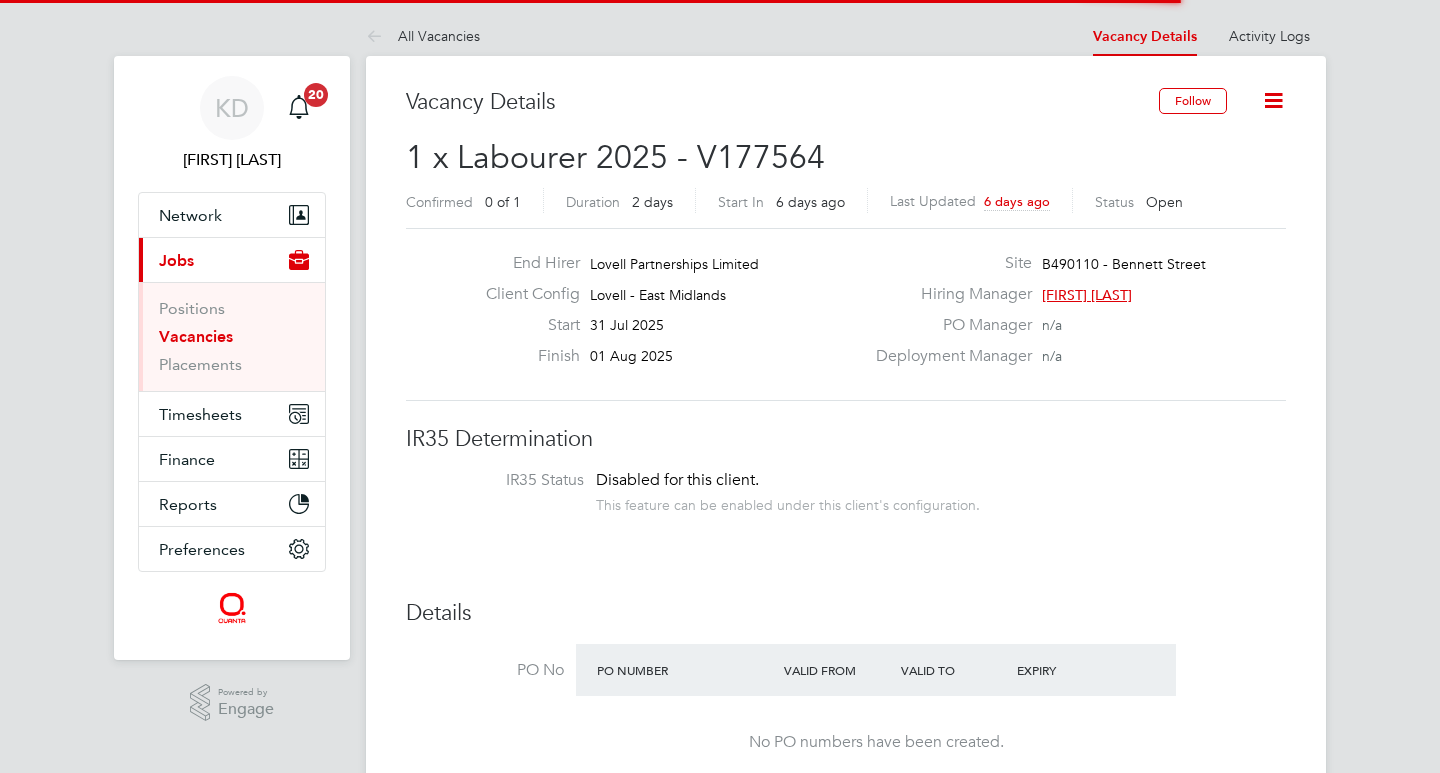 scroll, scrollTop: 0, scrollLeft: 0, axis: both 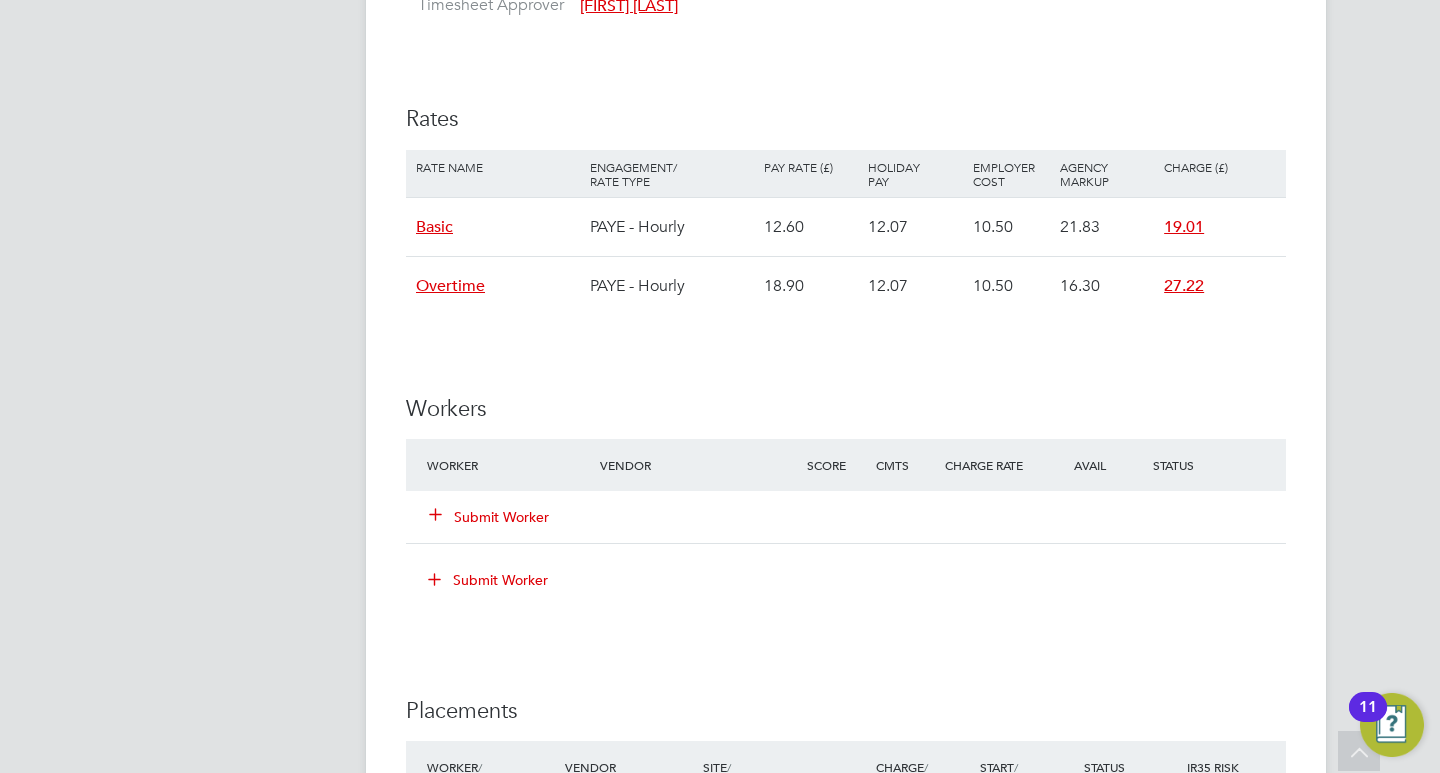 click on "Submit Worker" 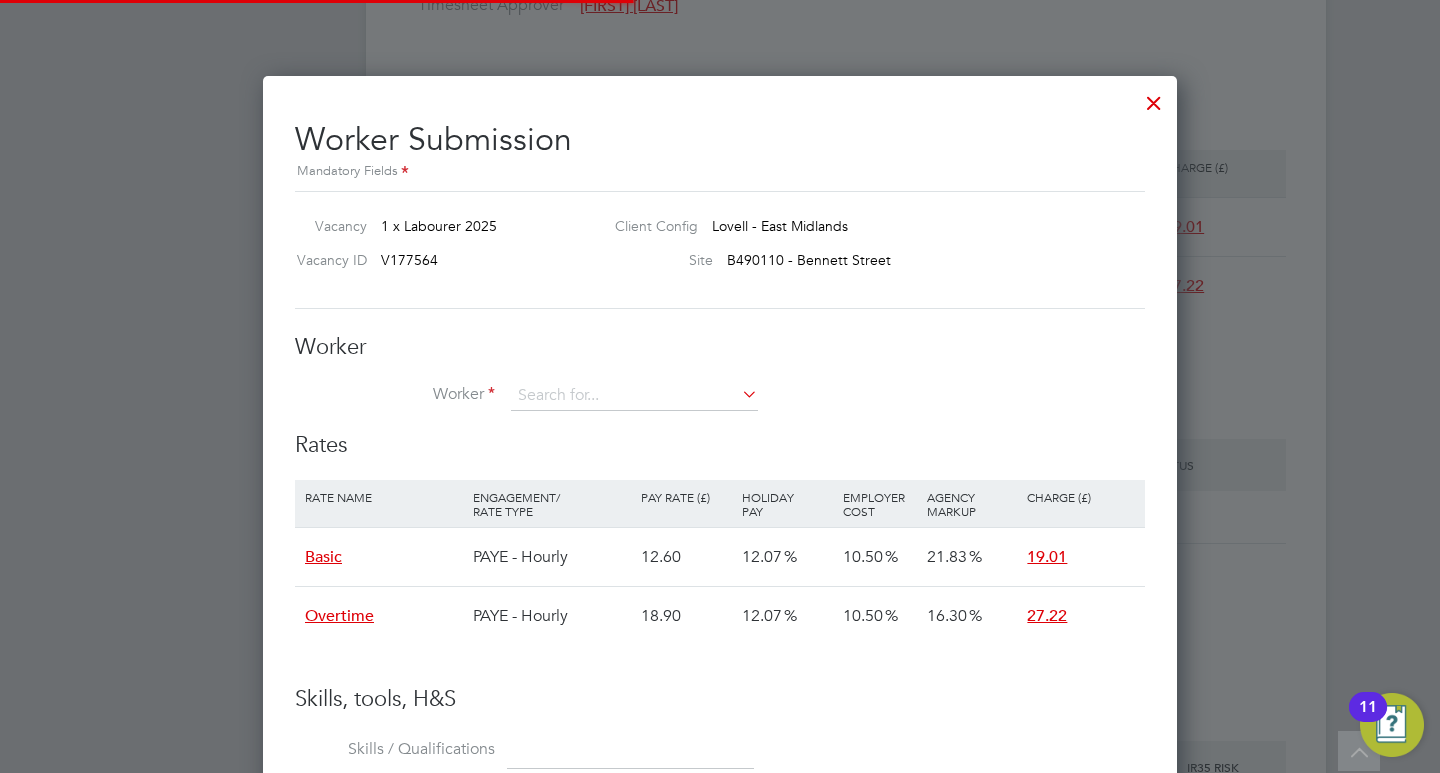 scroll, scrollTop: 10, scrollLeft: 10, axis: both 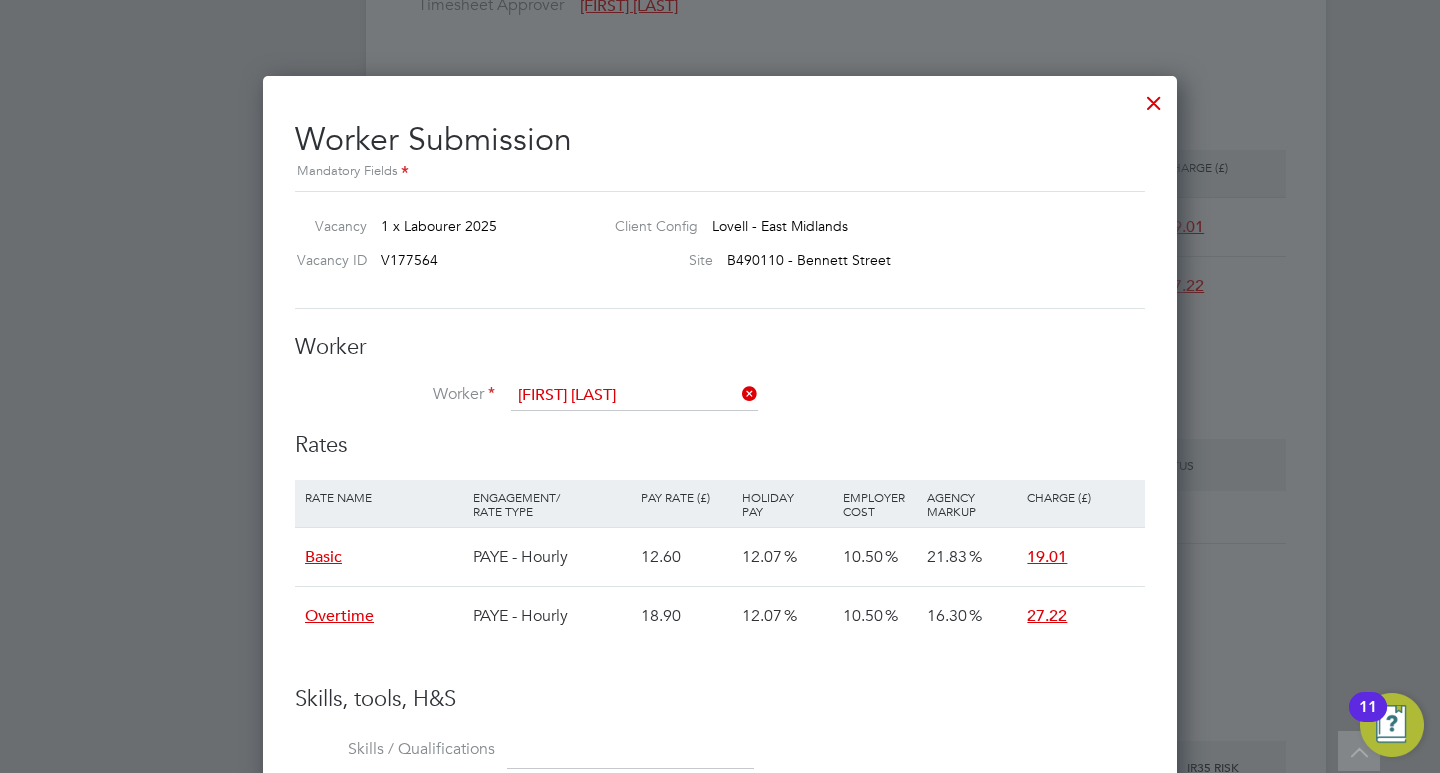 click on "[FIRST]   [LAST]  ([ID])" 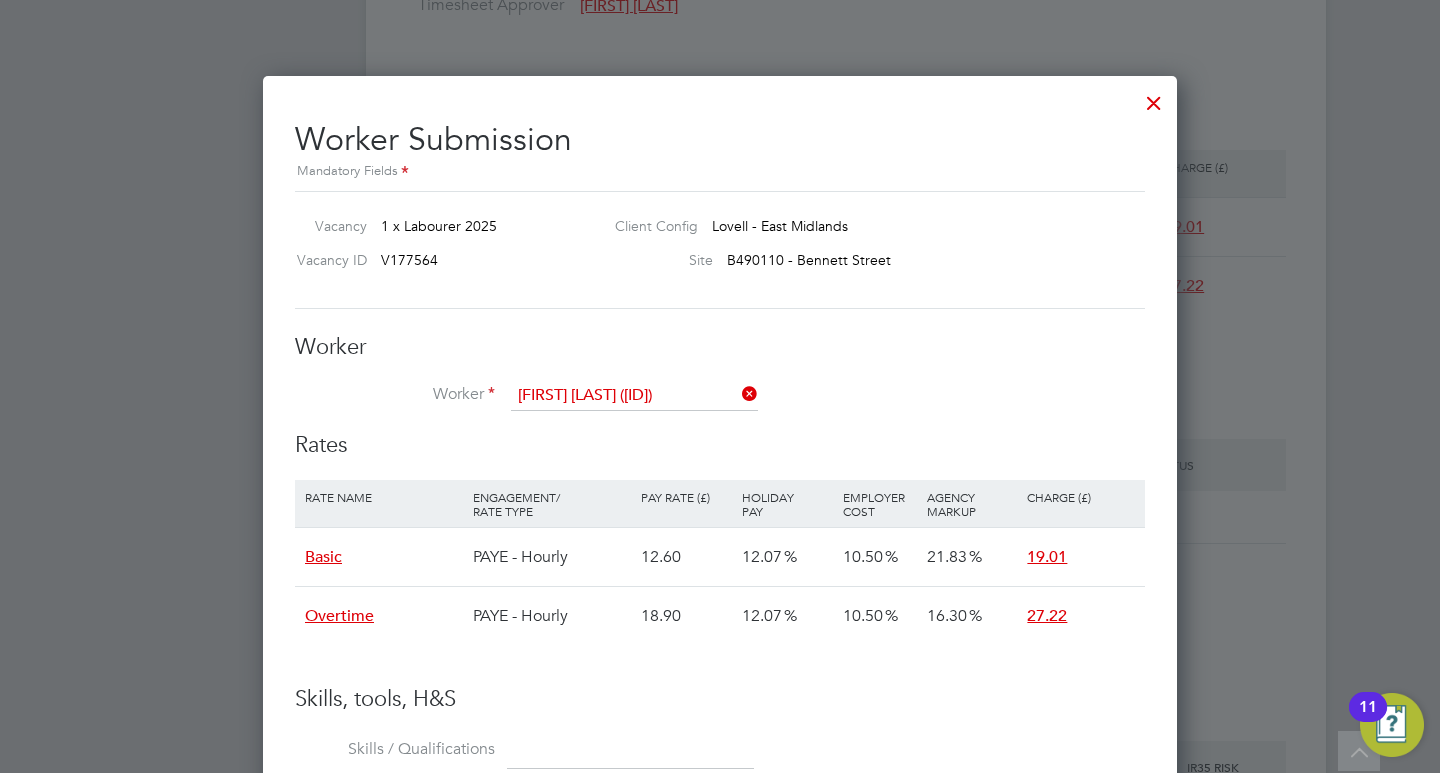 scroll, scrollTop: 10, scrollLeft: 10, axis: both 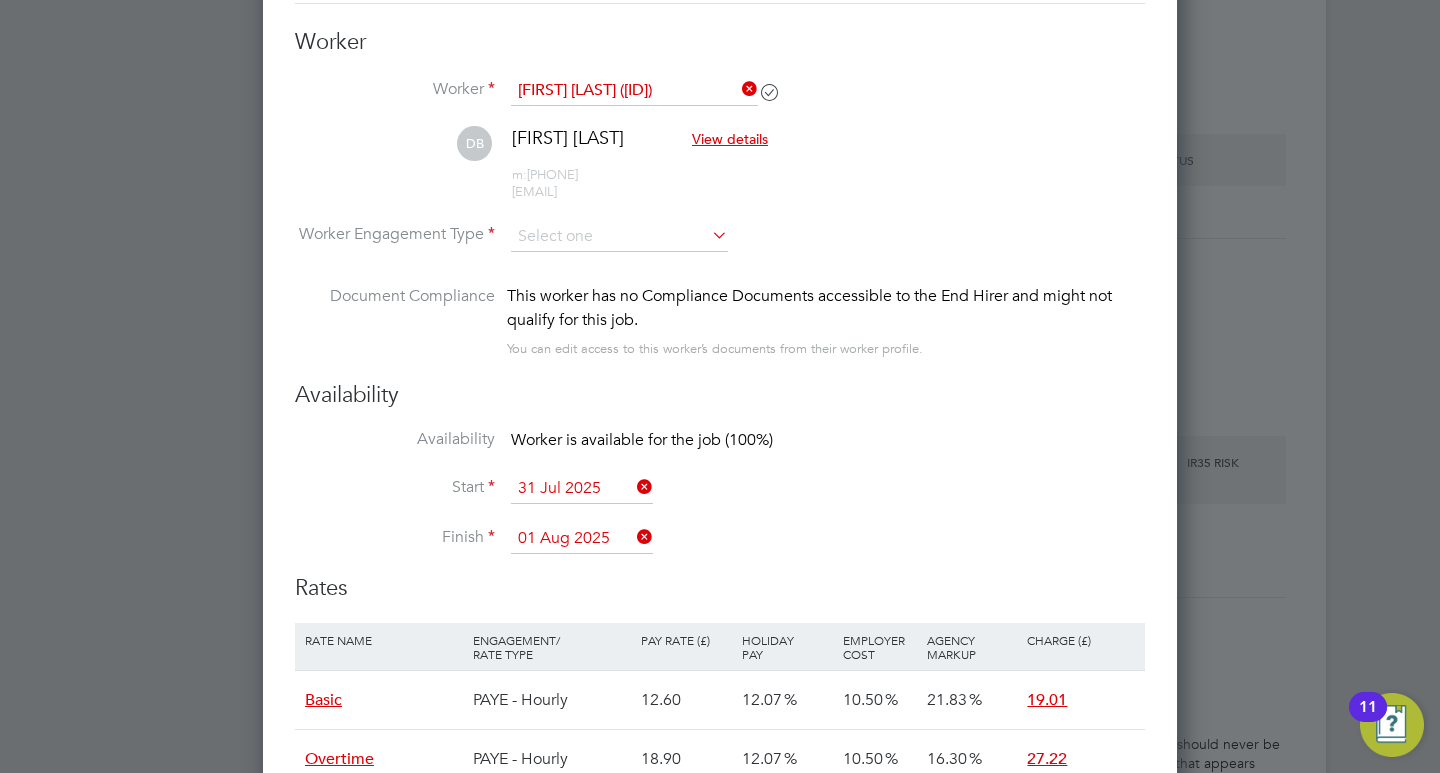click at bounding box center [708, 235] 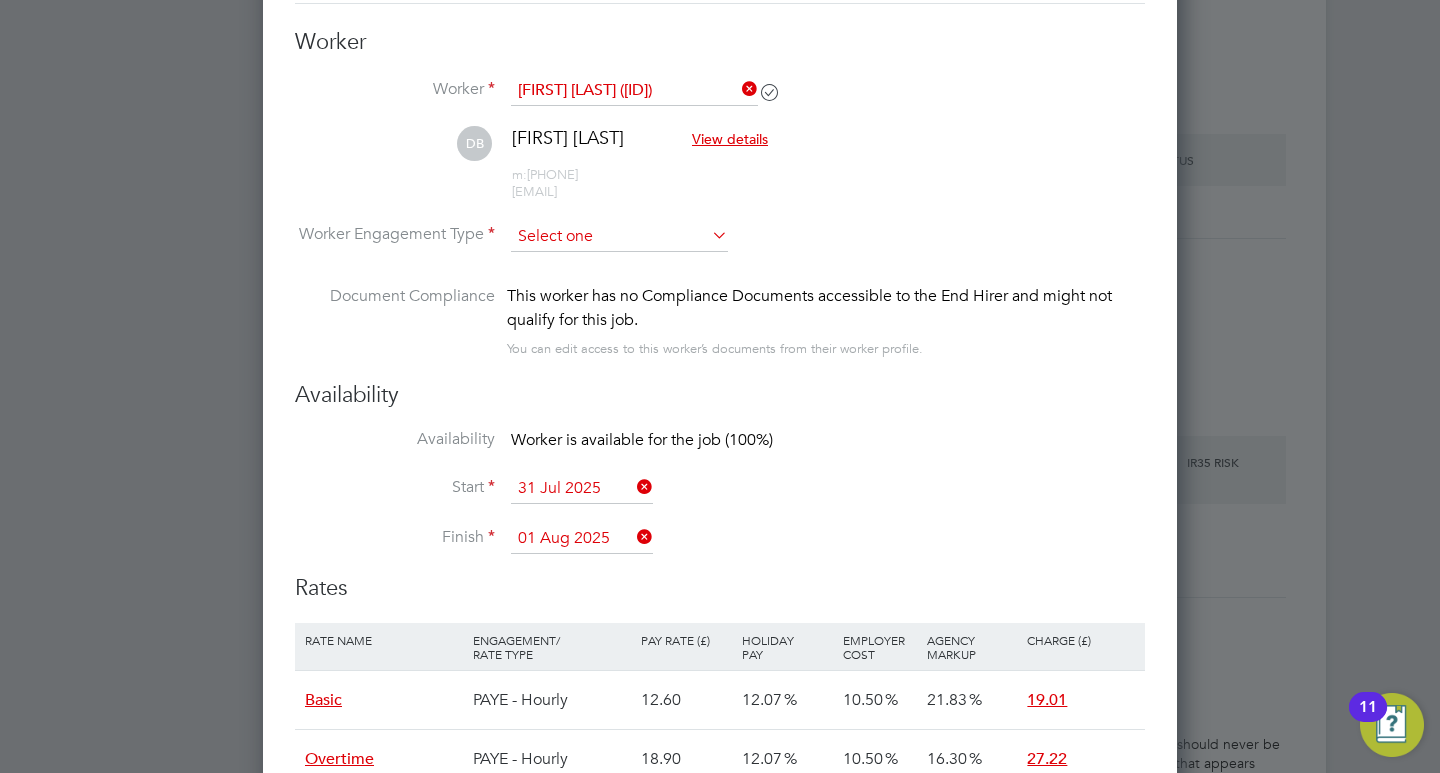 click at bounding box center (619, 237) 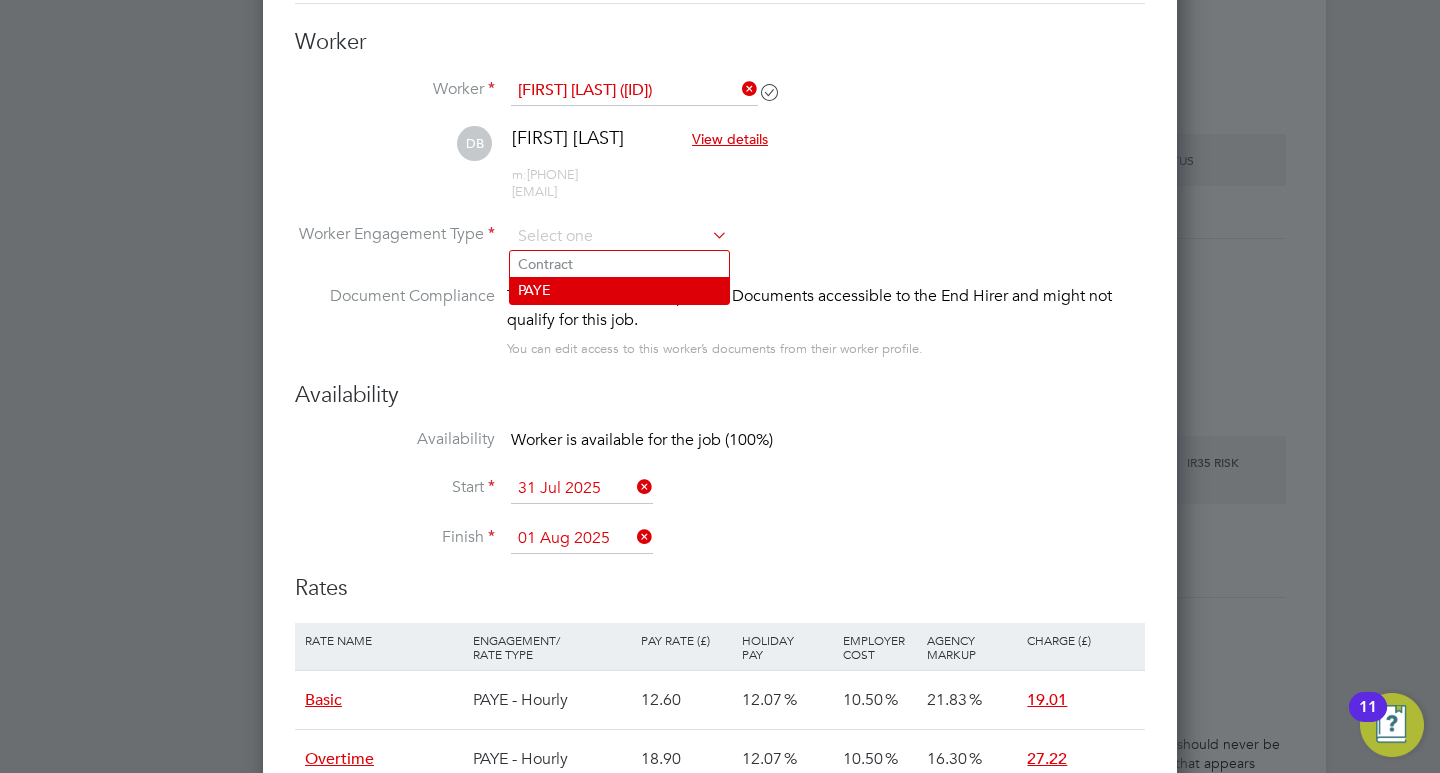 click on "PAYE" 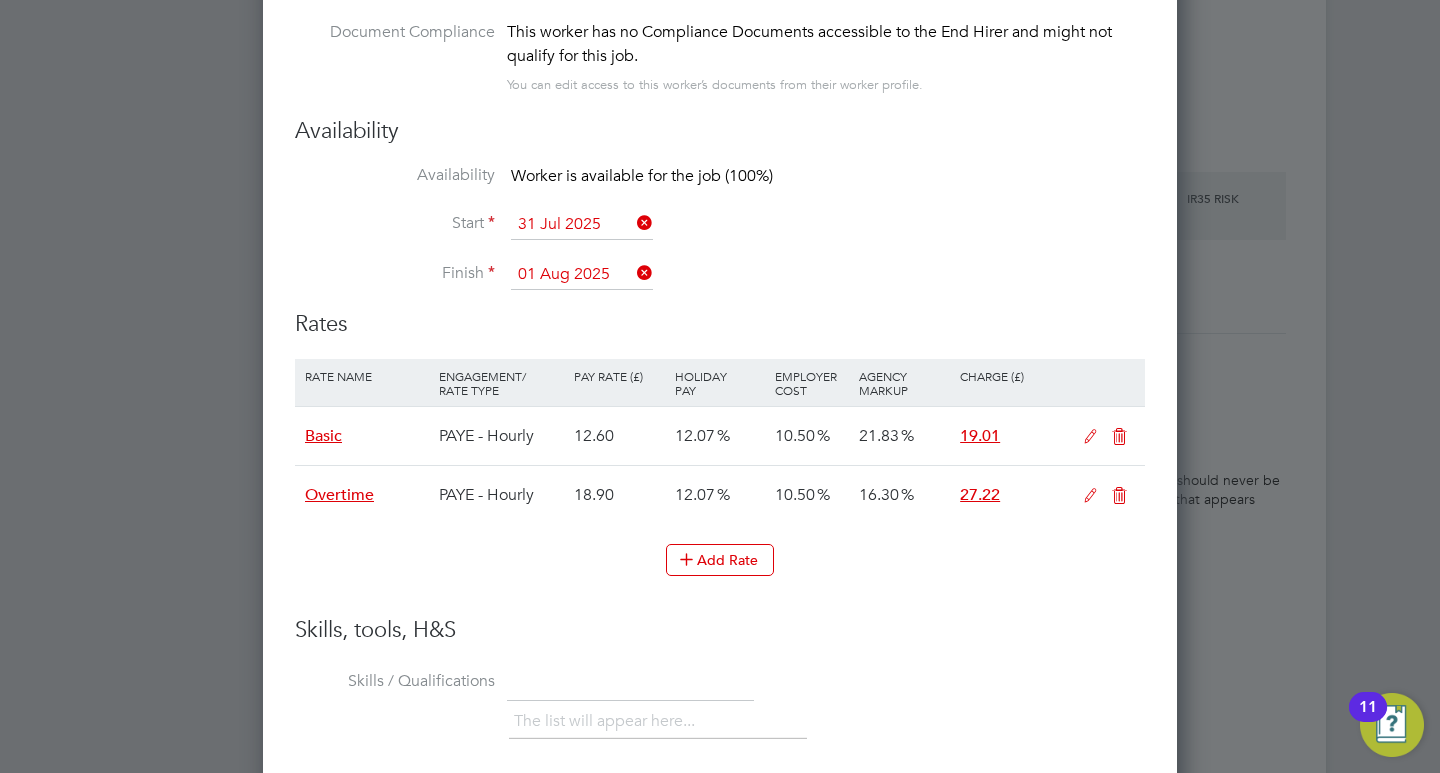 click at bounding box center [1090, 437] 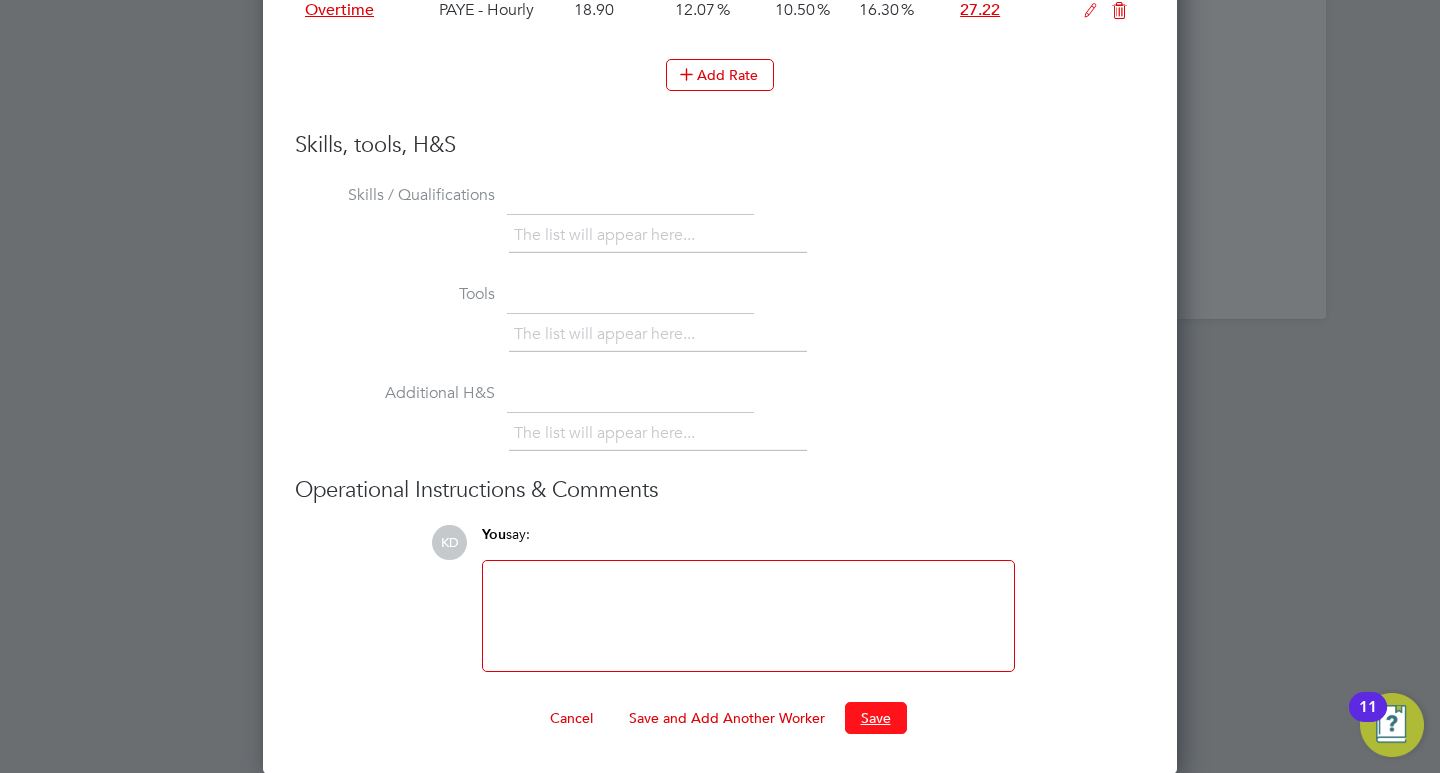 click on "Save" at bounding box center [876, 718] 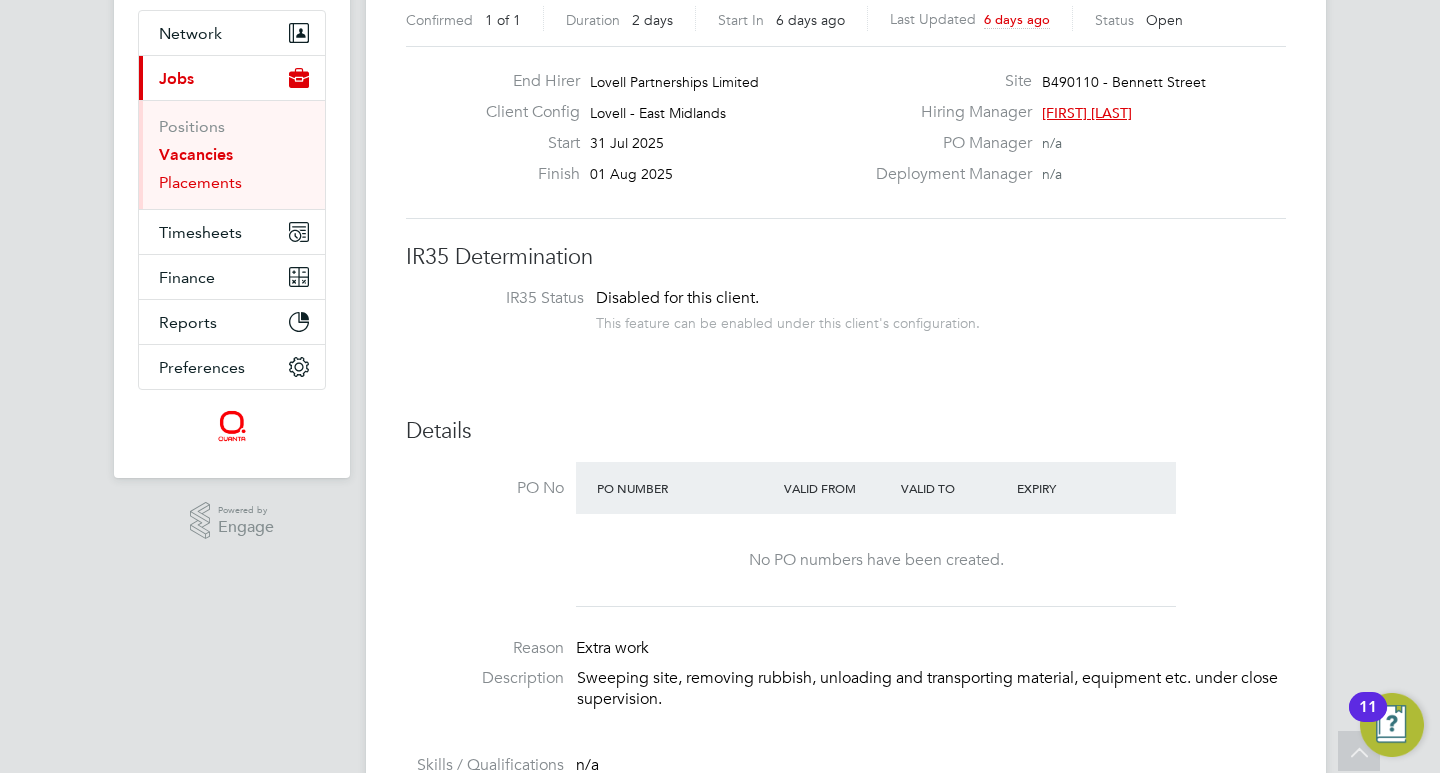 click on "Placements" at bounding box center [200, 182] 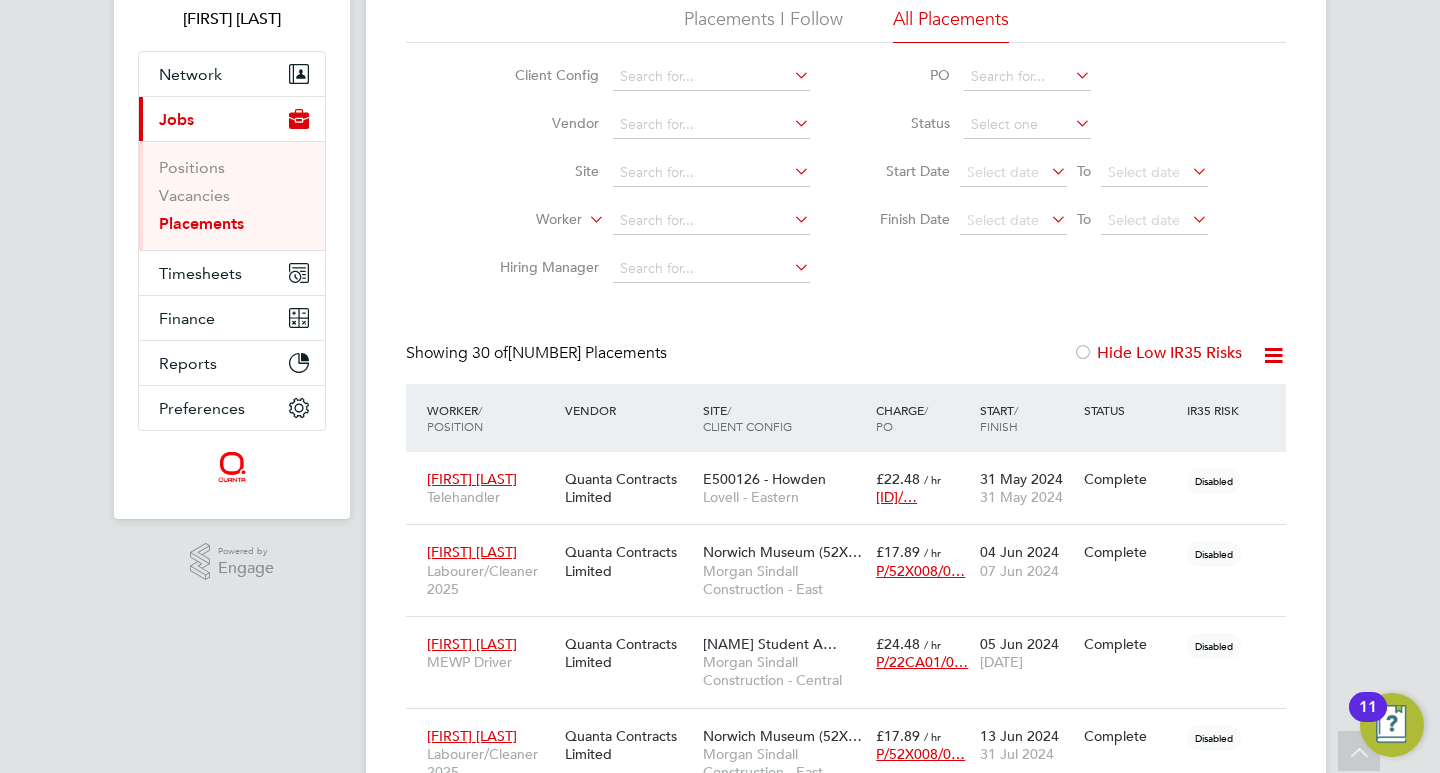 click 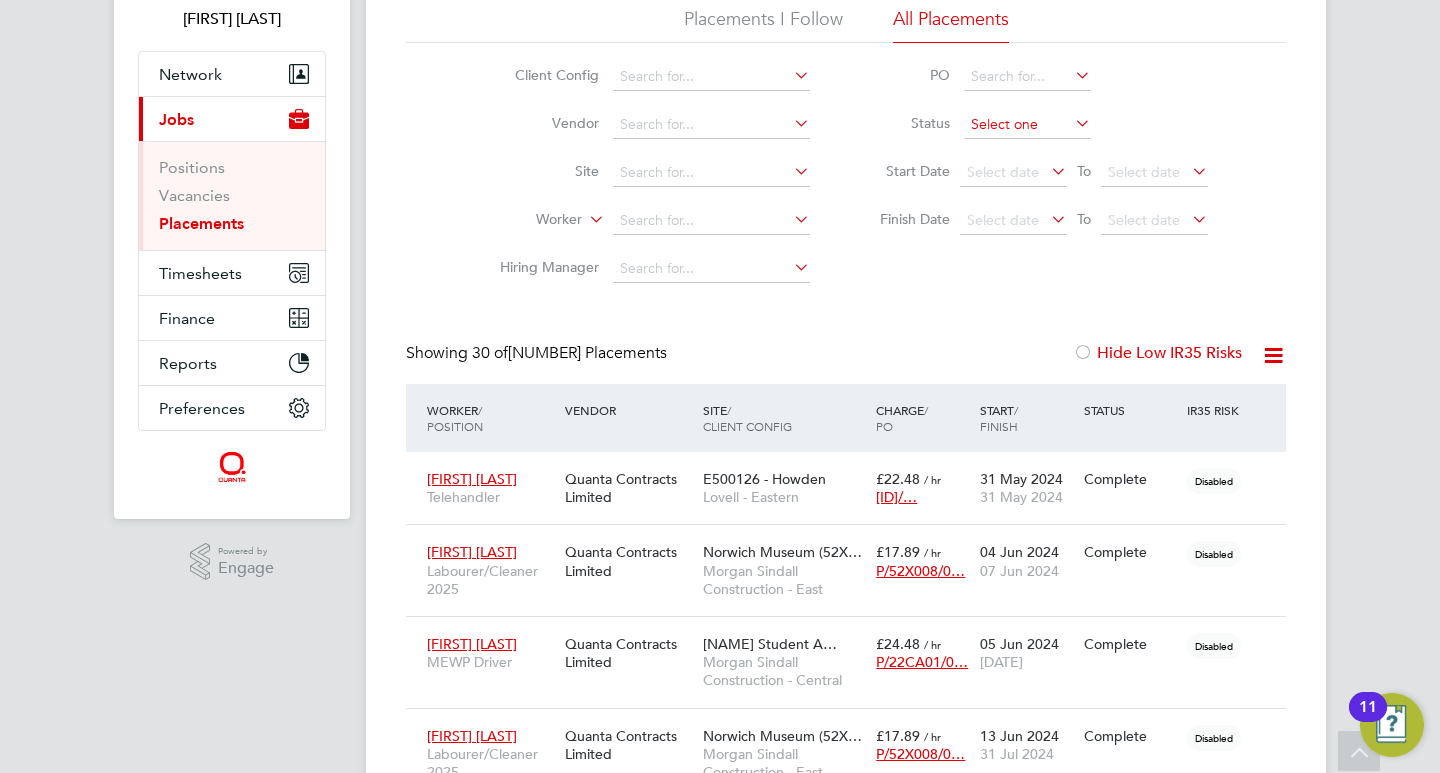 click 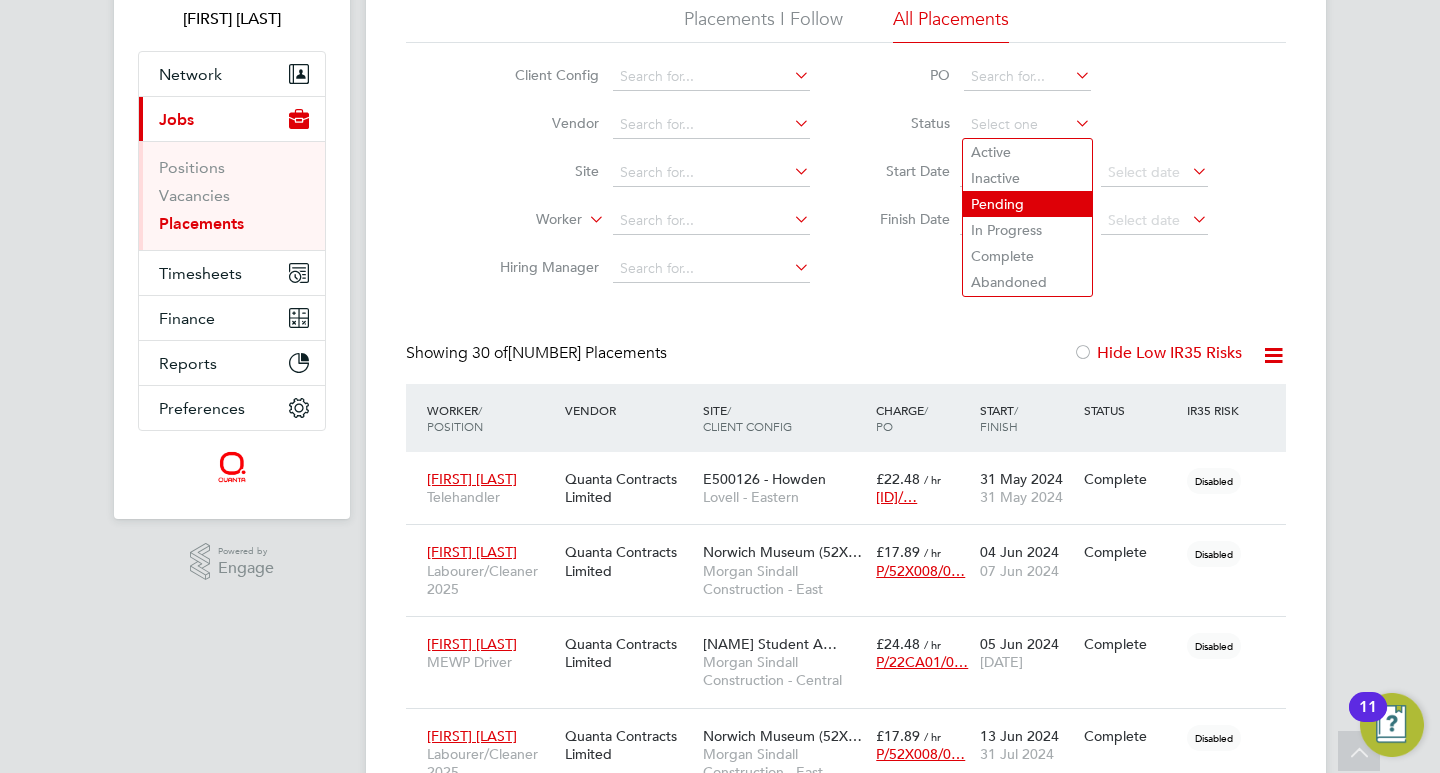 click on "Pending" 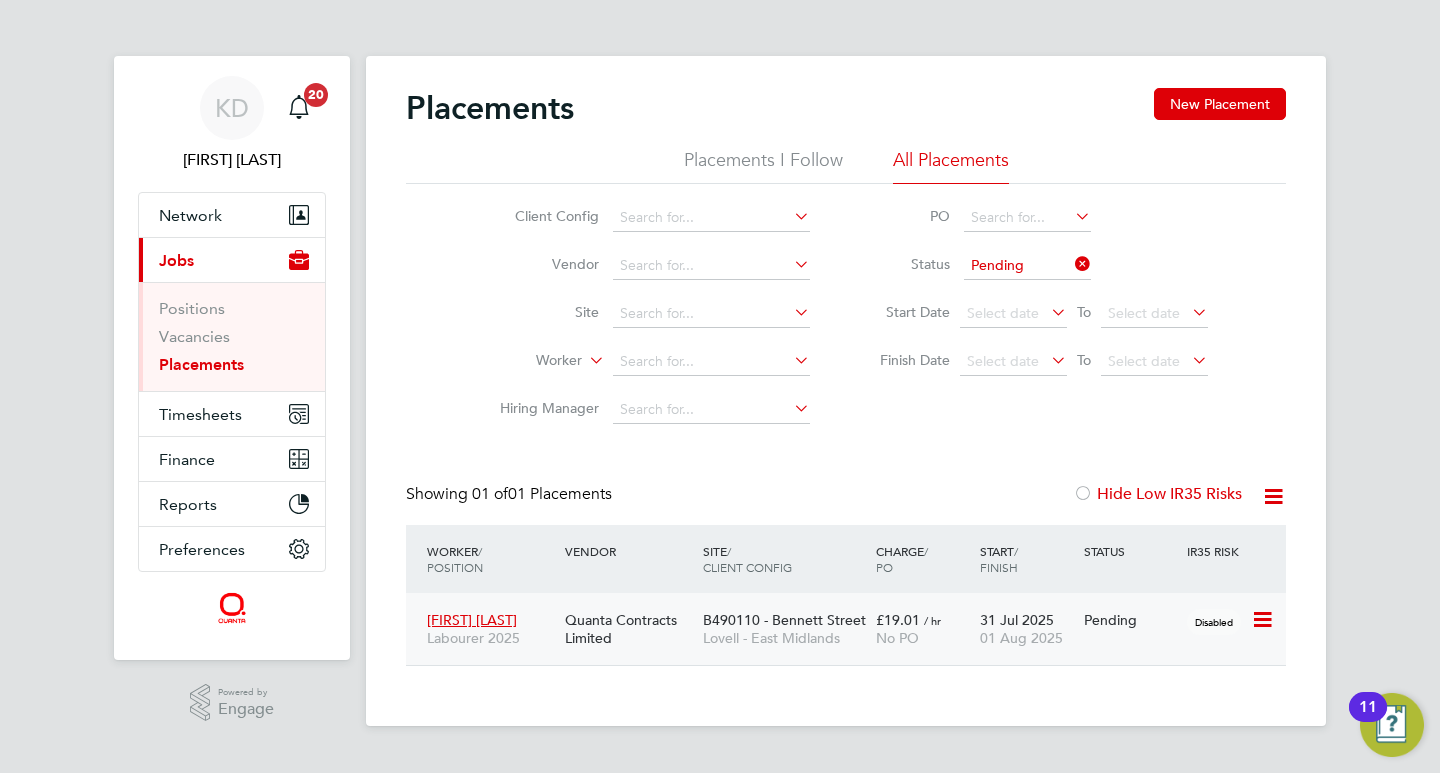 click 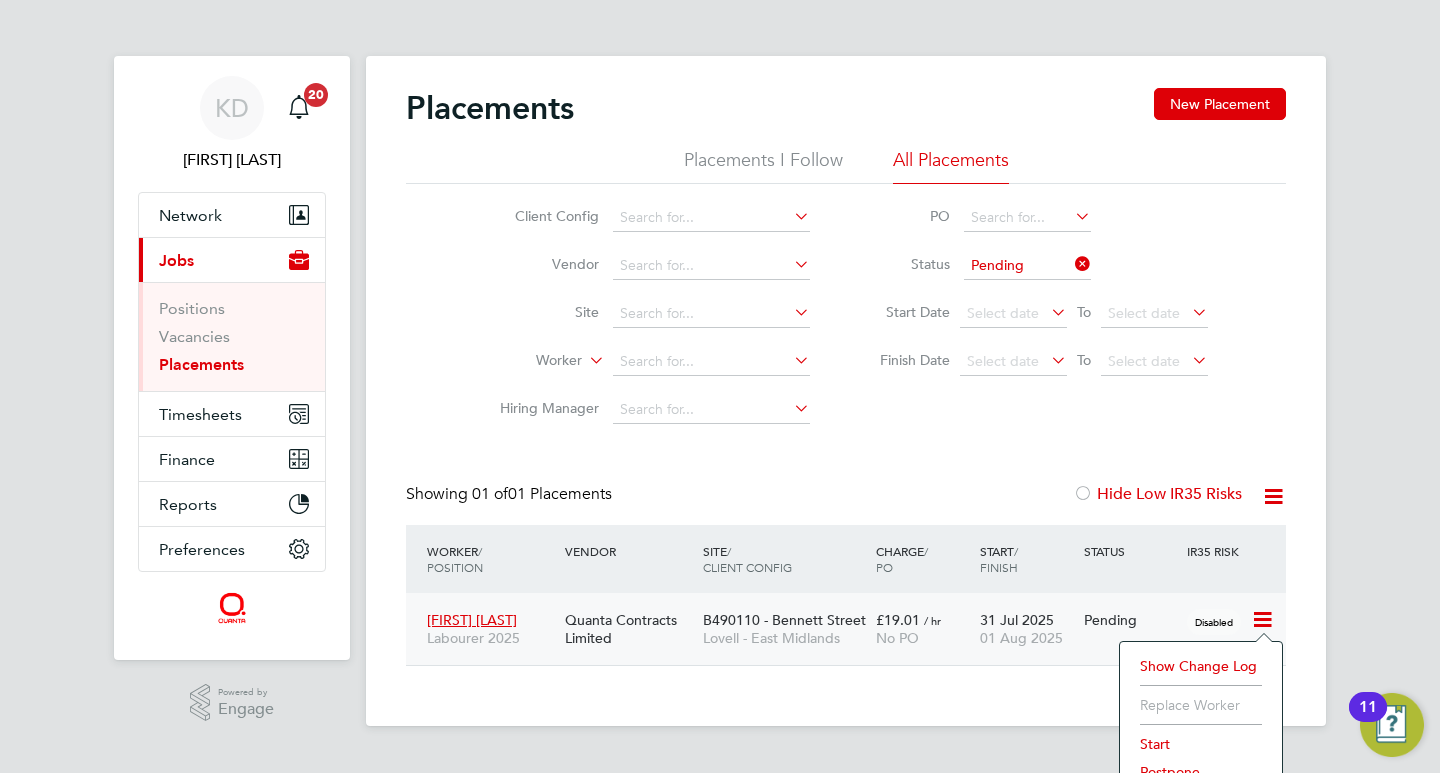 click on "Start" 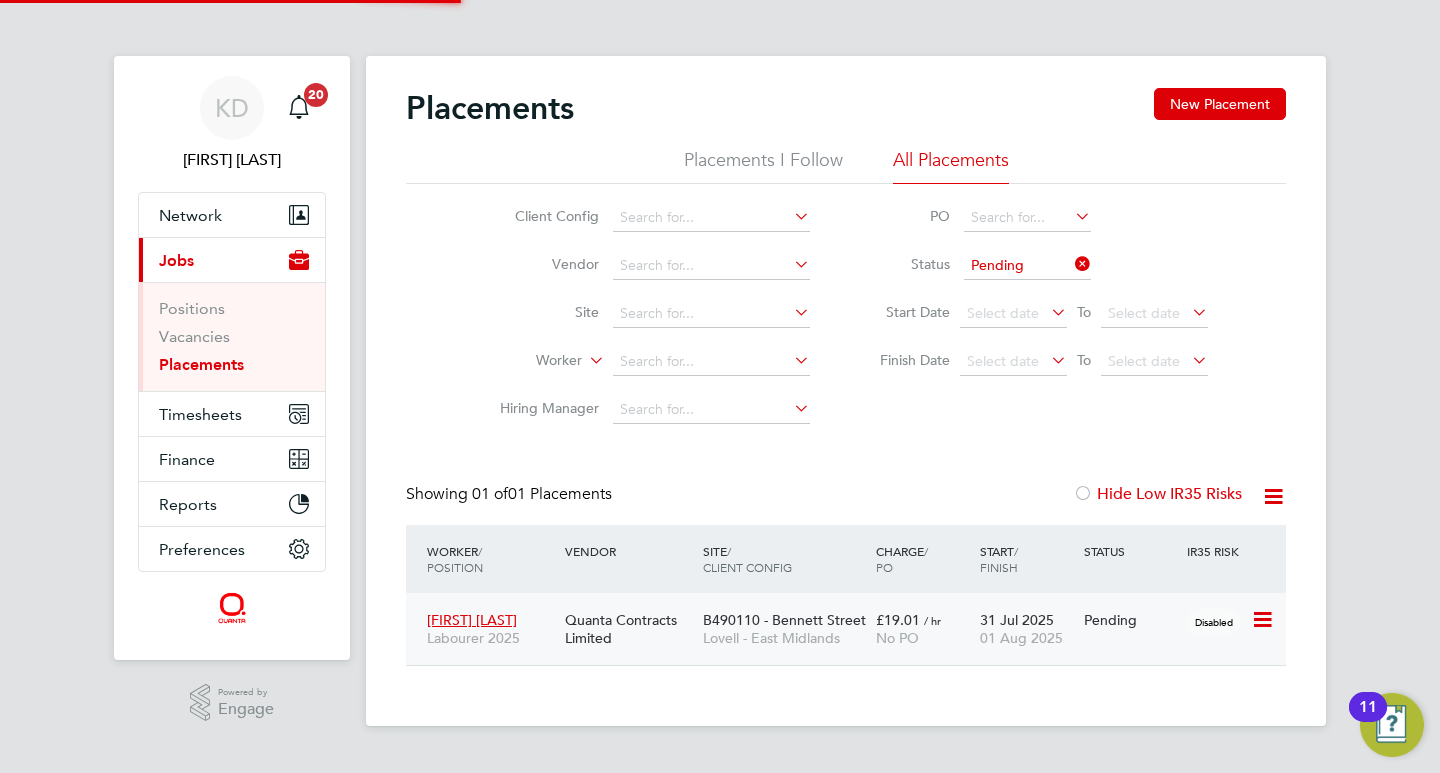 type on "[FIRST] [LAST]" 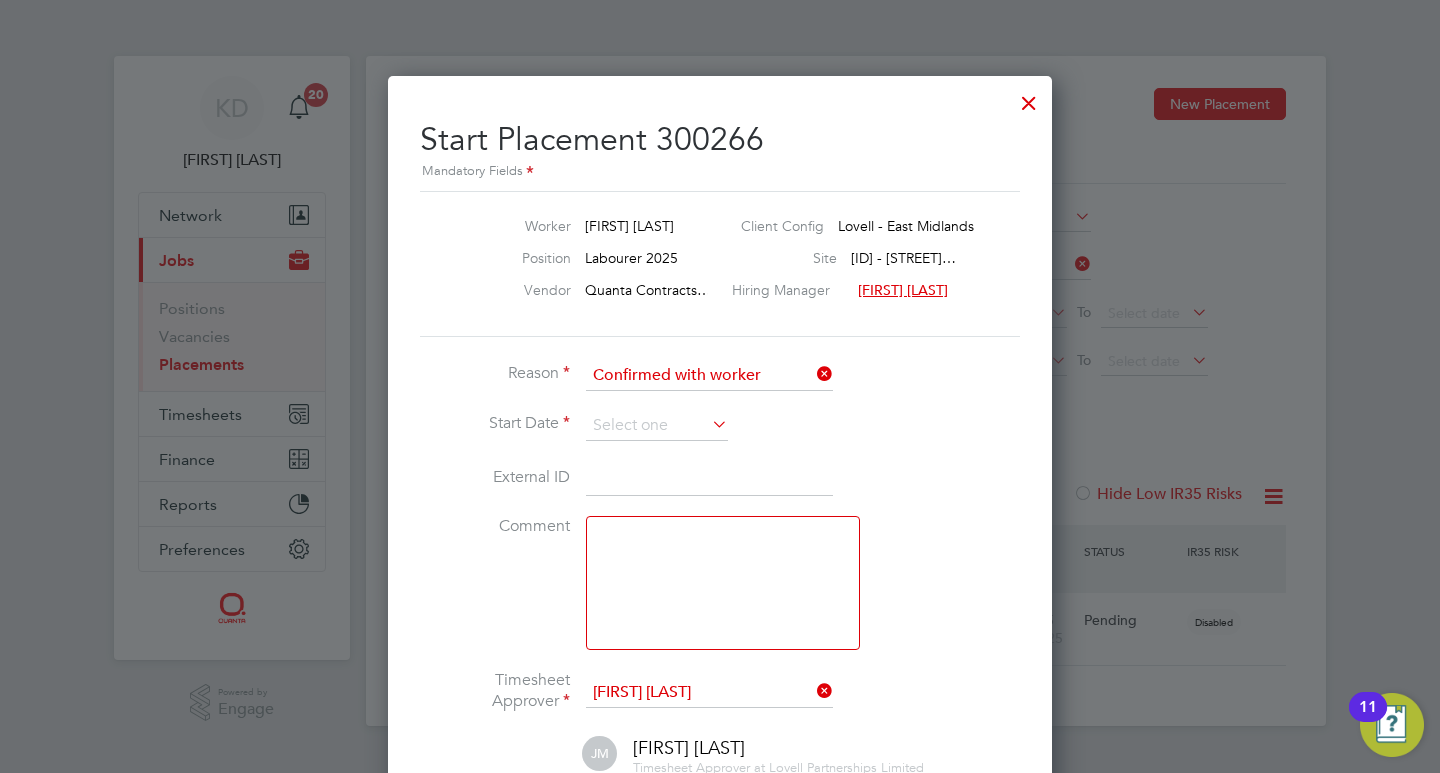 click 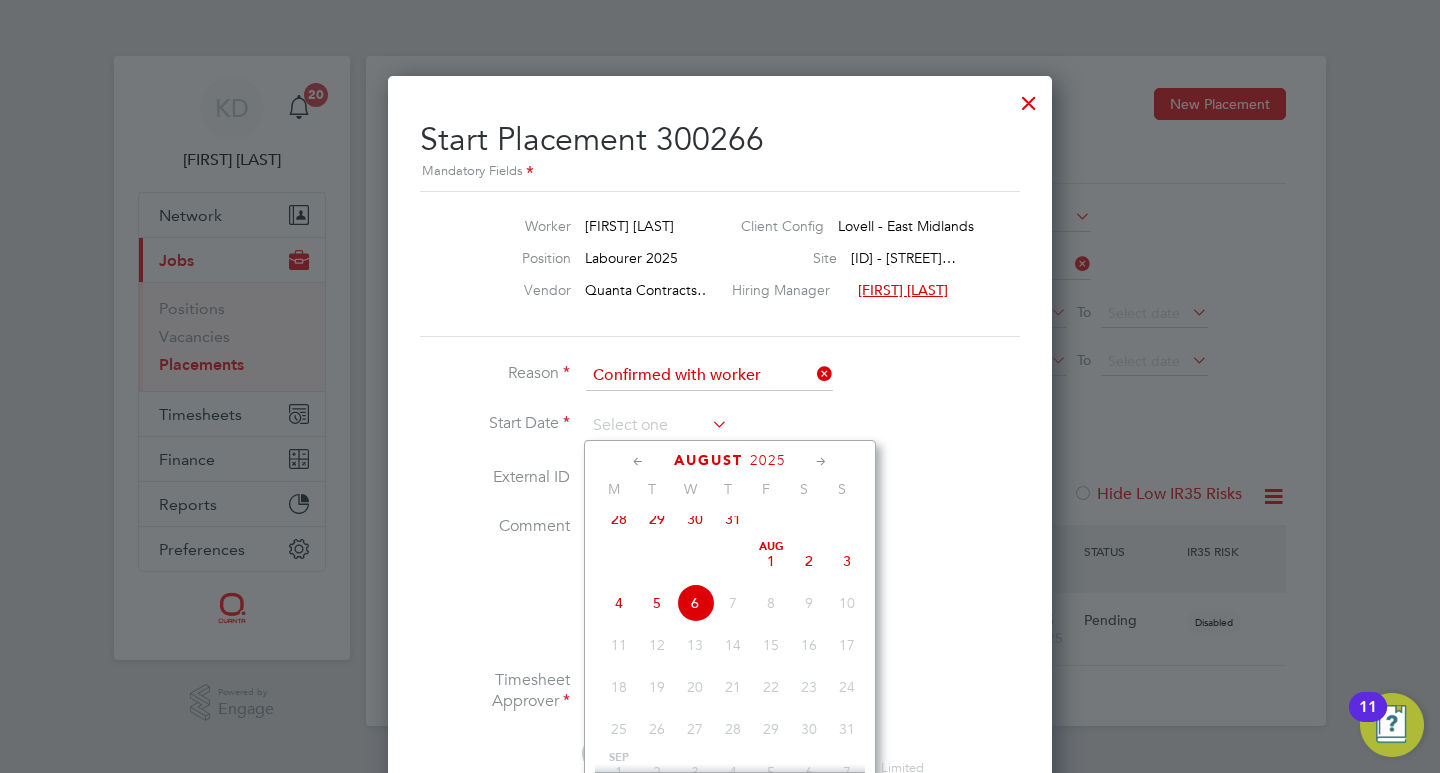 click on "31" 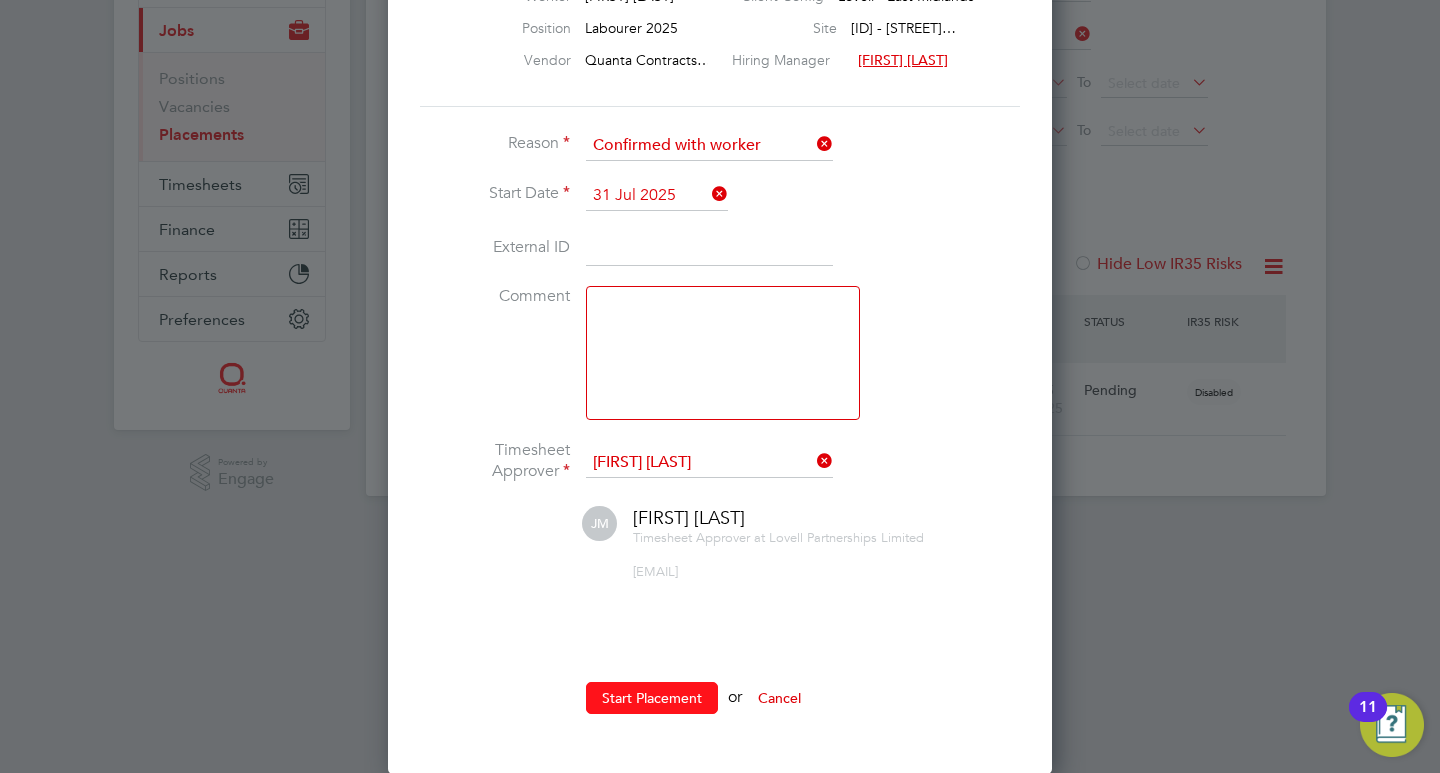 click on "Start Placement" 